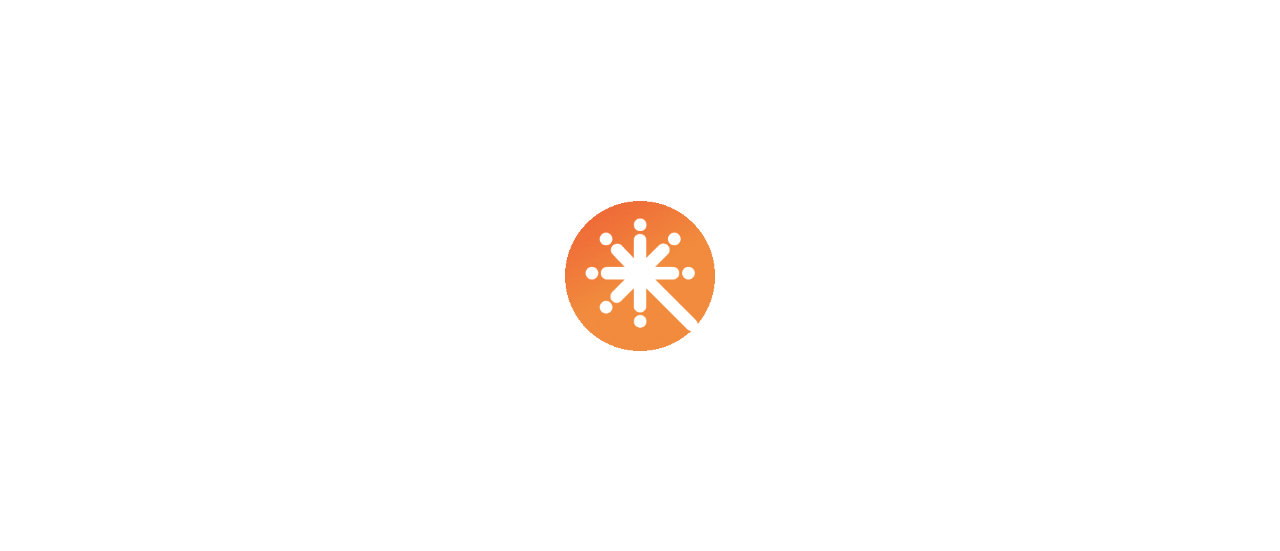 scroll, scrollTop: 0, scrollLeft: 0, axis: both 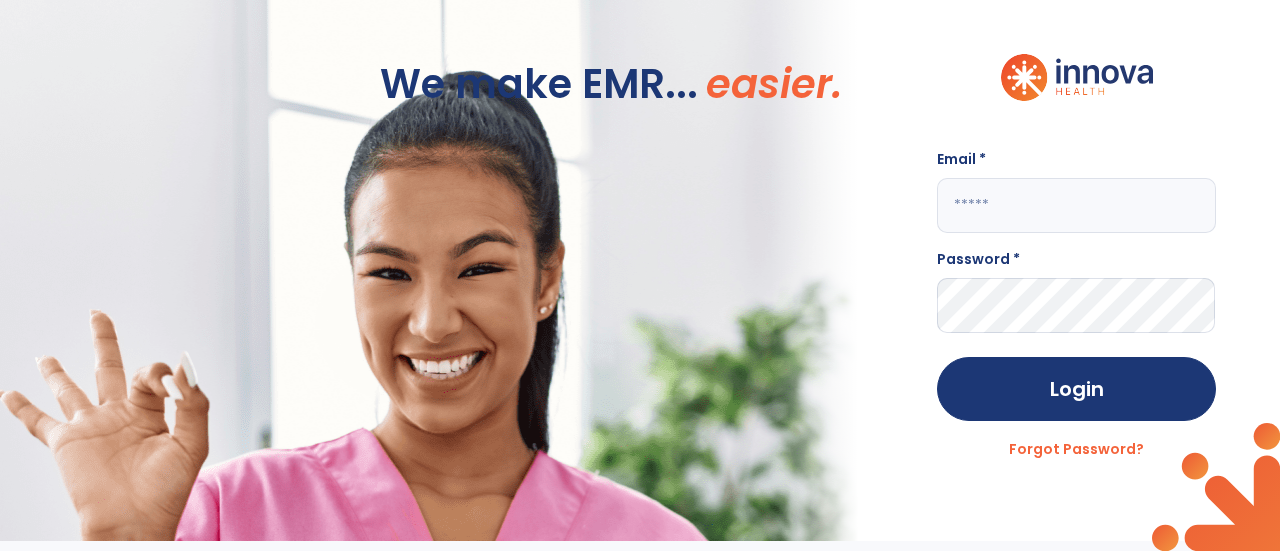 click 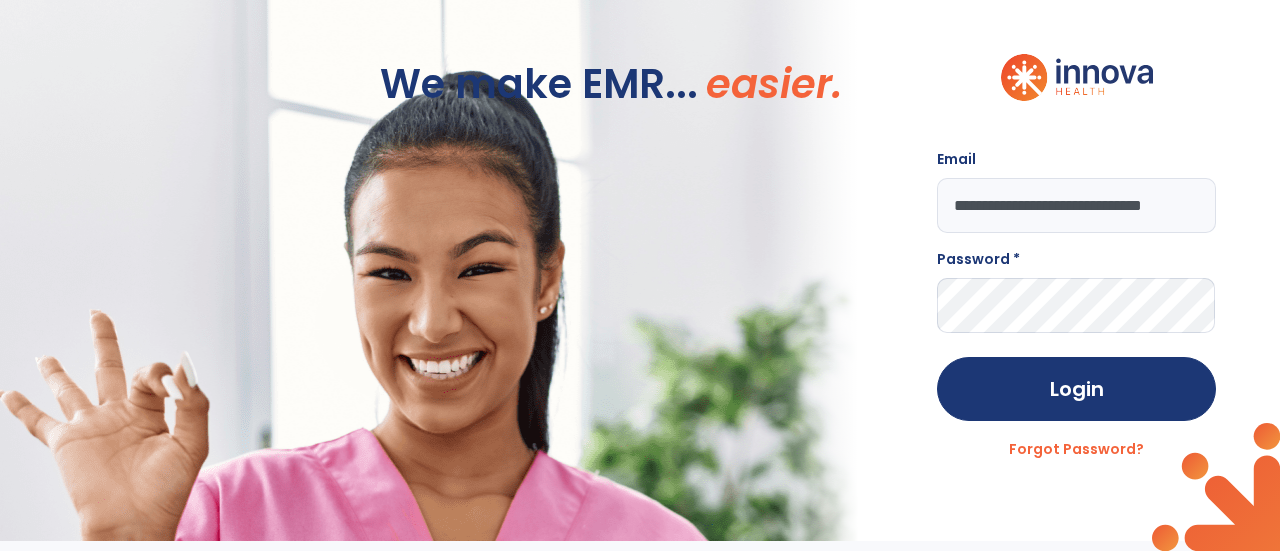 scroll, scrollTop: 0, scrollLeft: 8, axis: horizontal 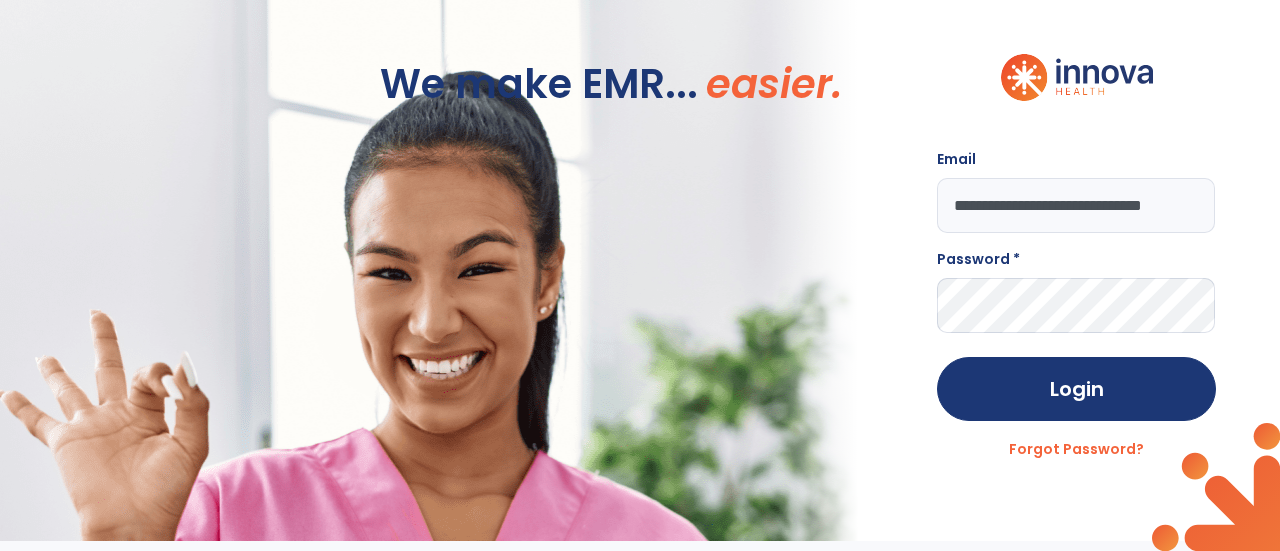 type on "**********" 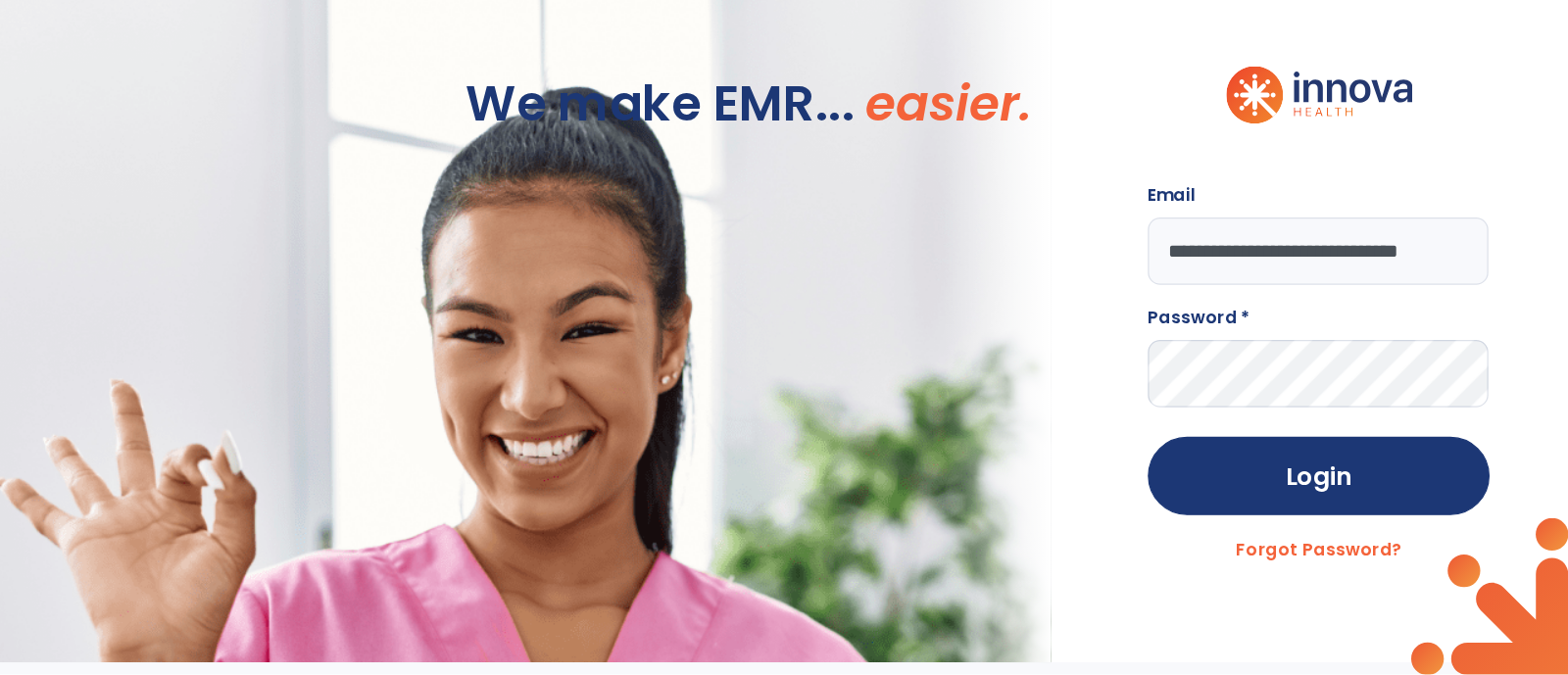 scroll, scrollTop: 0, scrollLeft: 0, axis: both 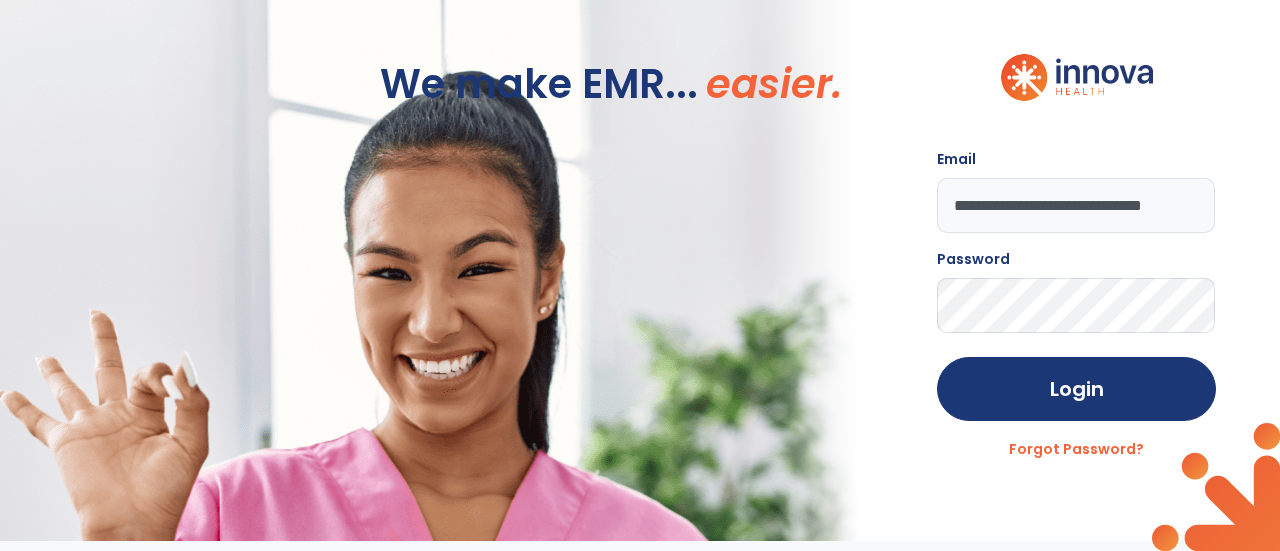 click on "Login" 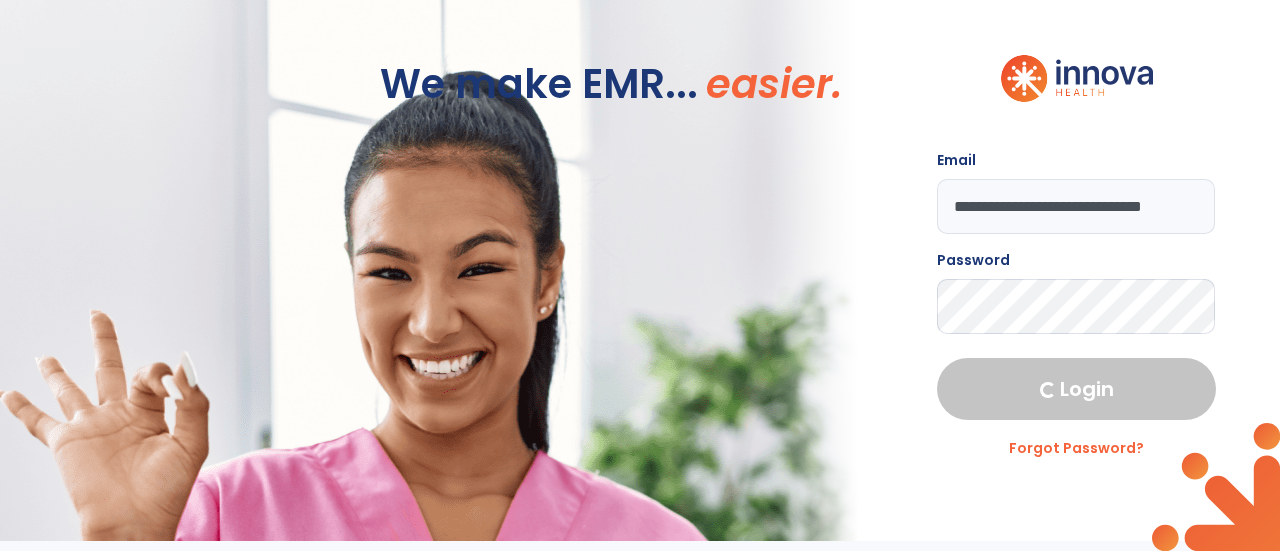 select on "****" 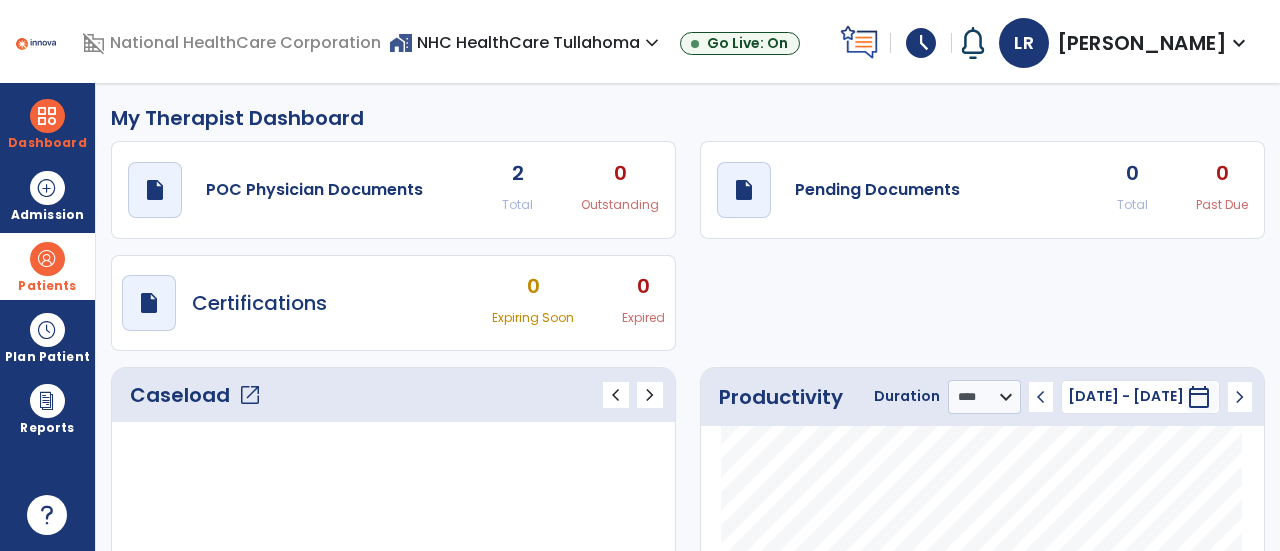 click at bounding box center (47, 259) 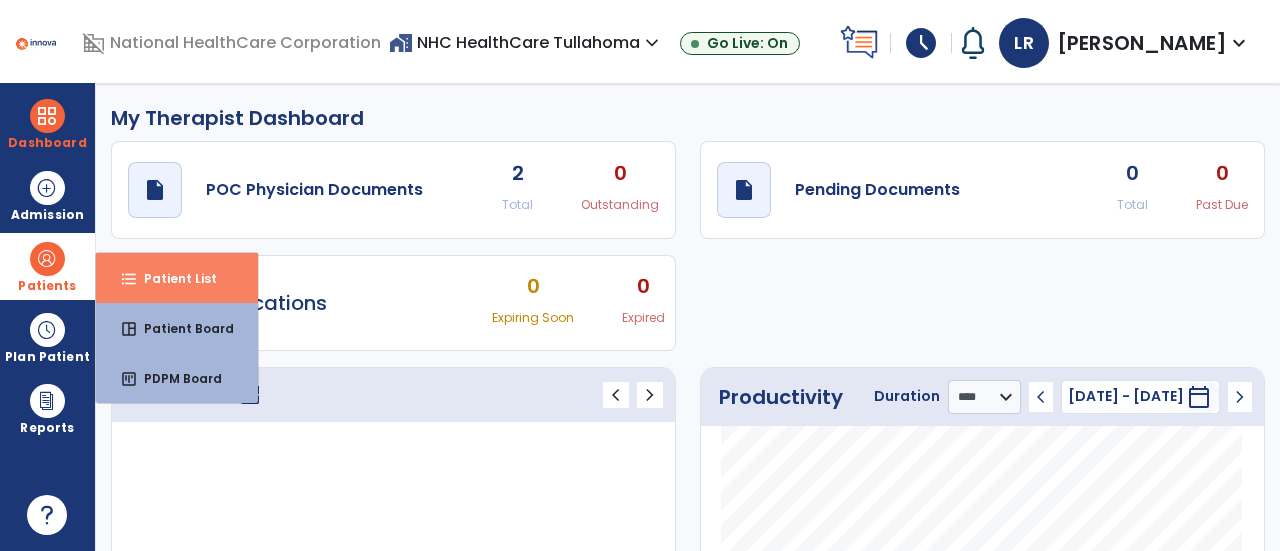 click on "format_list_bulleted  Patient List" at bounding box center (177, 278) 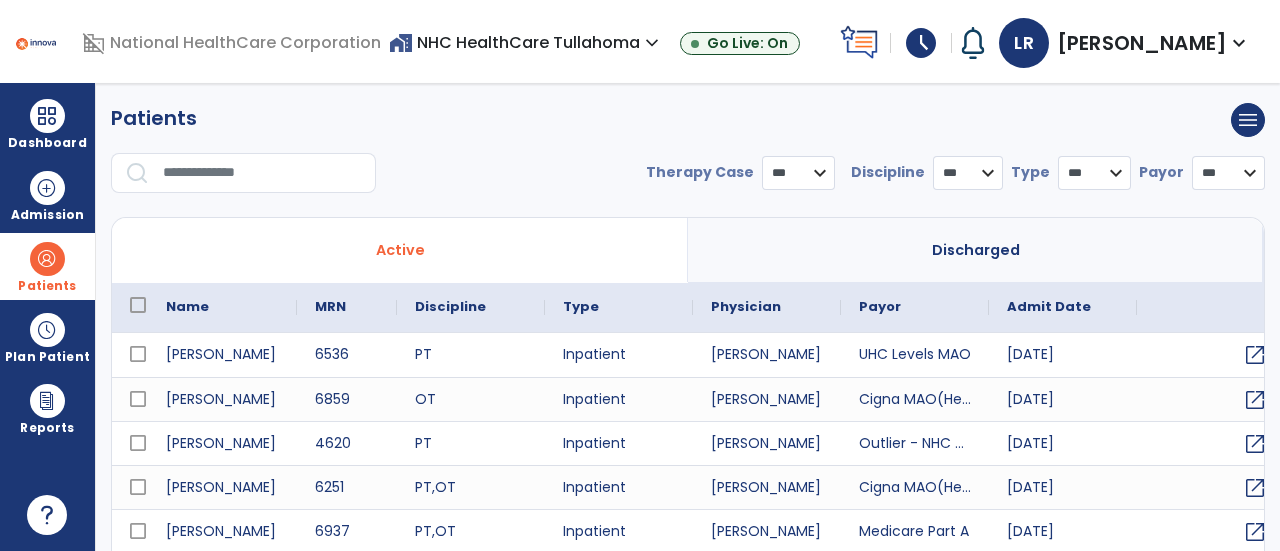 select on "***" 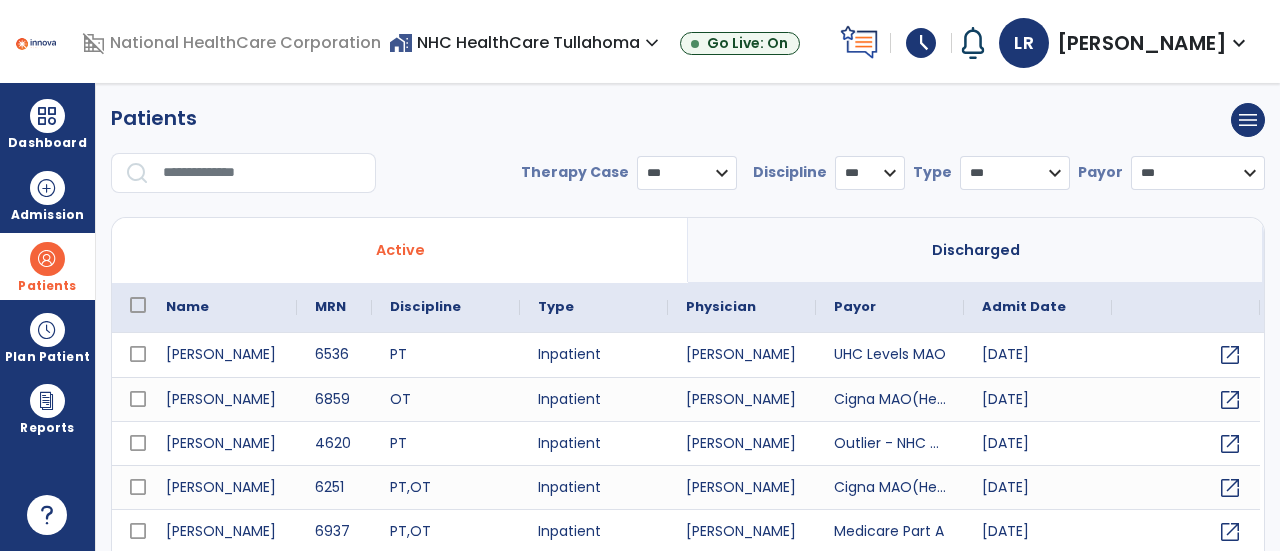 click at bounding box center [249, 181] 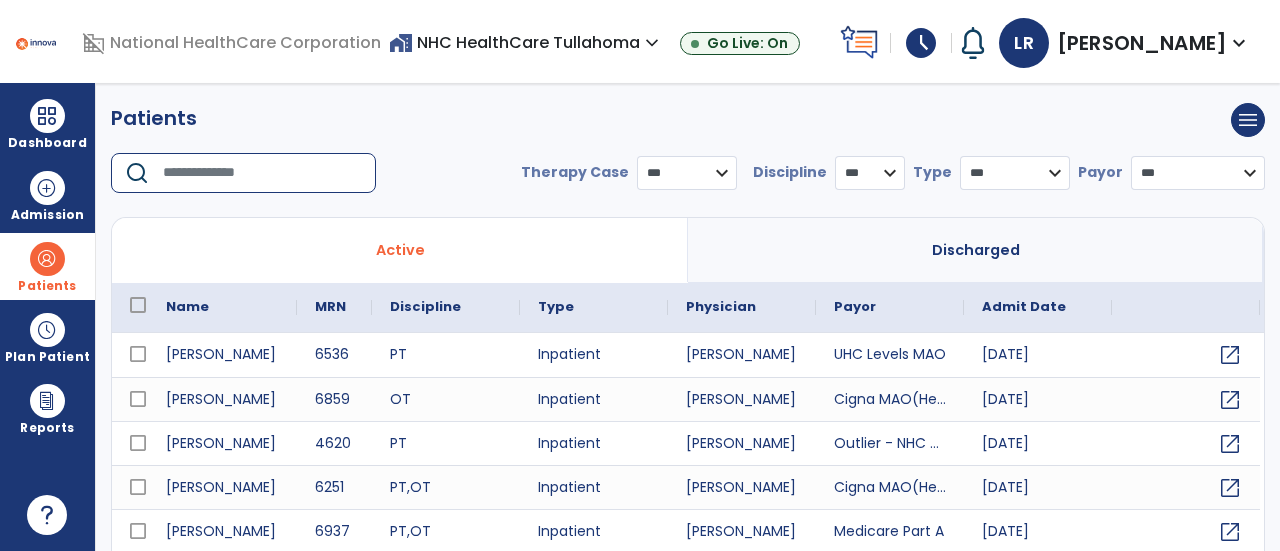 click at bounding box center [262, 173] 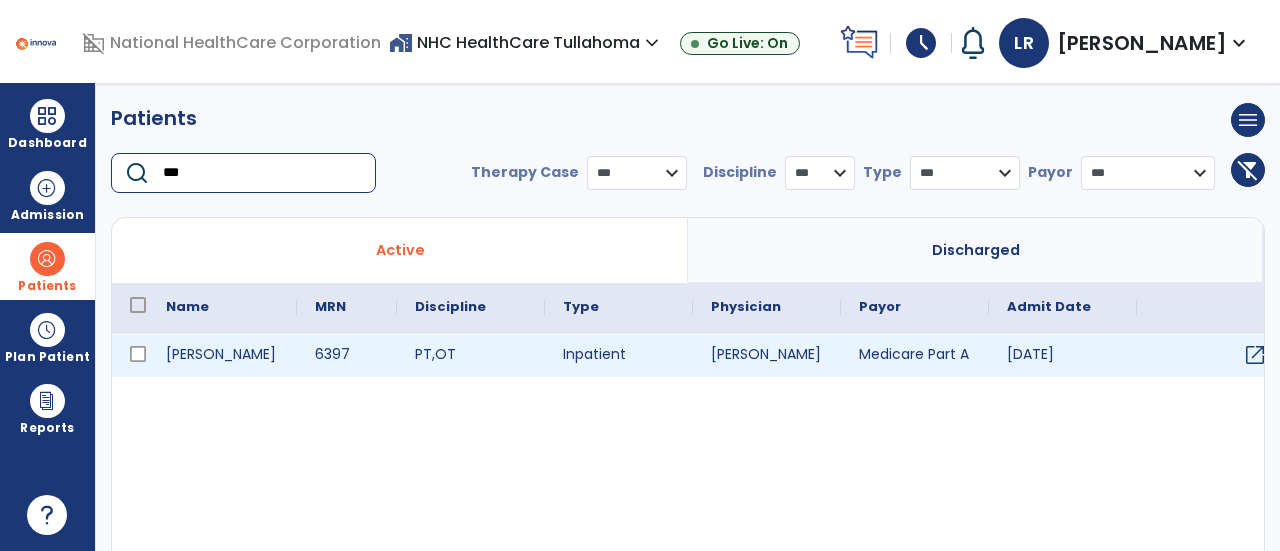 type on "***" 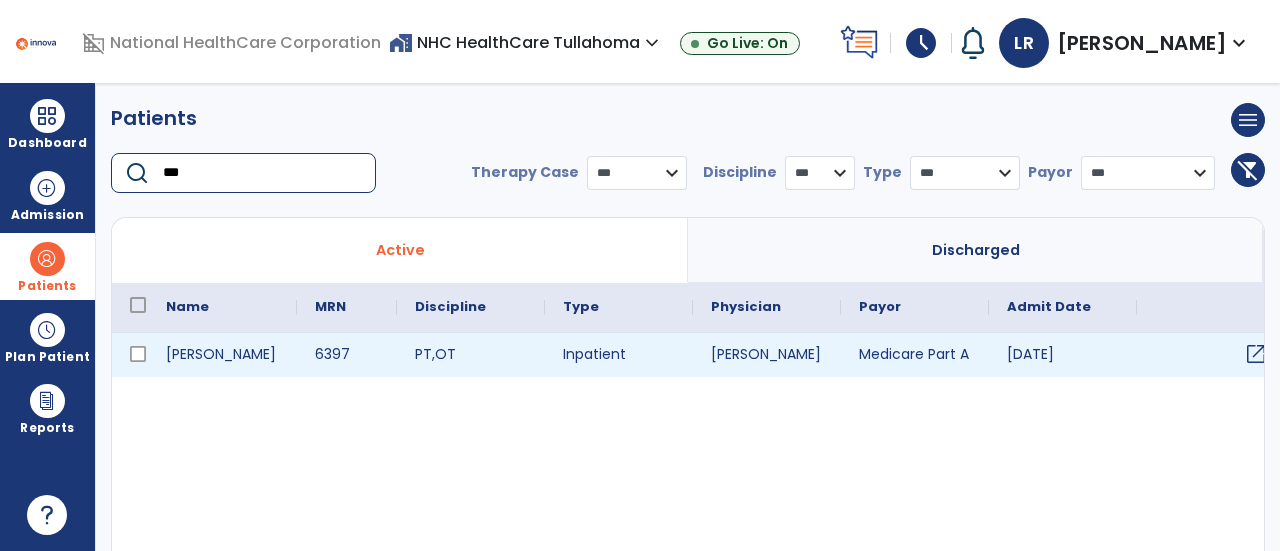click on "open_in_new" at bounding box center [1256, 354] 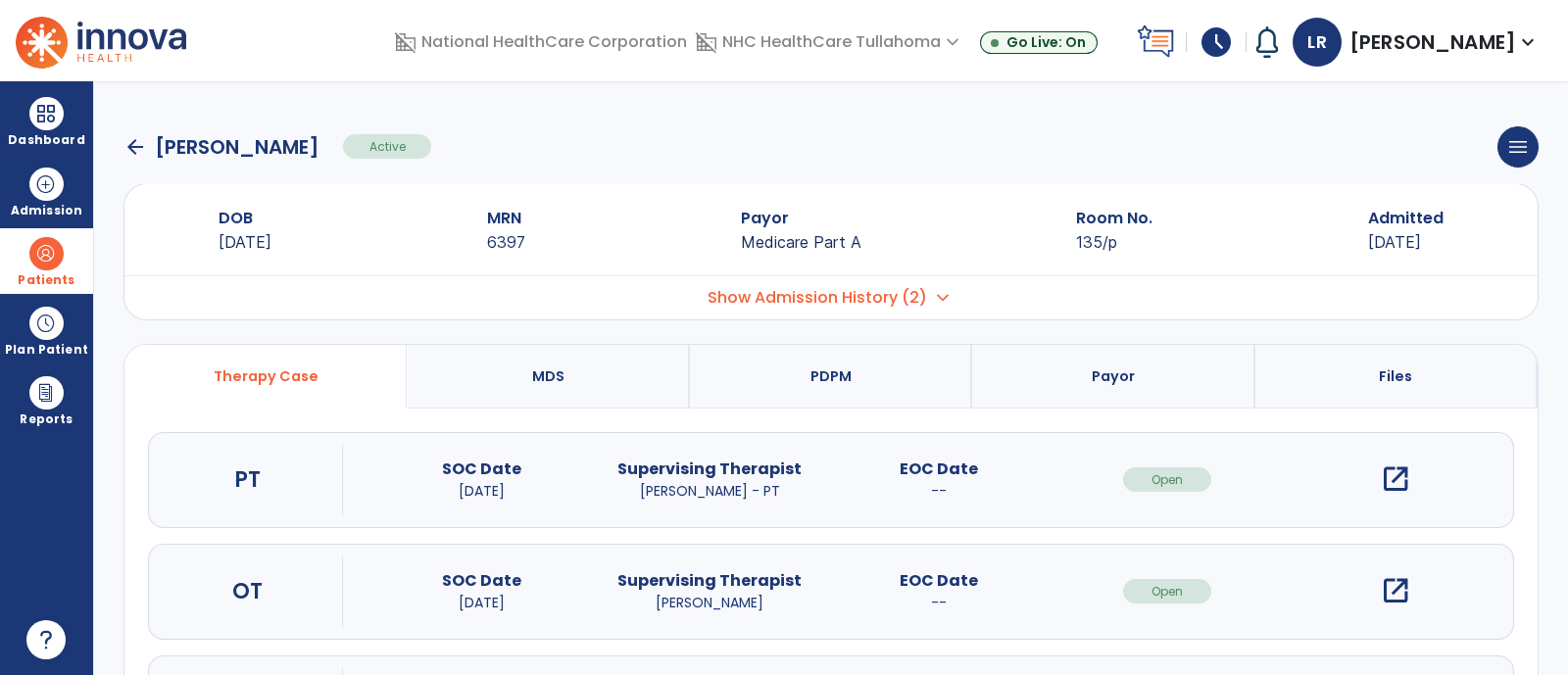 drag, startPoint x: 1252, startPoint y: 23, endPoint x: 795, endPoint y: 151, distance: 474.5872 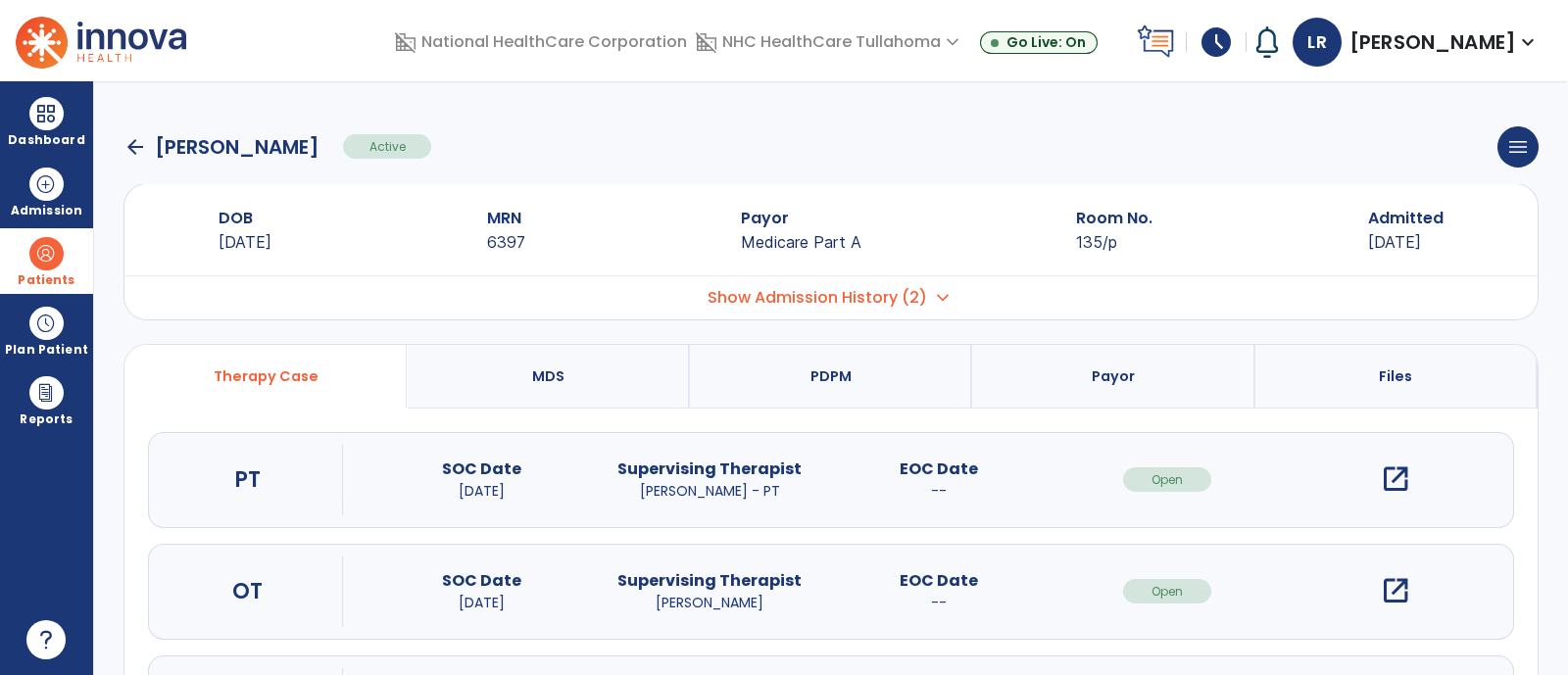 click on "open_in_new" at bounding box center (1396, 479) 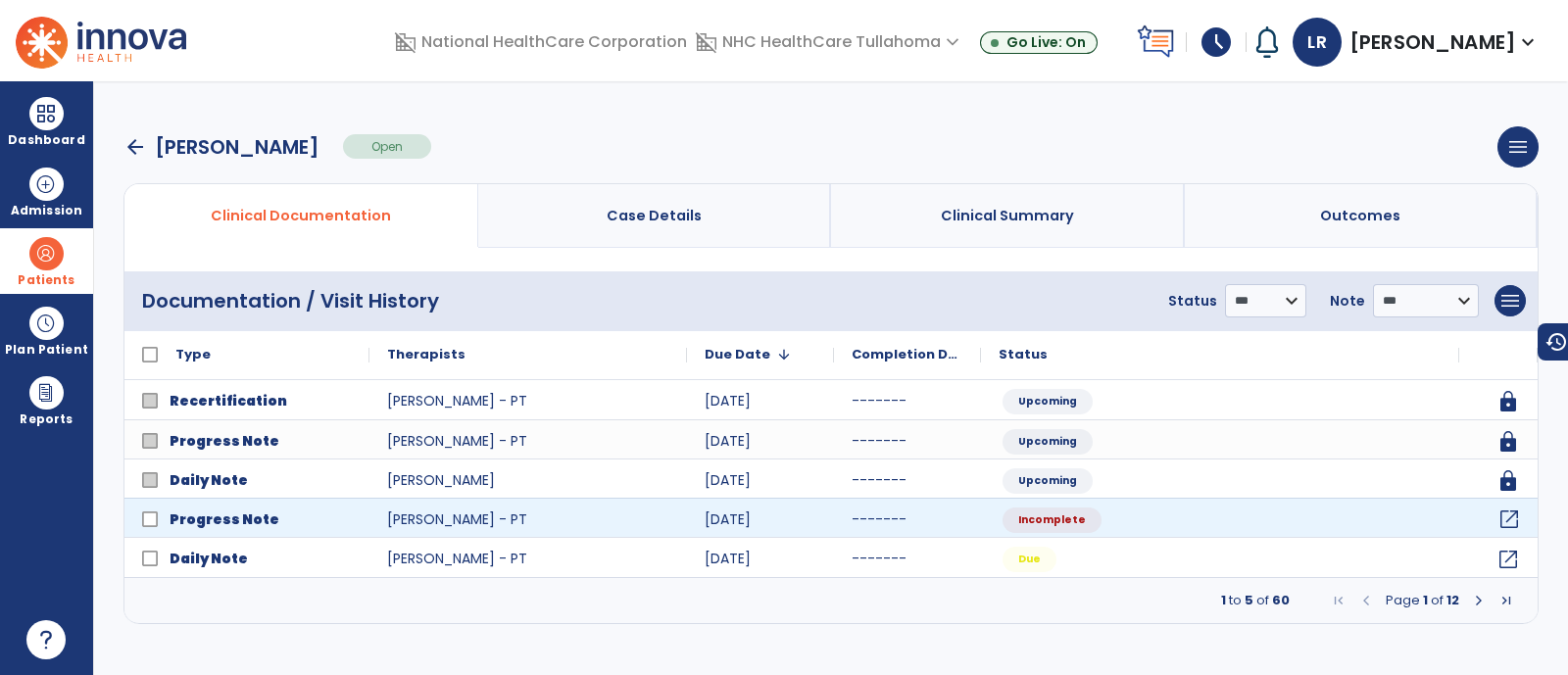 click on "open_in_new" 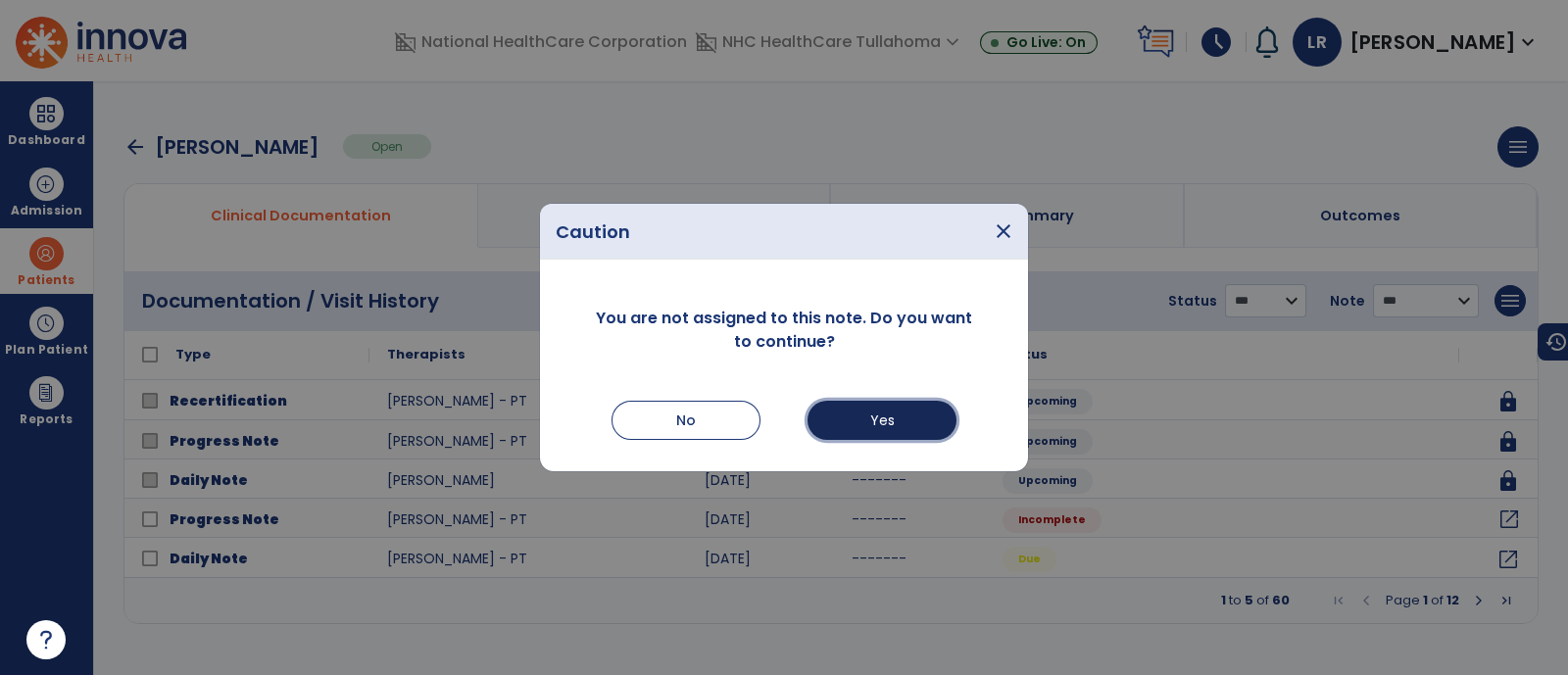 click on "Yes" at bounding box center [882, 420] 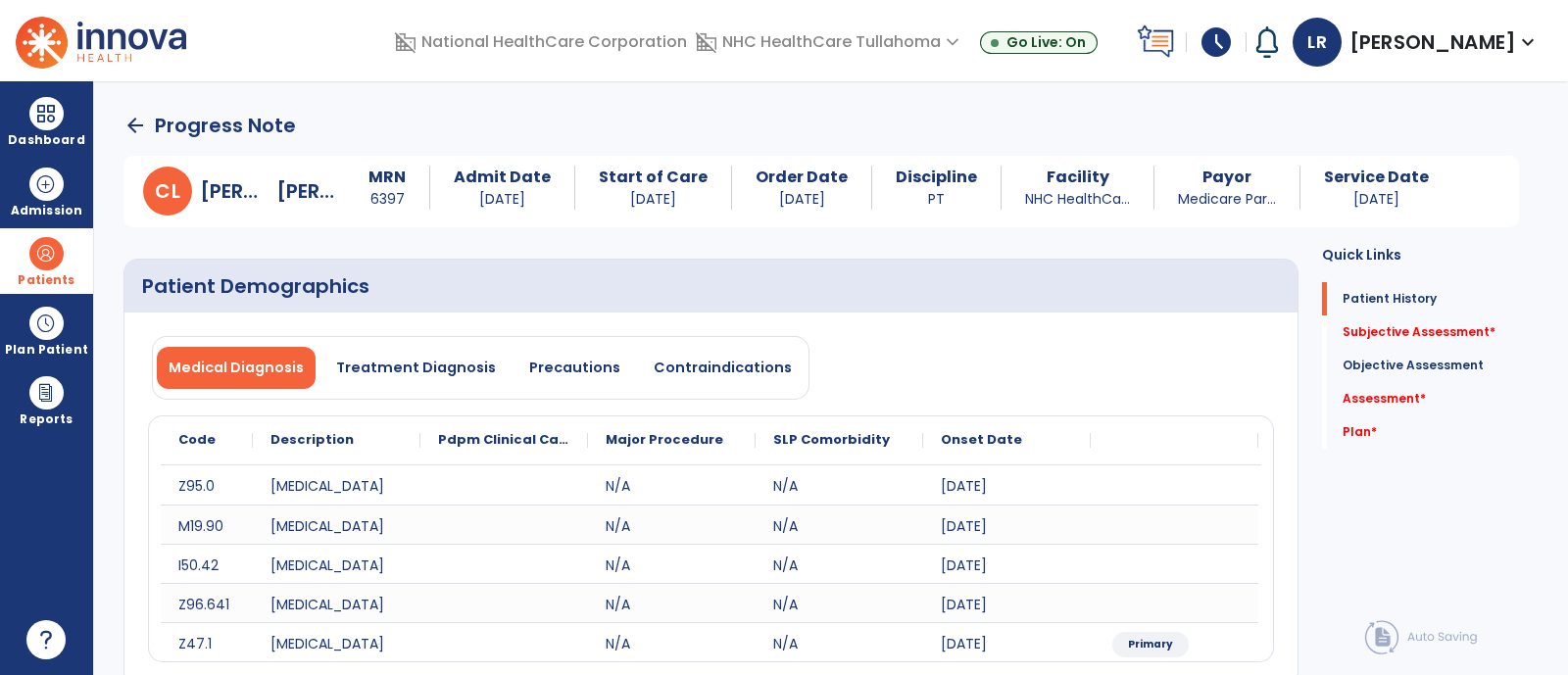 click on "Medical Diagnosis   Treatment Diagnosis   Precautions   Contraindications
Code
Description
Pdpm Clinical Category
Z95.0" 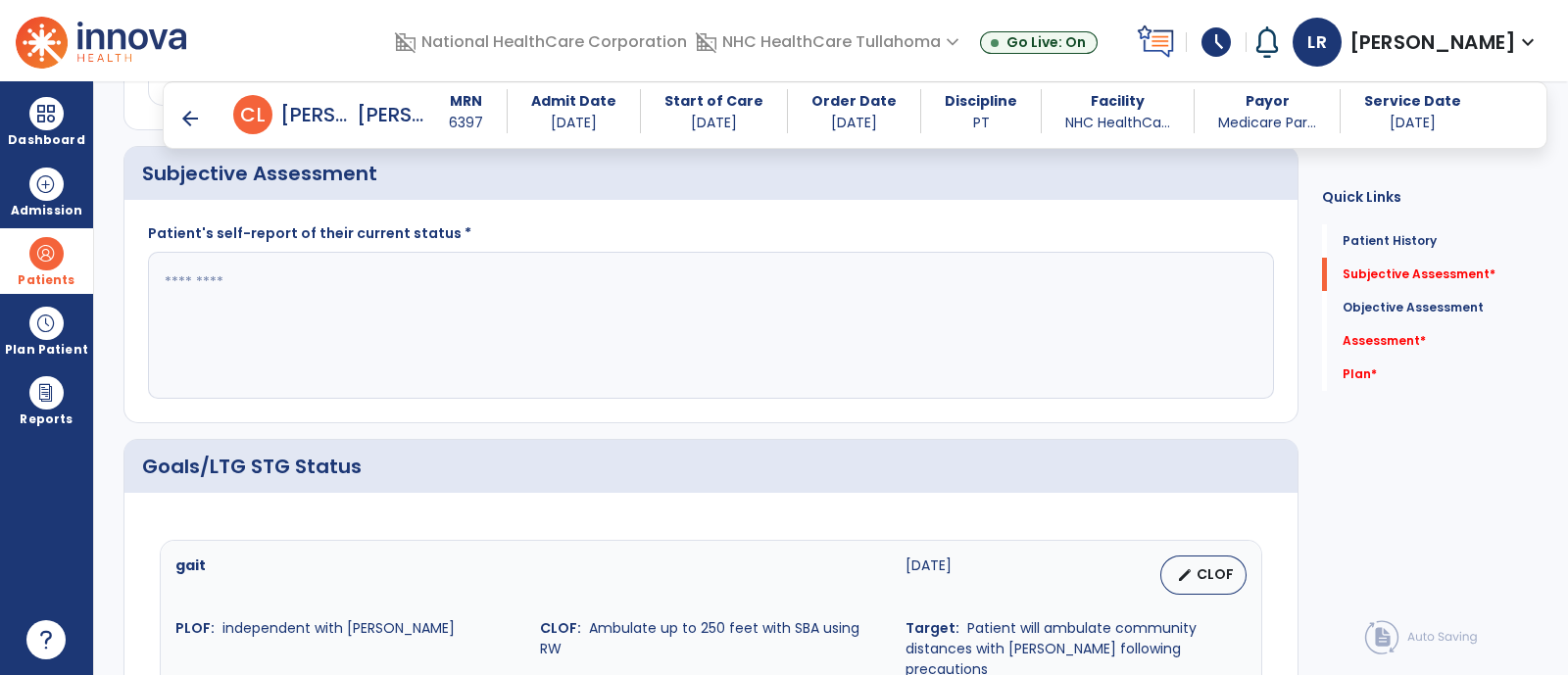 scroll, scrollTop: 528, scrollLeft: 0, axis: vertical 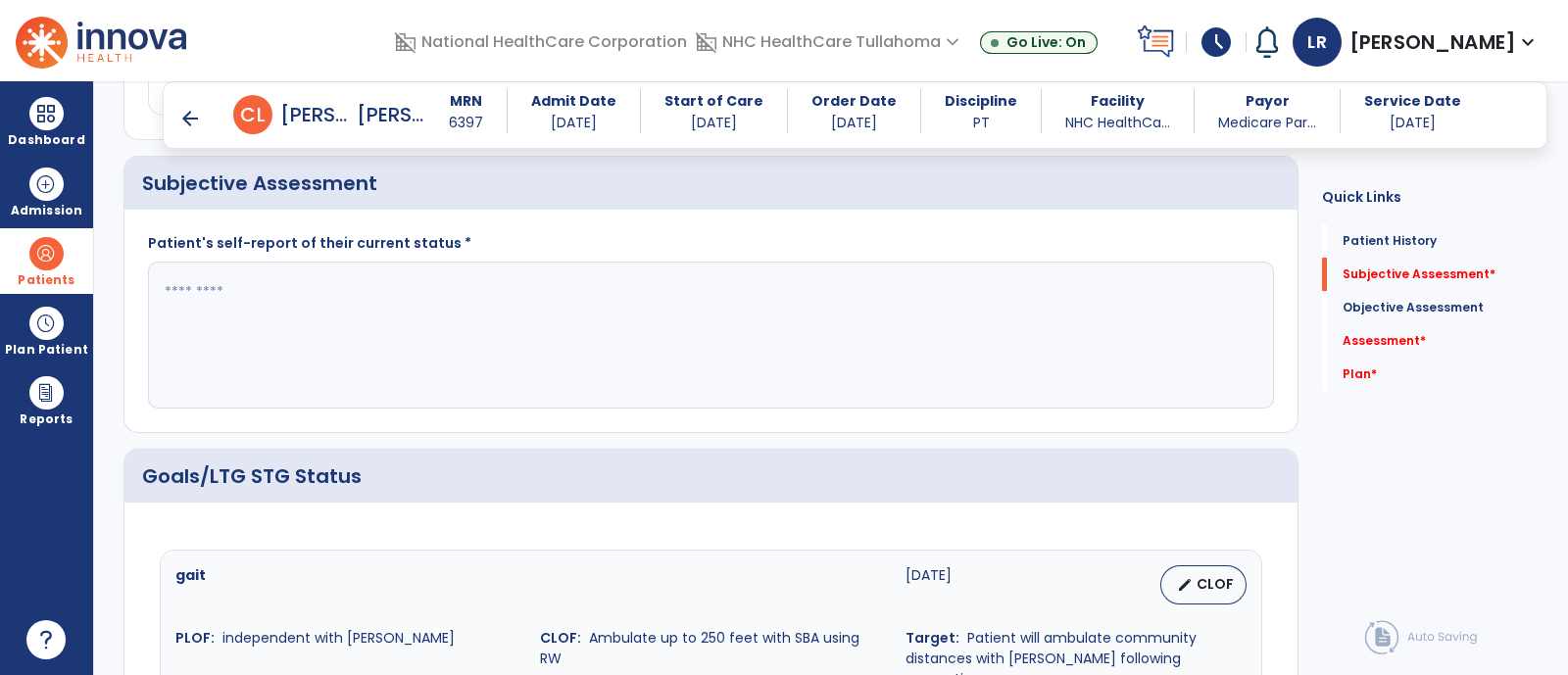 click 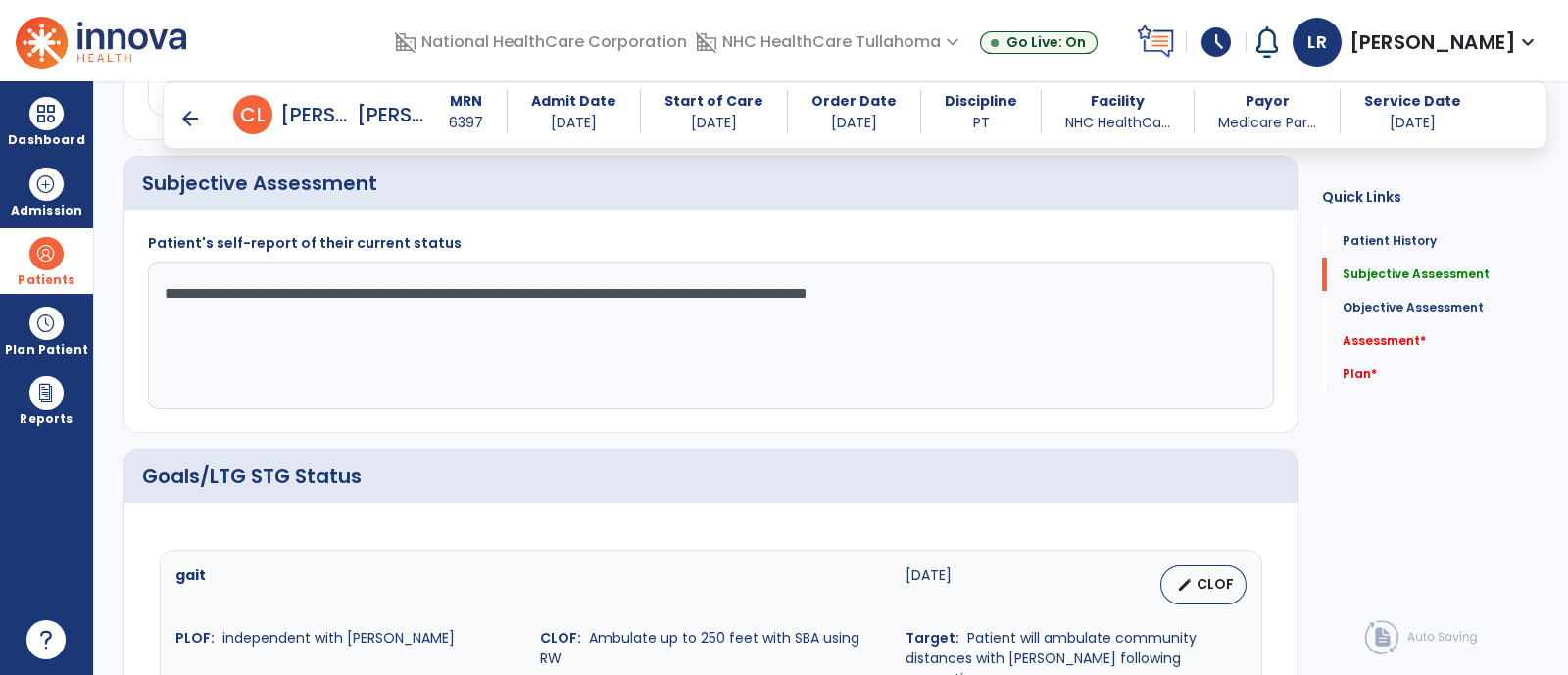 click on "**********" 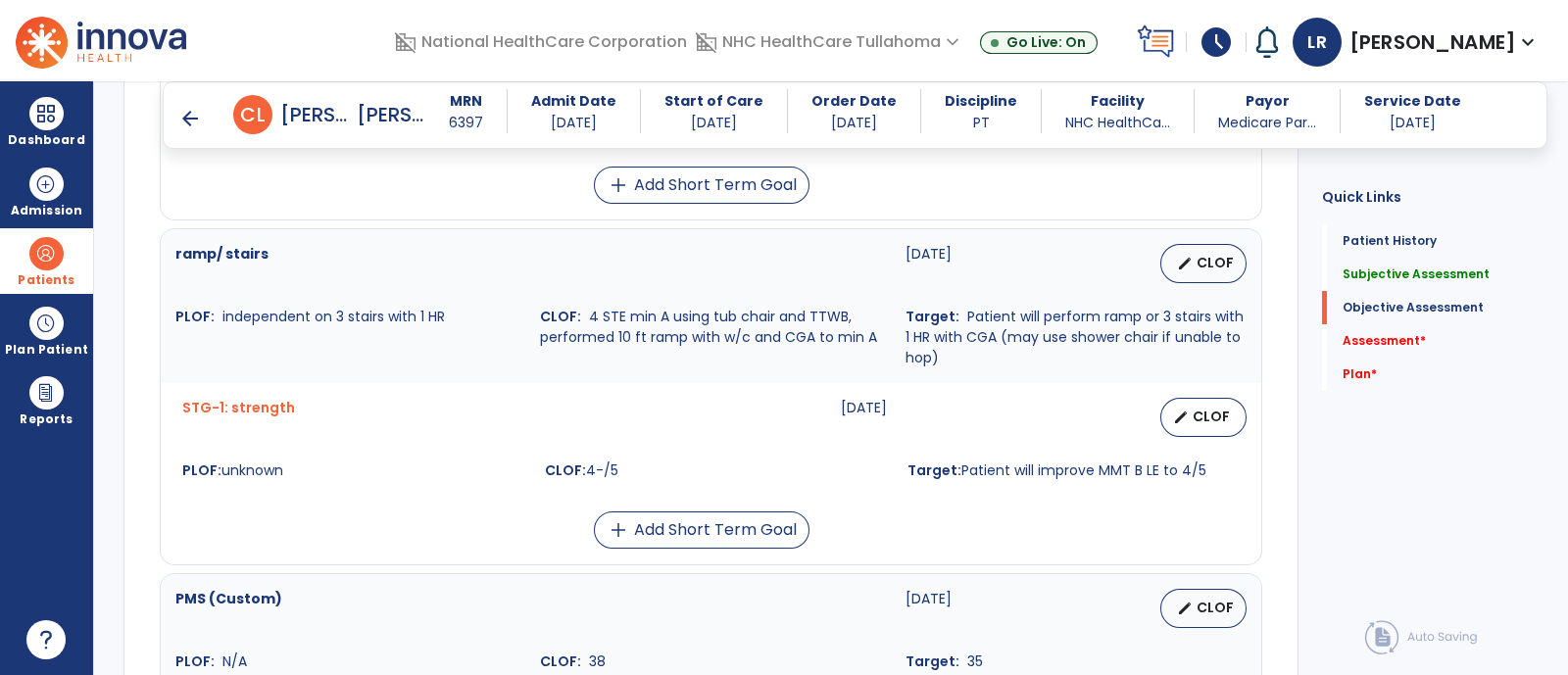scroll, scrollTop: 1195, scrollLeft: 0, axis: vertical 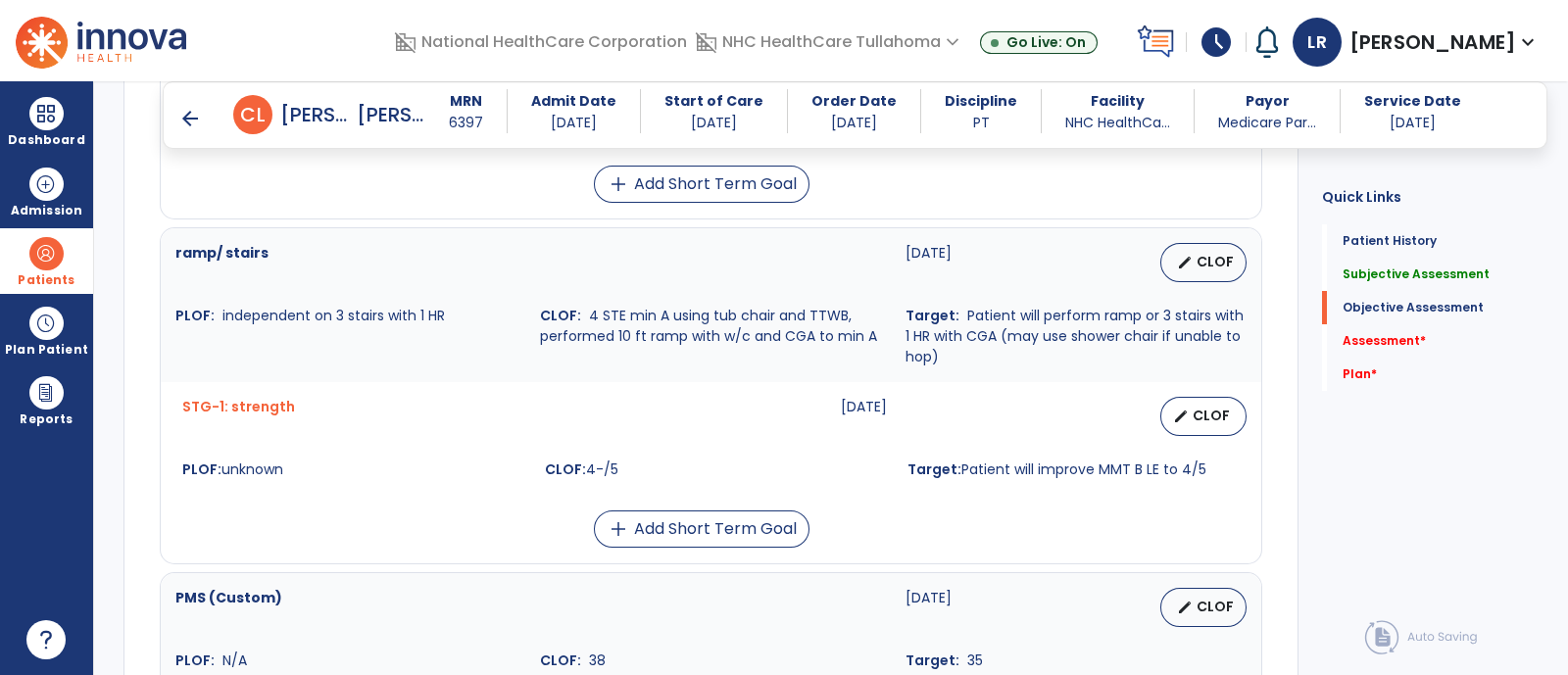 type on "**********" 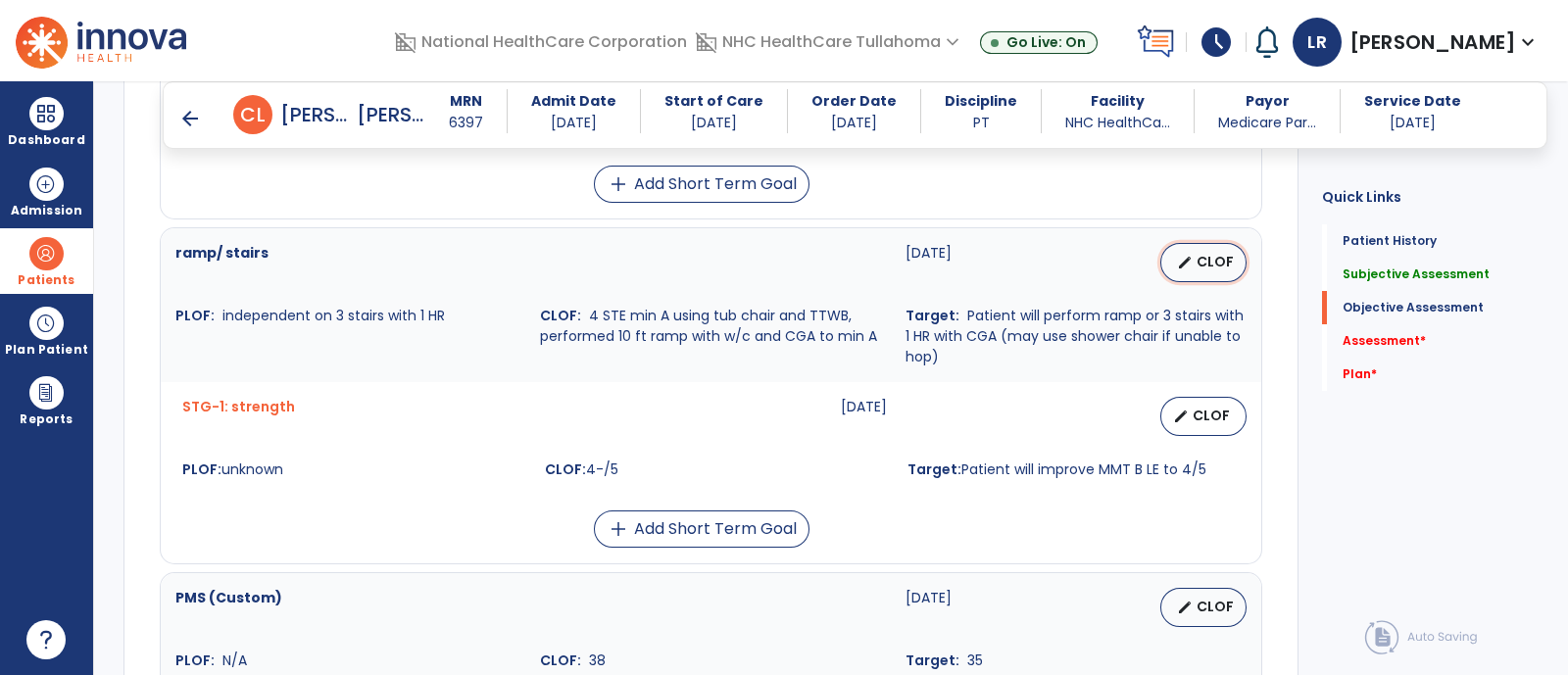 click on "CLOF" at bounding box center (1215, 262) 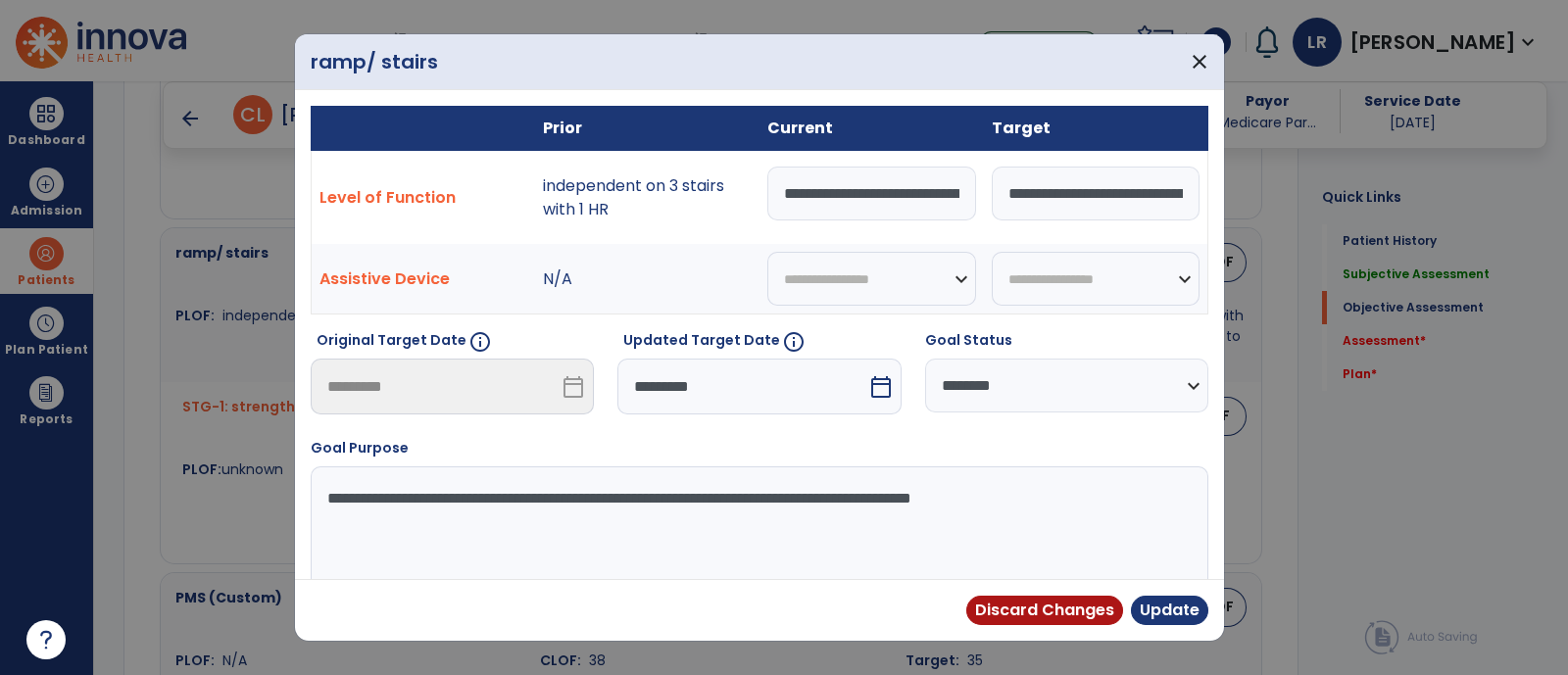 click on "**********" at bounding box center [871, 193] 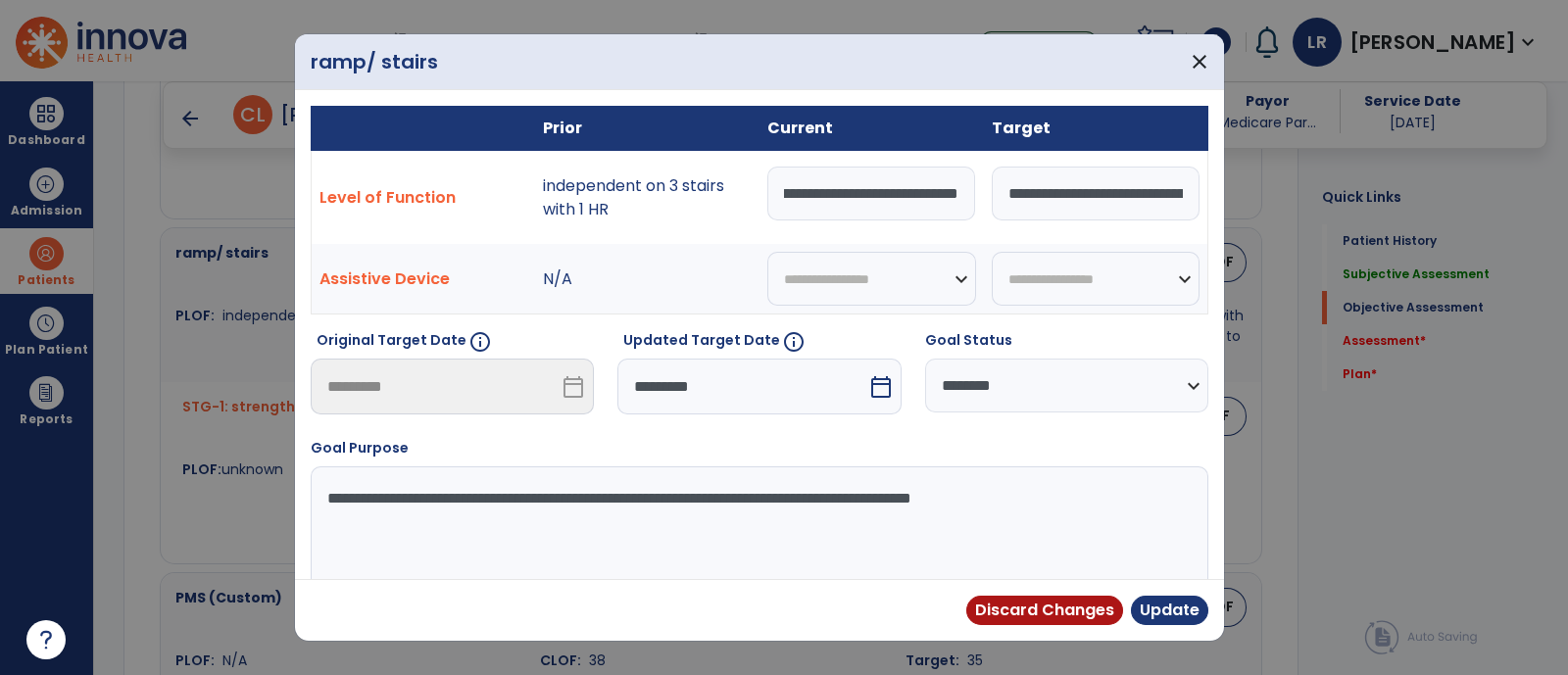 scroll, scrollTop: 0, scrollLeft: 434, axis: horizontal 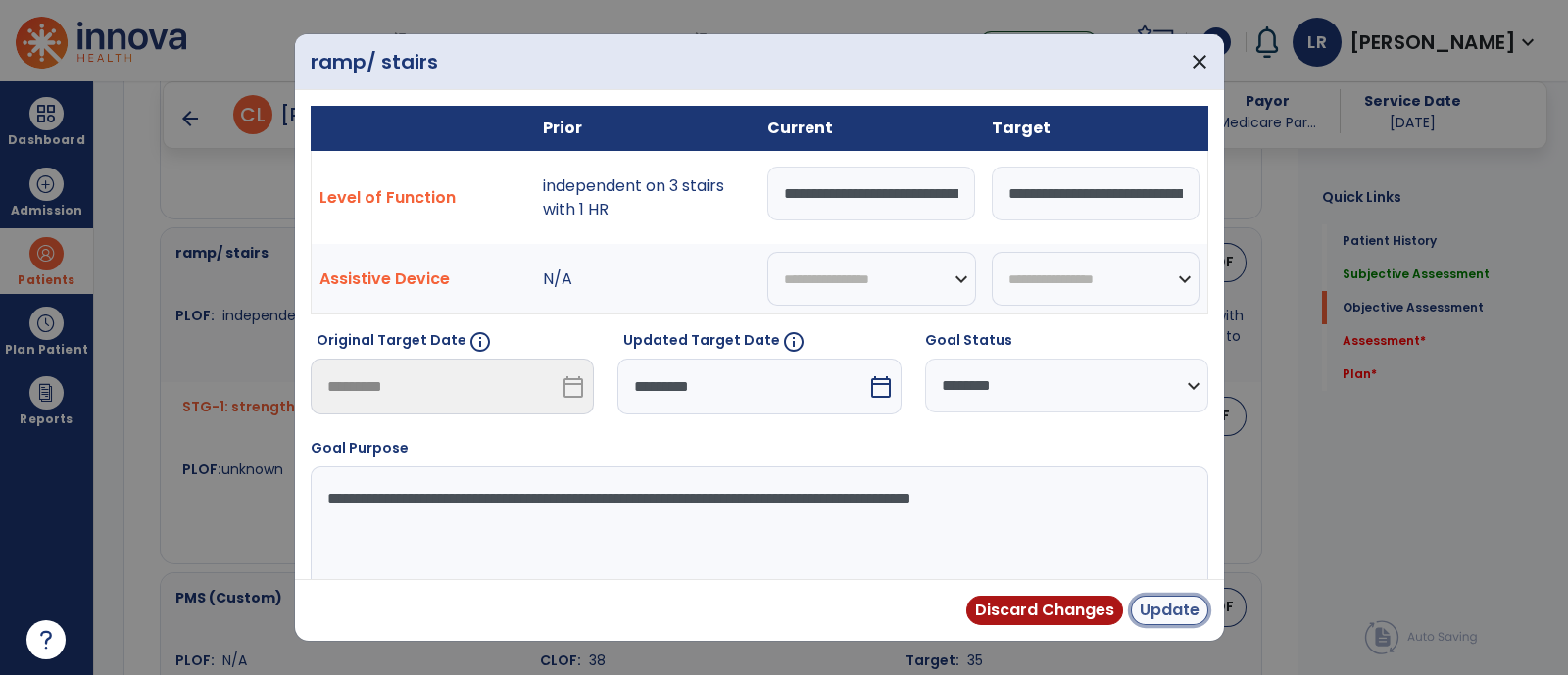 click on "Update" at bounding box center [1169, 610] 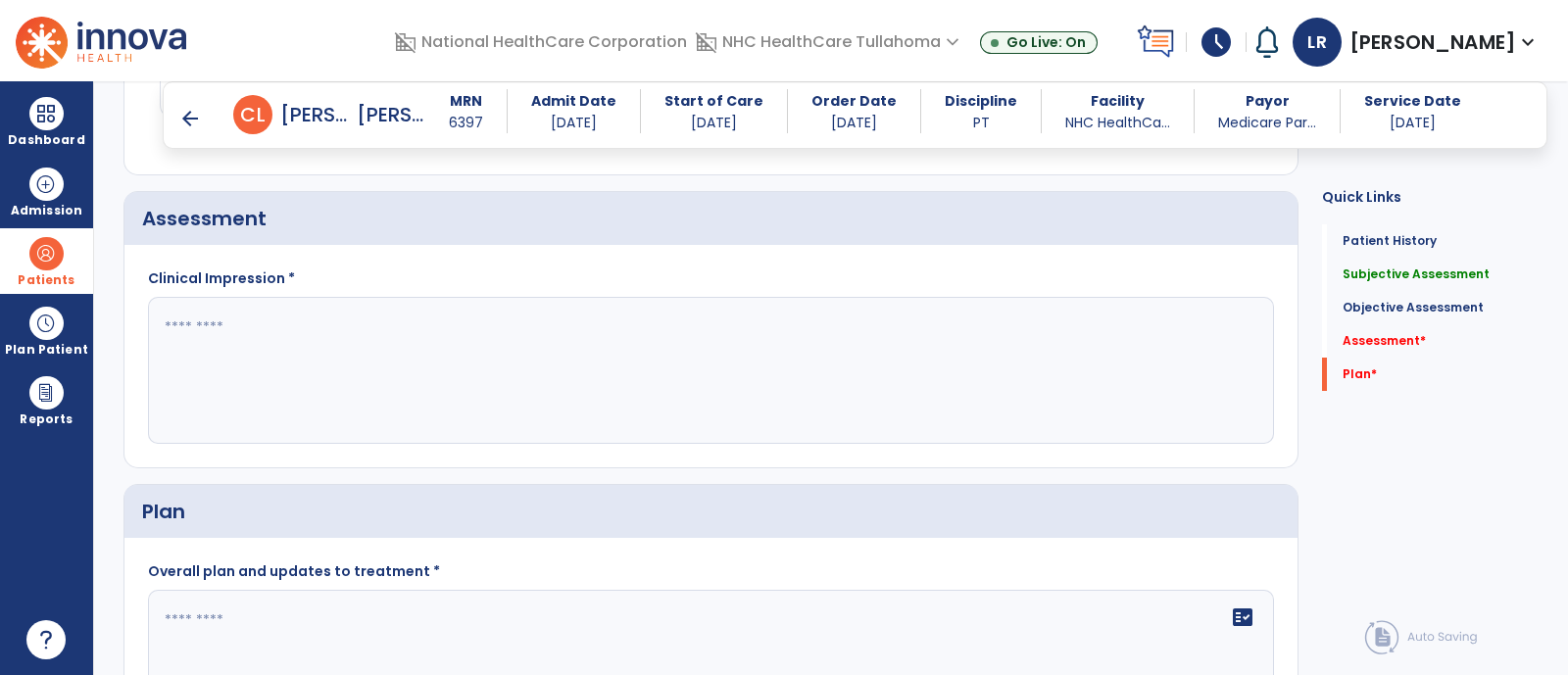 scroll, scrollTop: 1946, scrollLeft: 0, axis: vertical 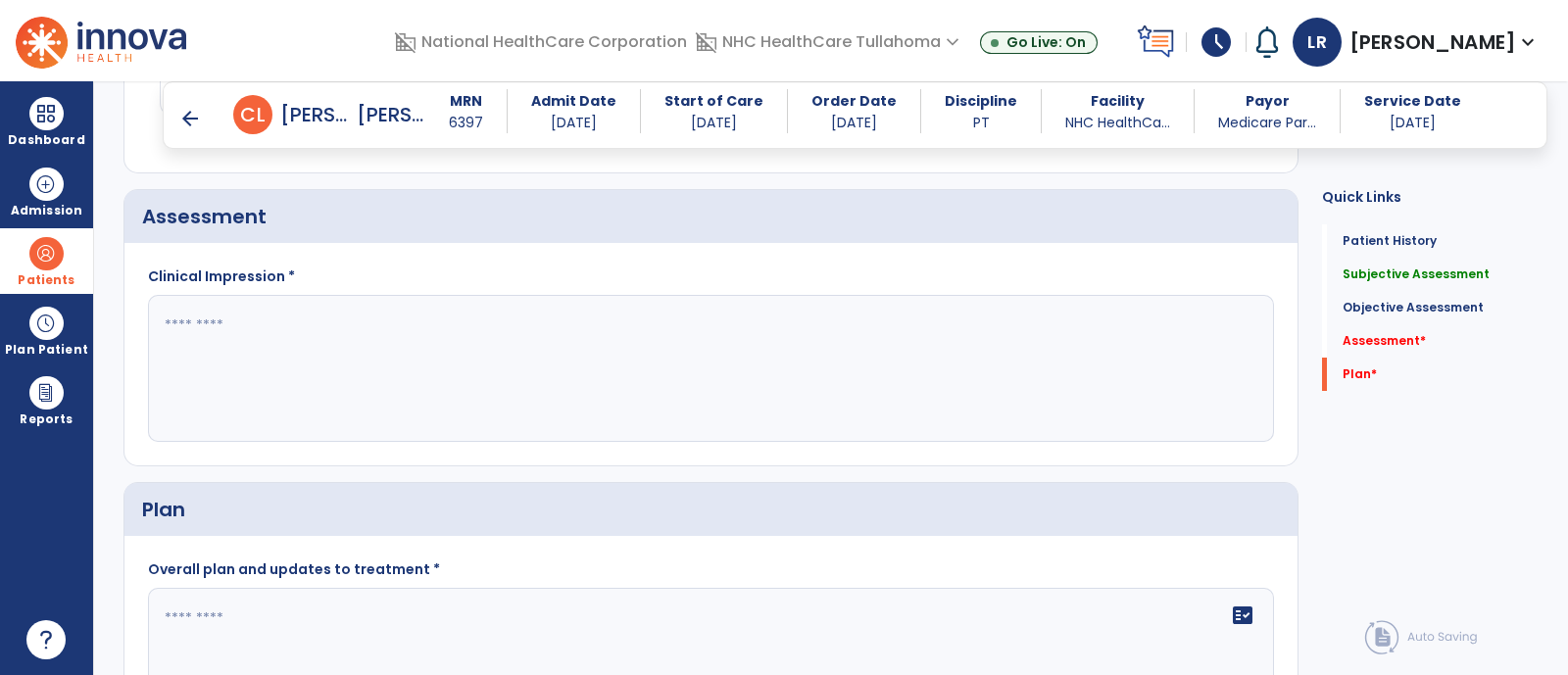 click 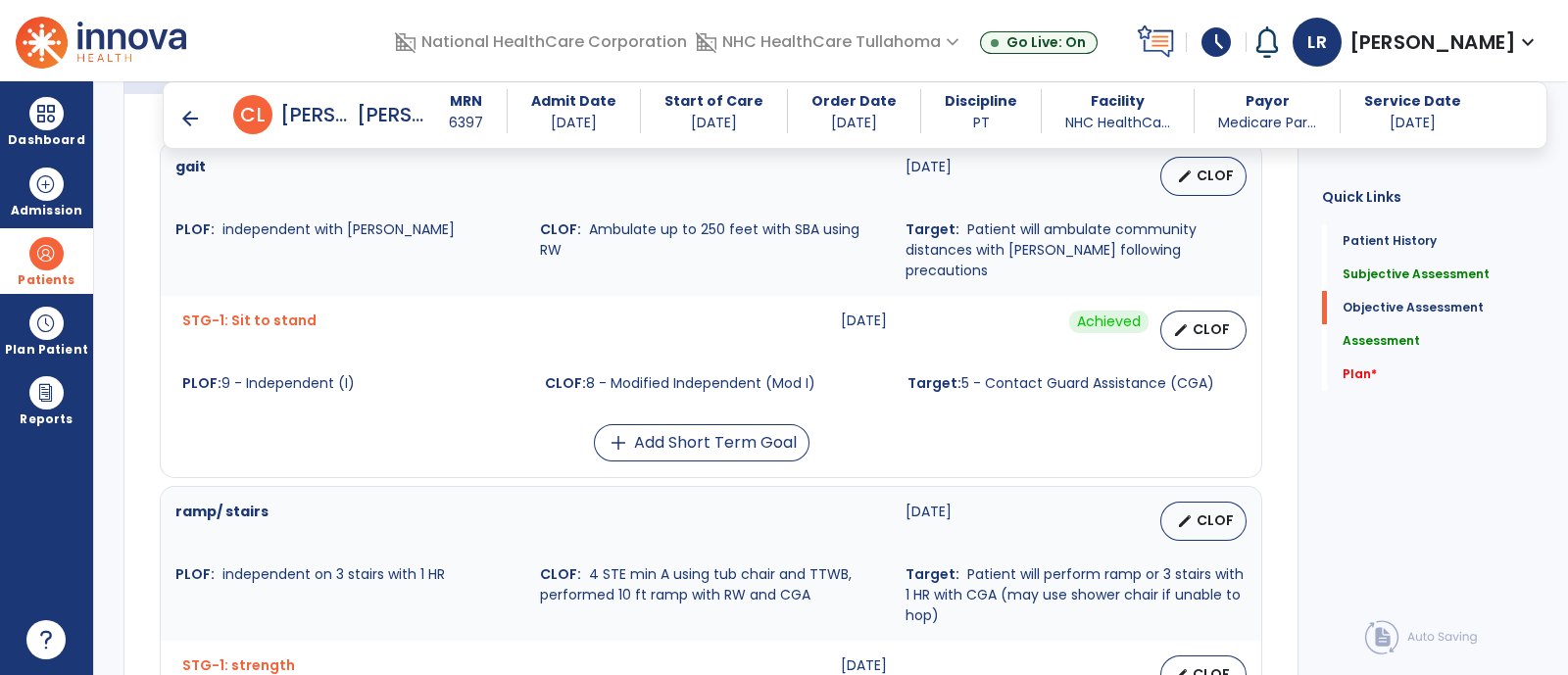 scroll, scrollTop: 933, scrollLeft: 0, axis: vertical 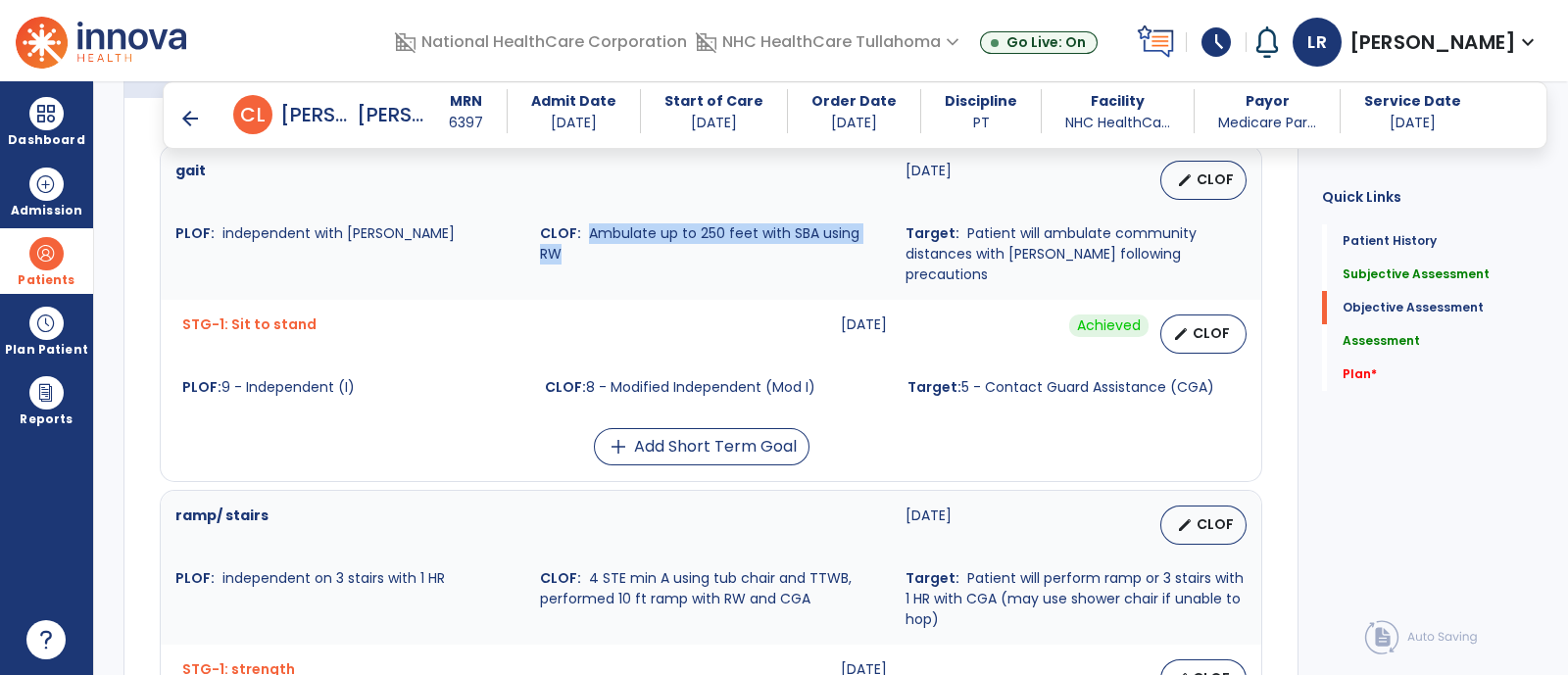 drag, startPoint x: 585, startPoint y: 230, endPoint x: 892, endPoint y: 229, distance: 307.0016 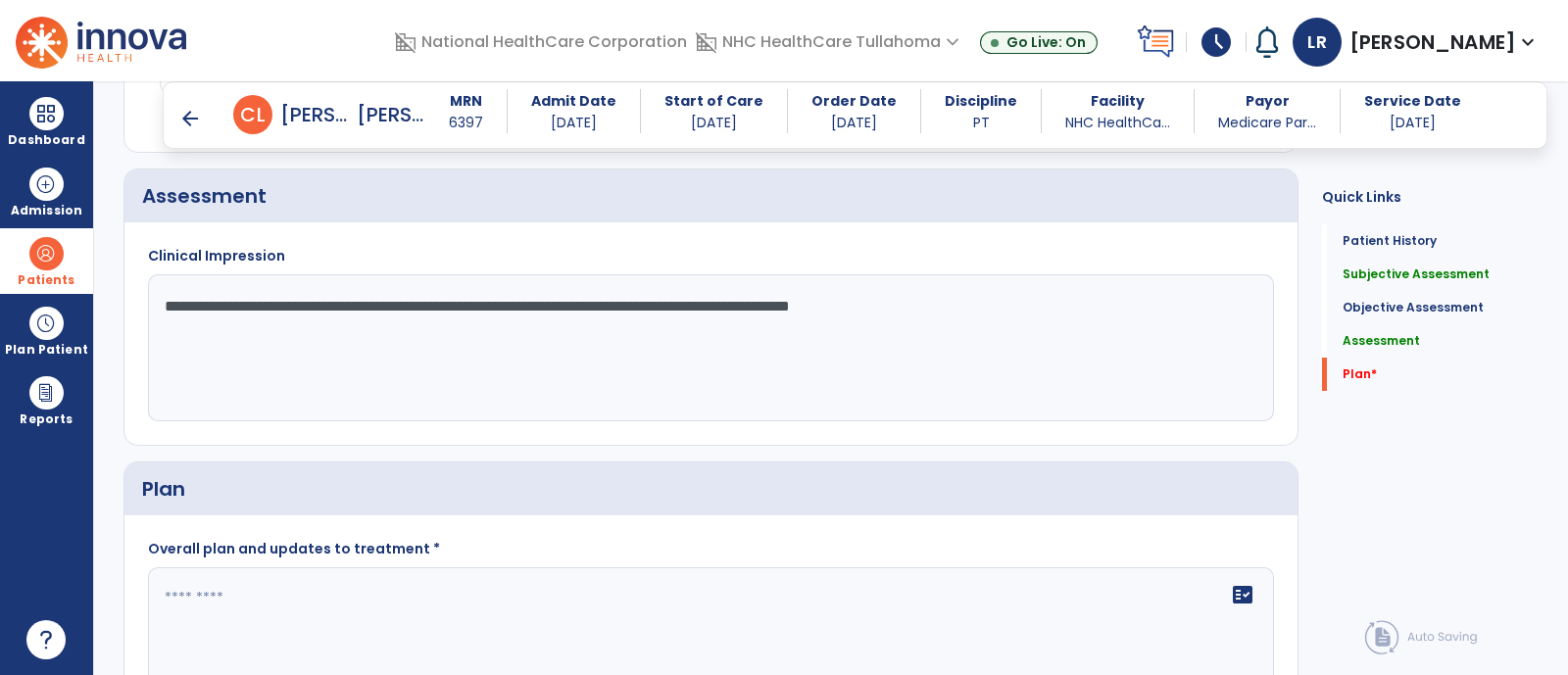 scroll, scrollTop: 1983, scrollLeft: 0, axis: vertical 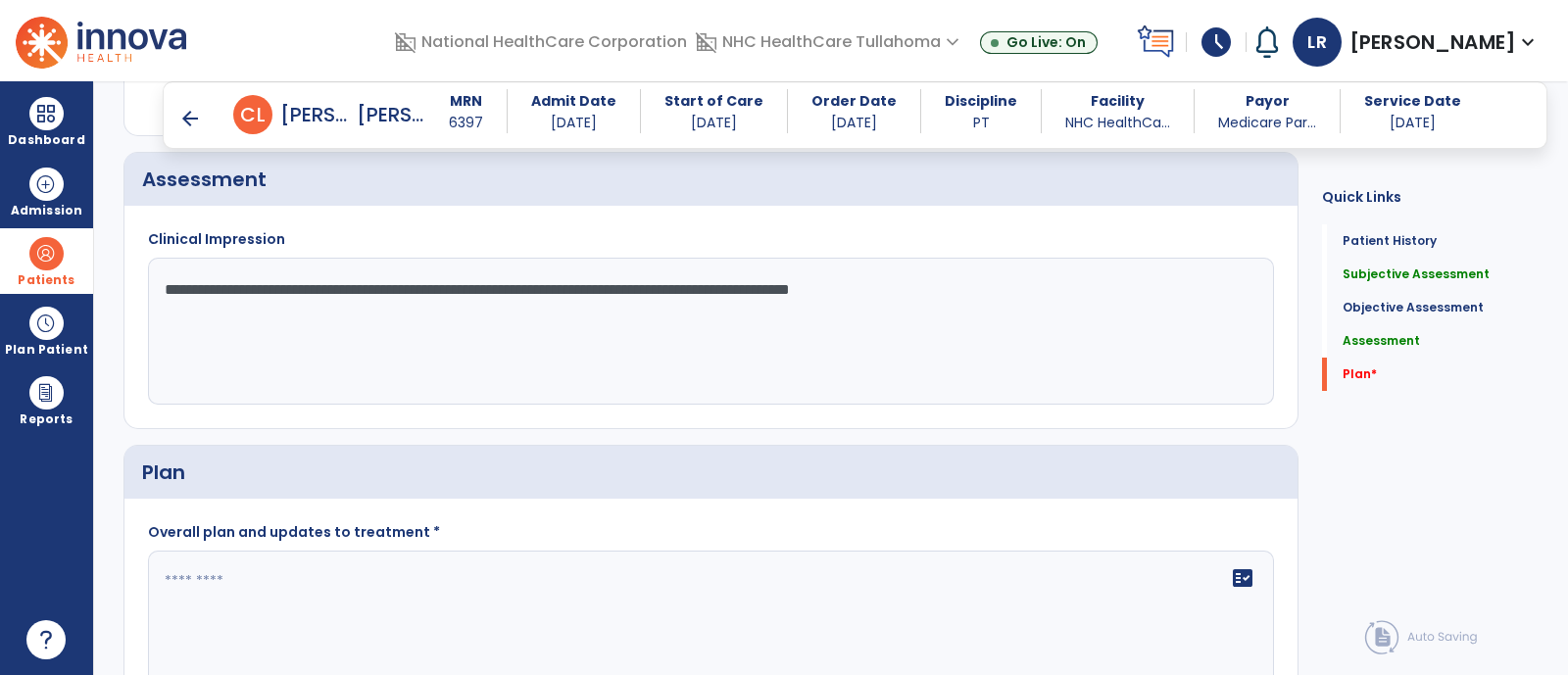 click on "**********" 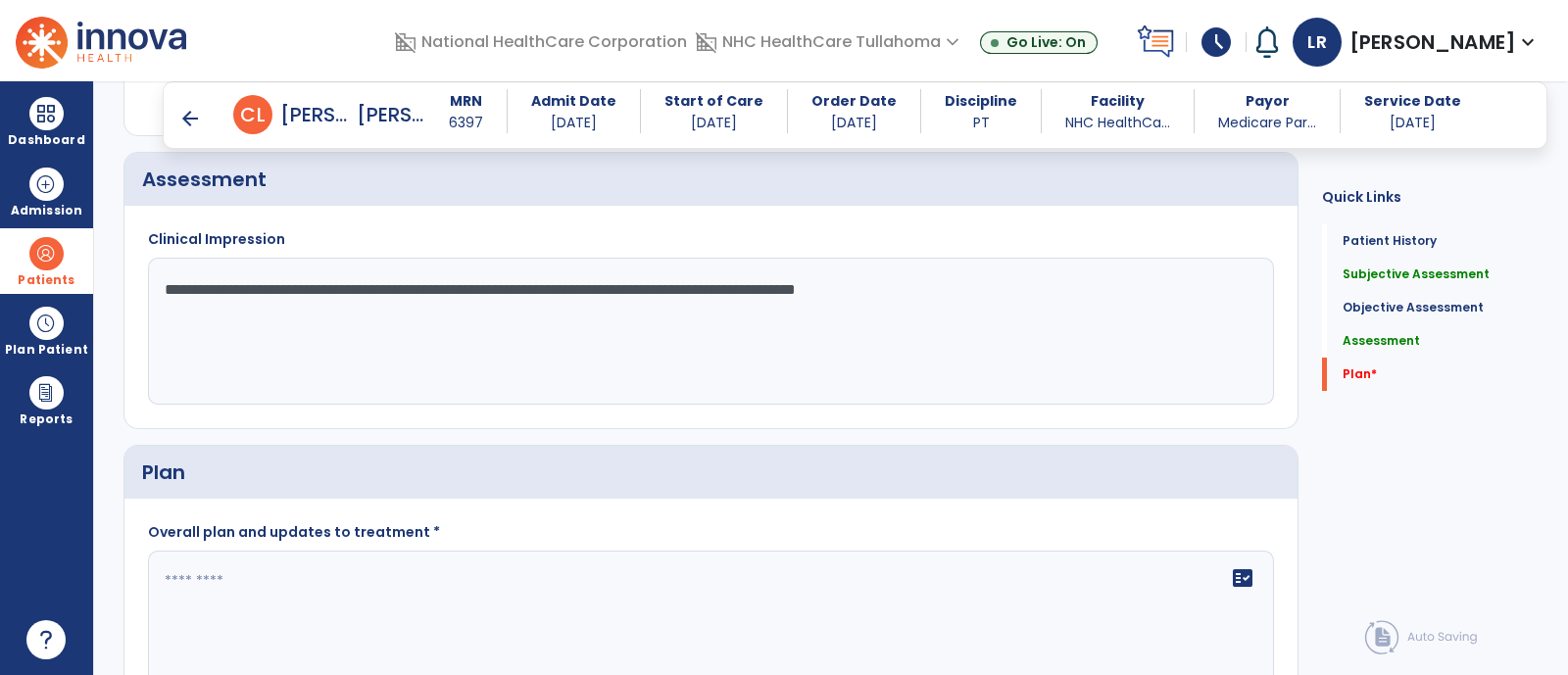 paste on "**********" 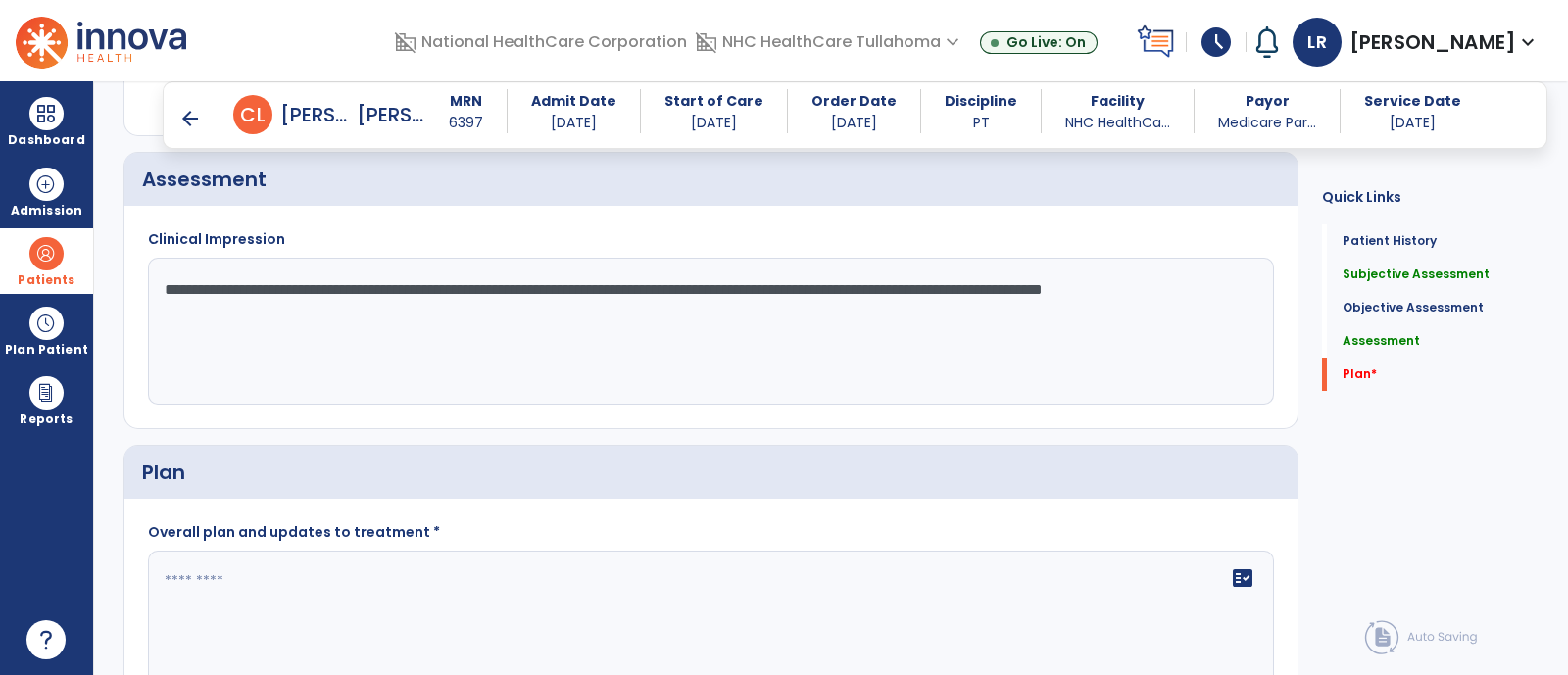 click on "**********" 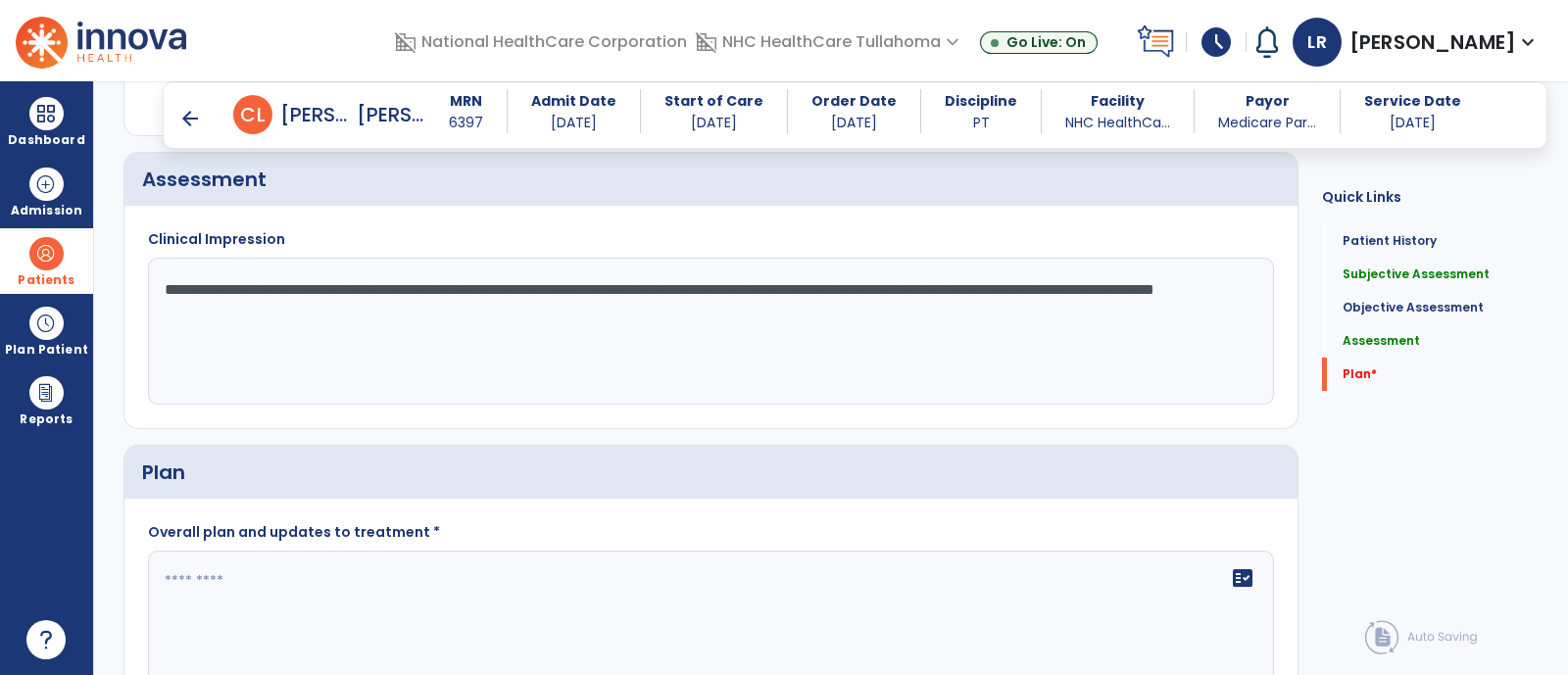 click on "**********" 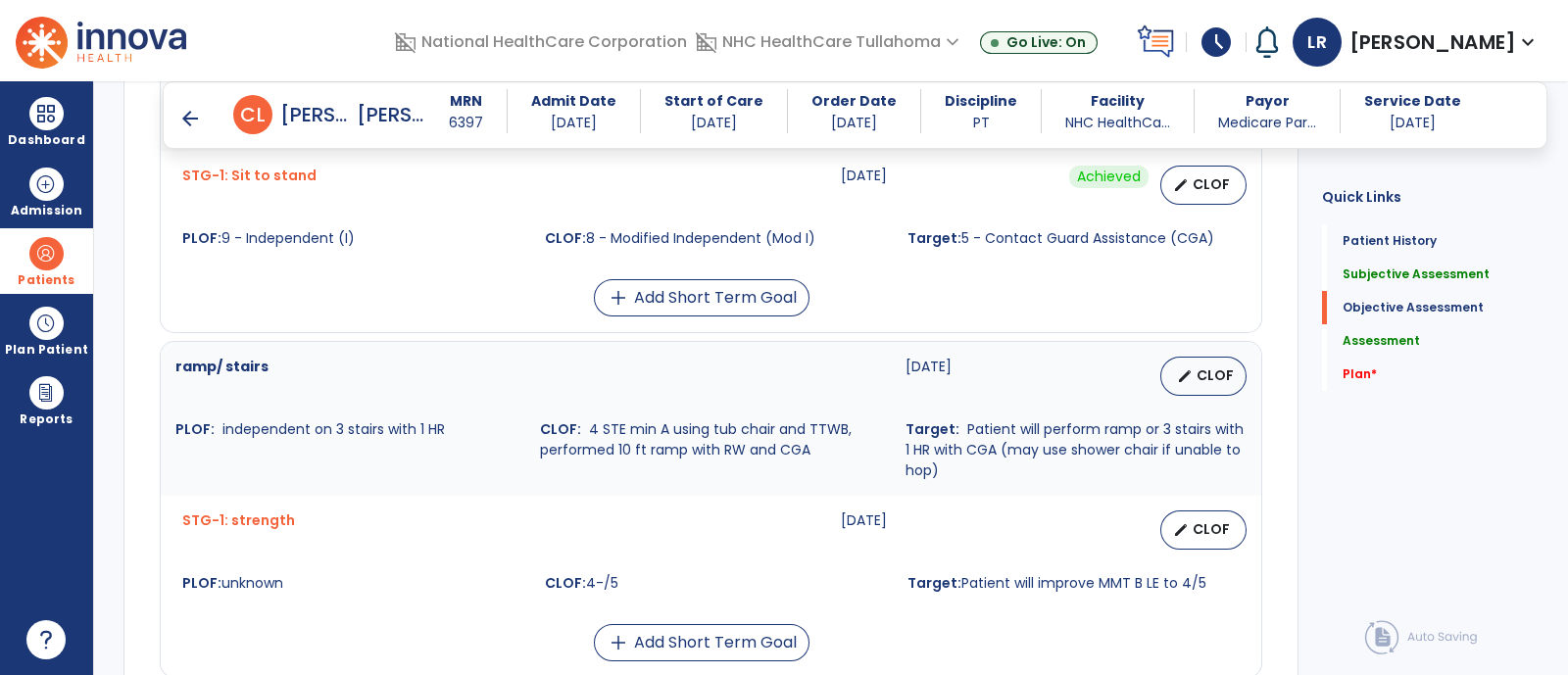 scroll, scrollTop: 1078, scrollLeft: 0, axis: vertical 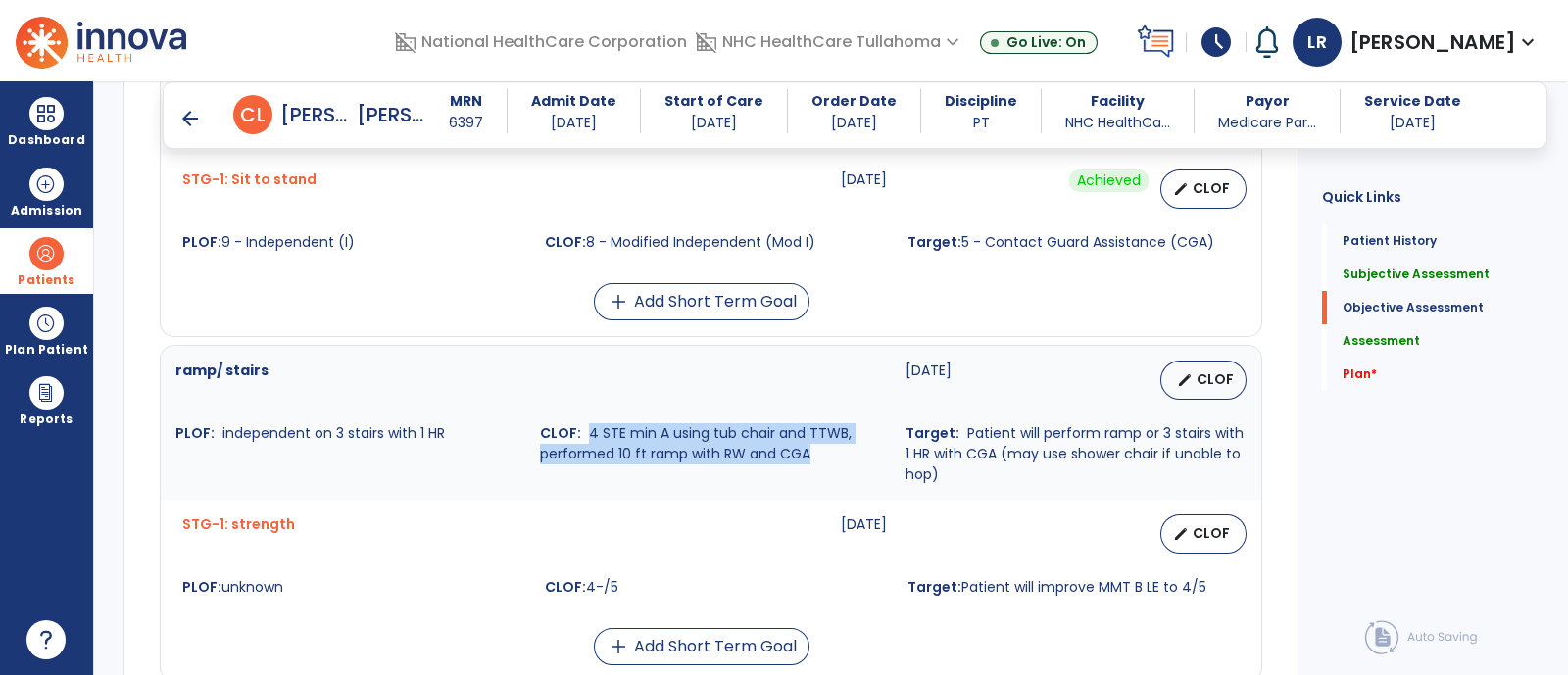 drag, startPoint x: 587, startPoint y: 410, endPoint x: 826, endPoint y: 423, distance: 239.3533 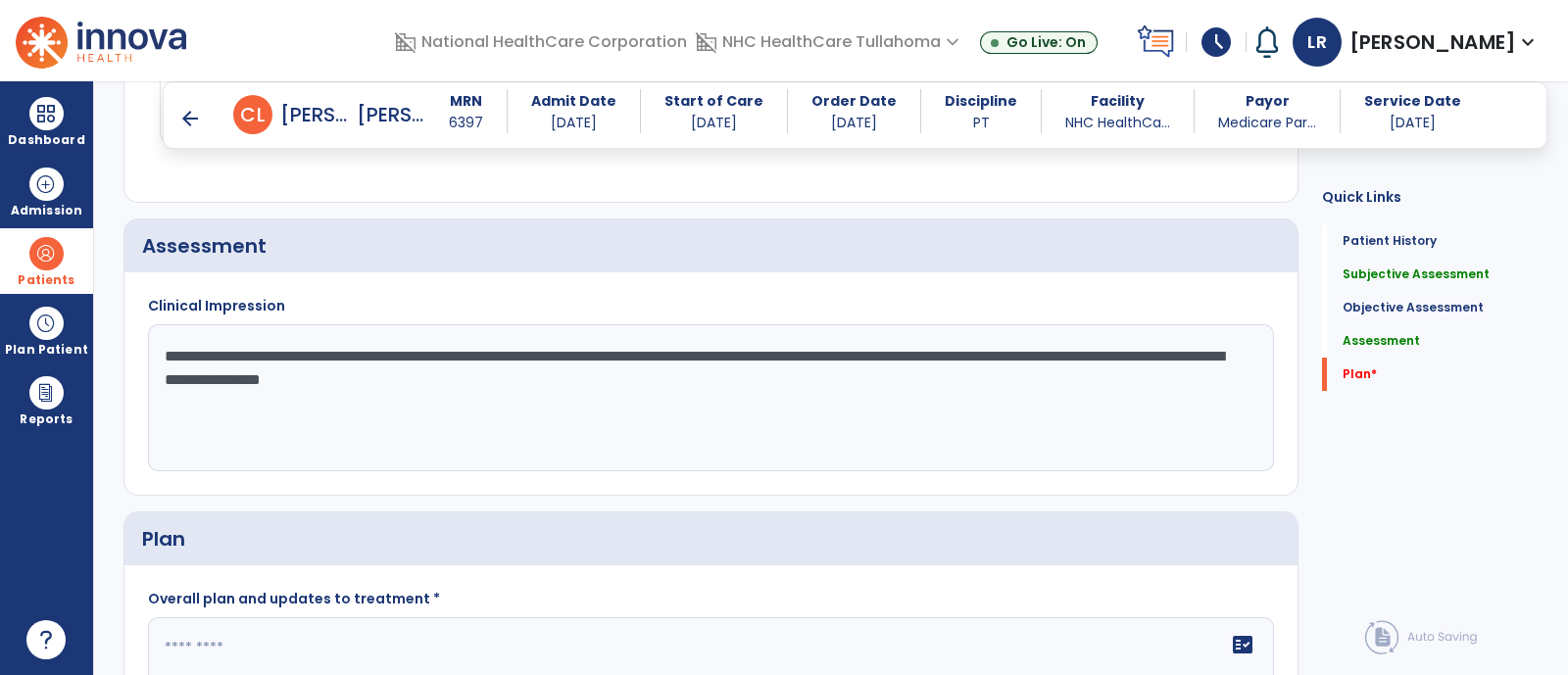 scroll, scrollTop: 1916, scrollLeft: 0, axis: vertical 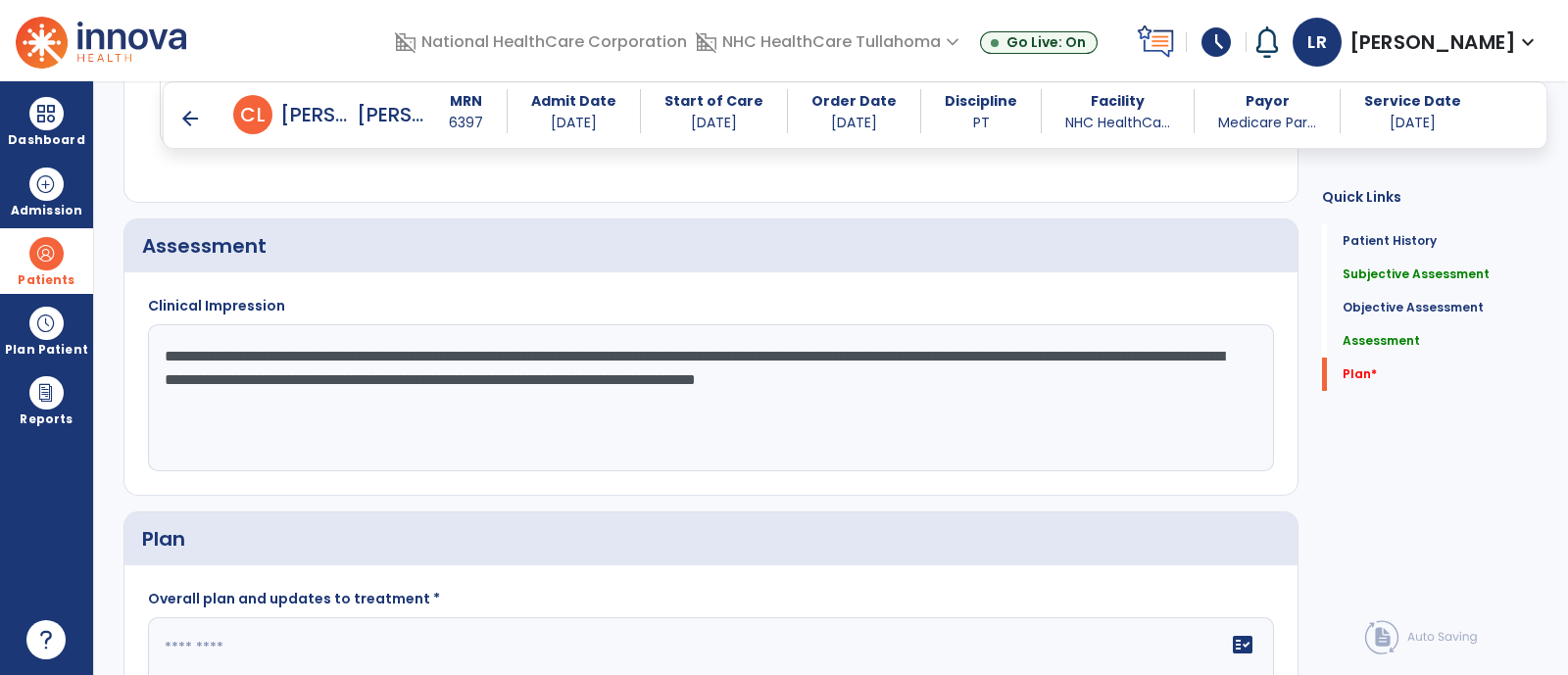 click on "**********" 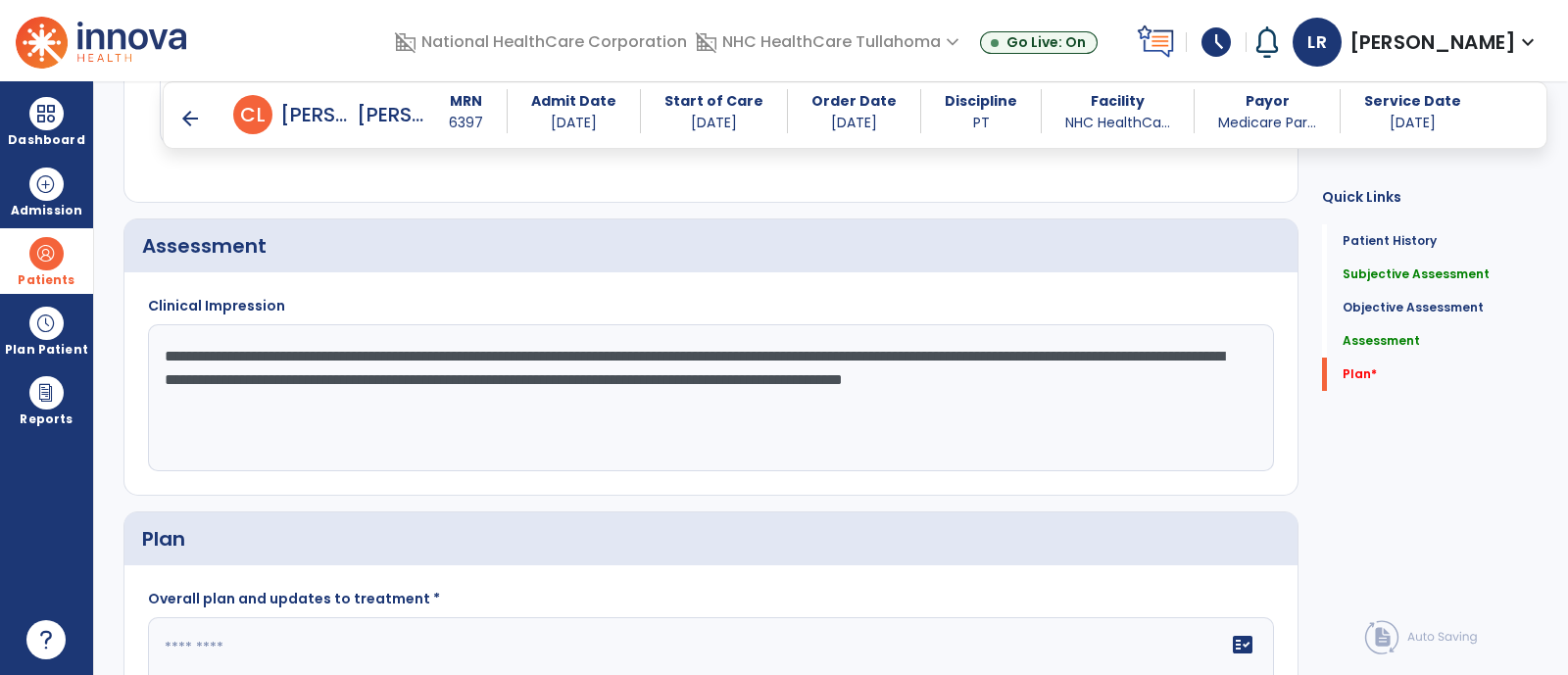 click on "**********" 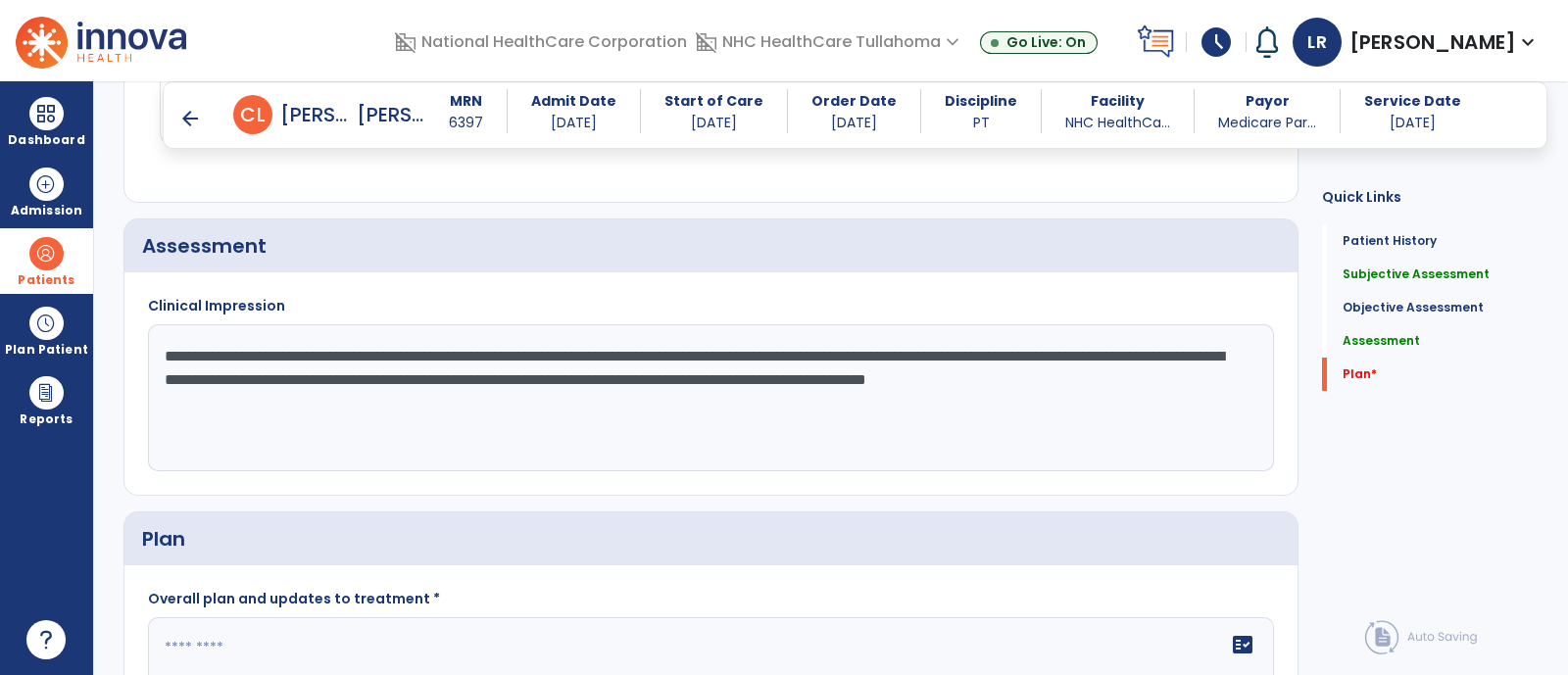 click on "**********" 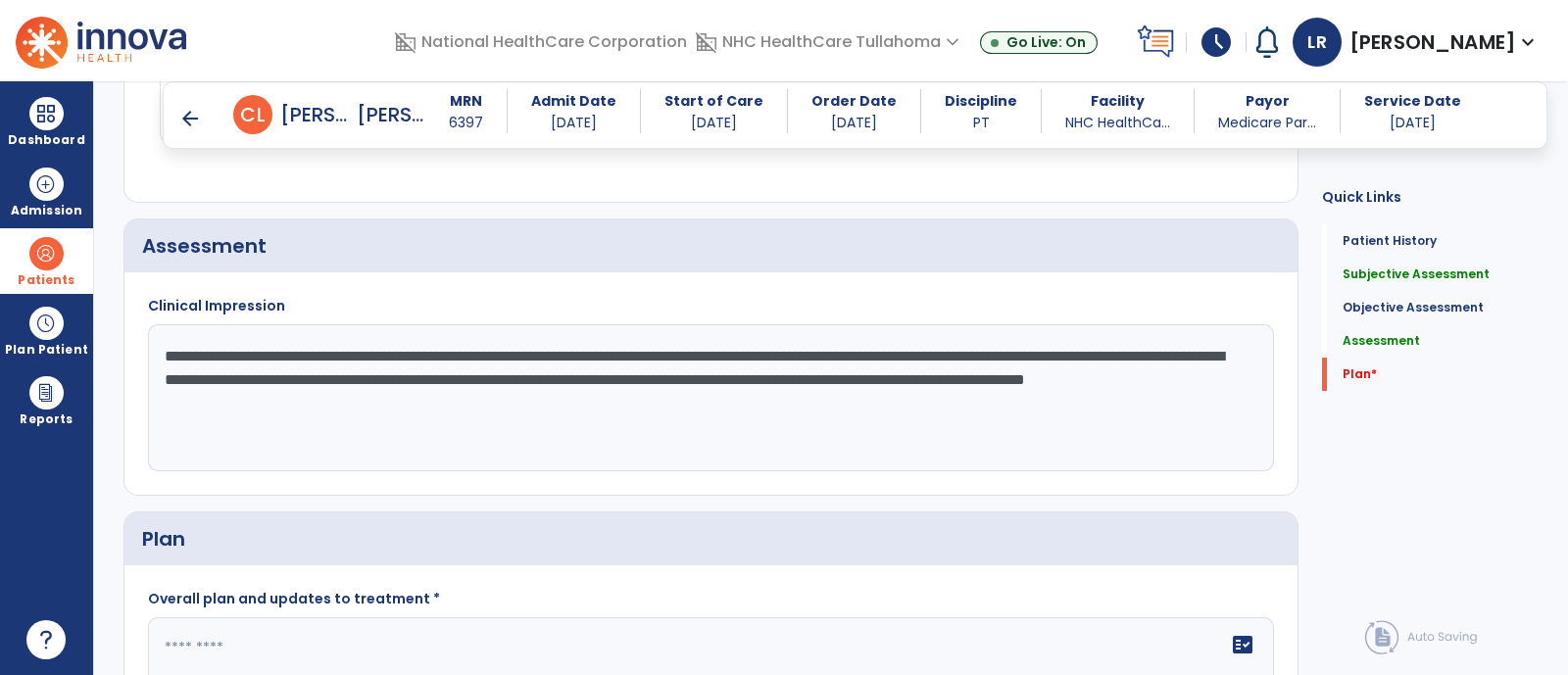 drag, startPoint x: 710, startPoint y: 369, endPoint x: 617, endPoint y: 381, distance: 93.771 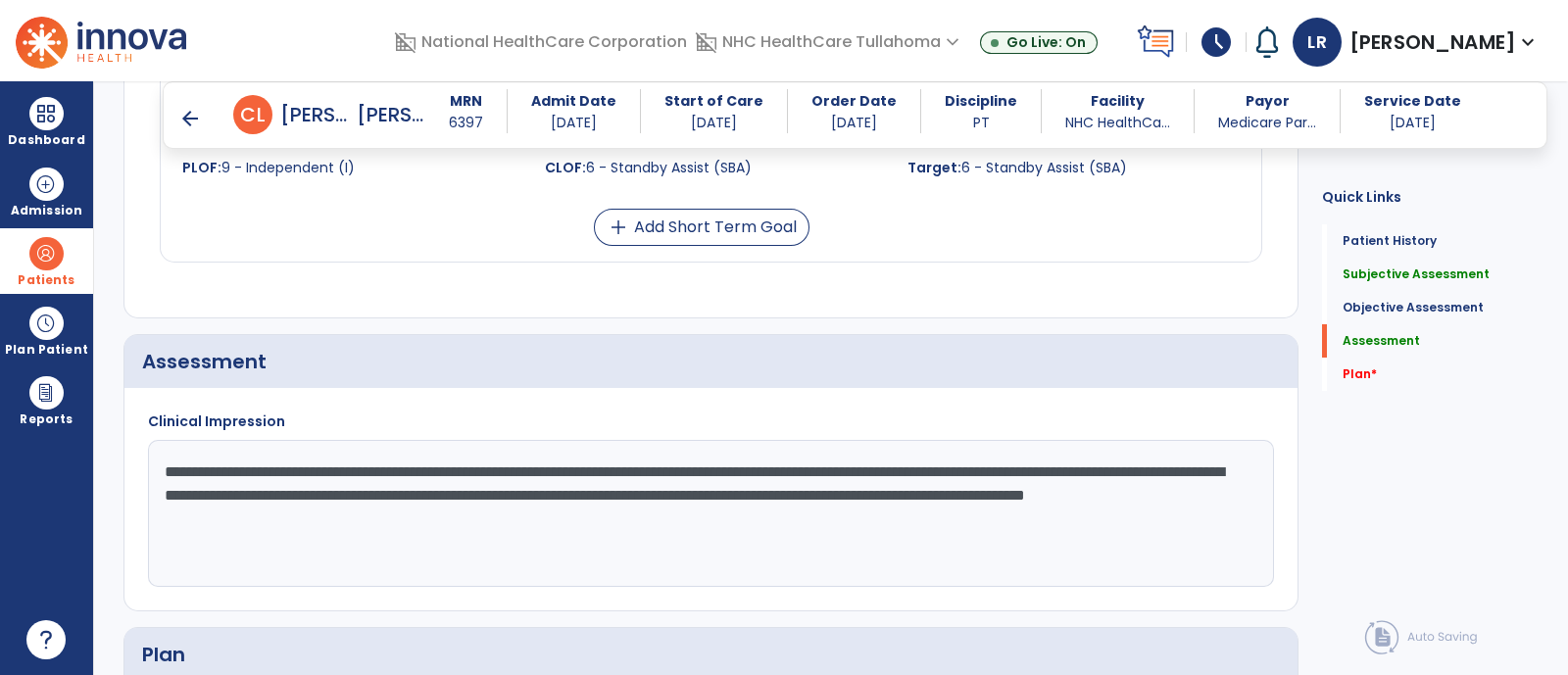 scroll, scrollTop: 1799, scrollLeft: 0, axis: vertical 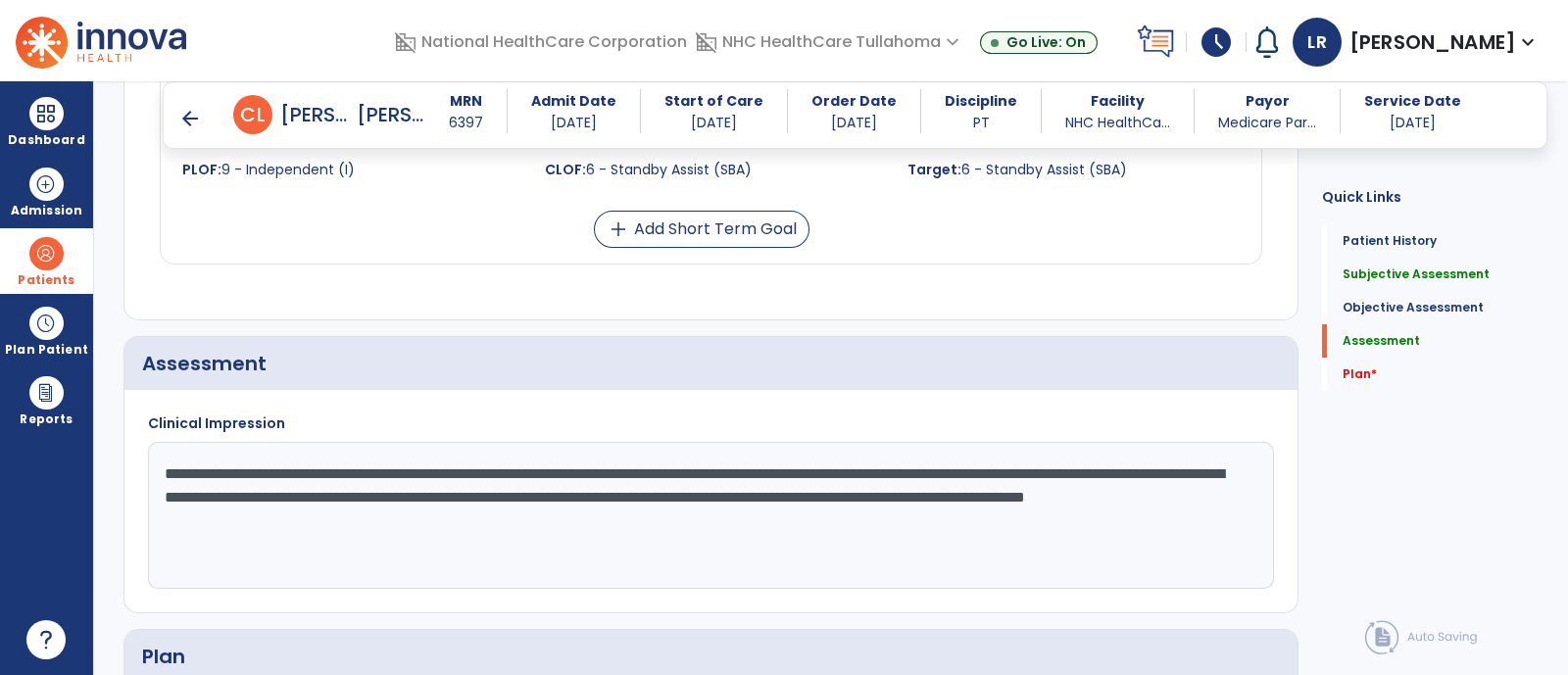 click on "**********" 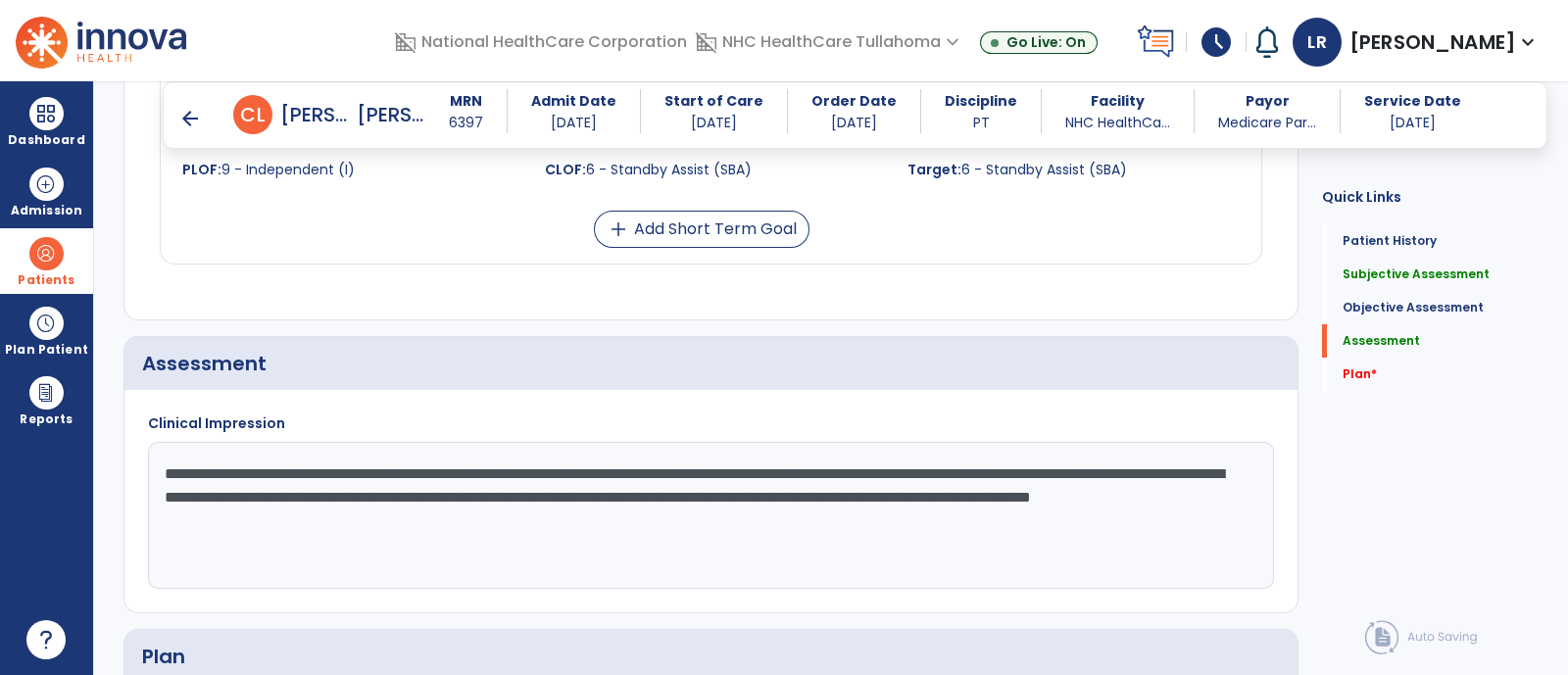 paste on "**********" 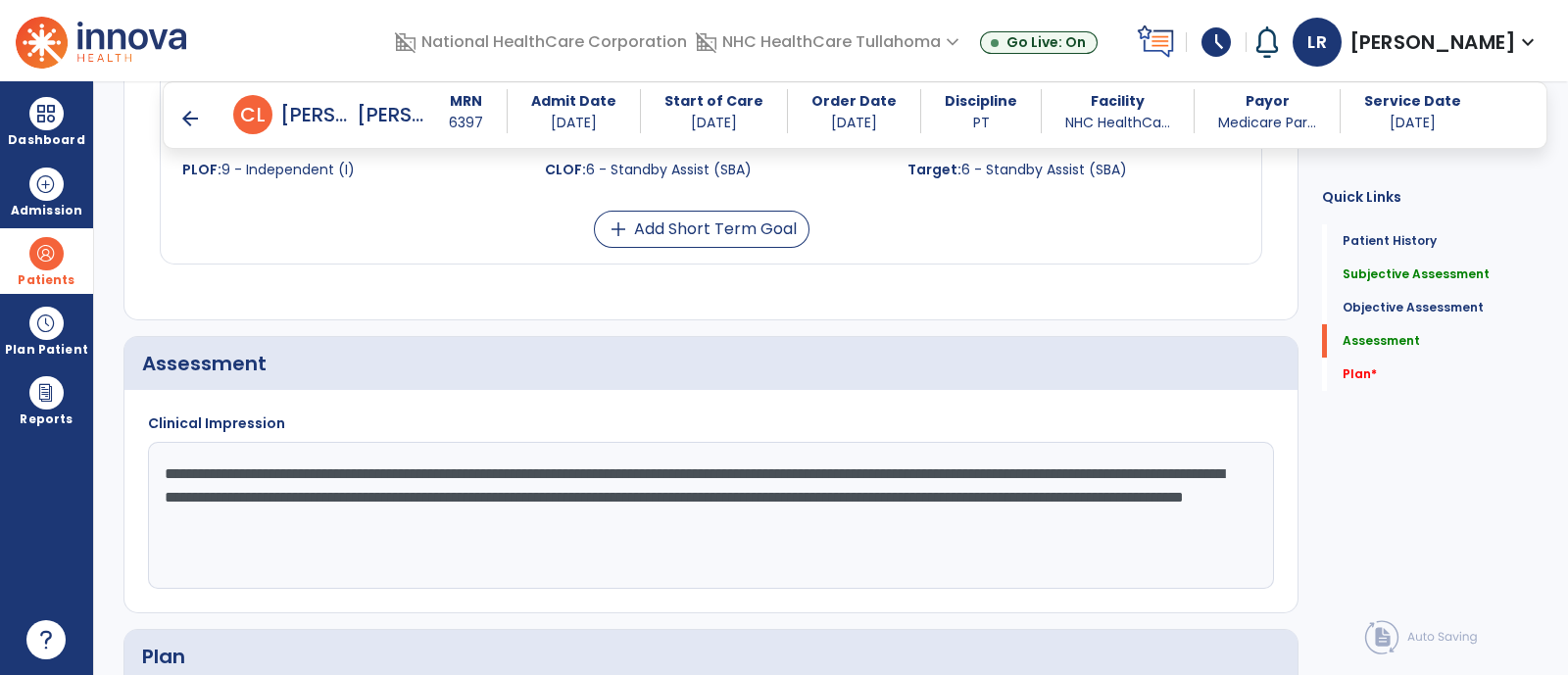 click on "**********" 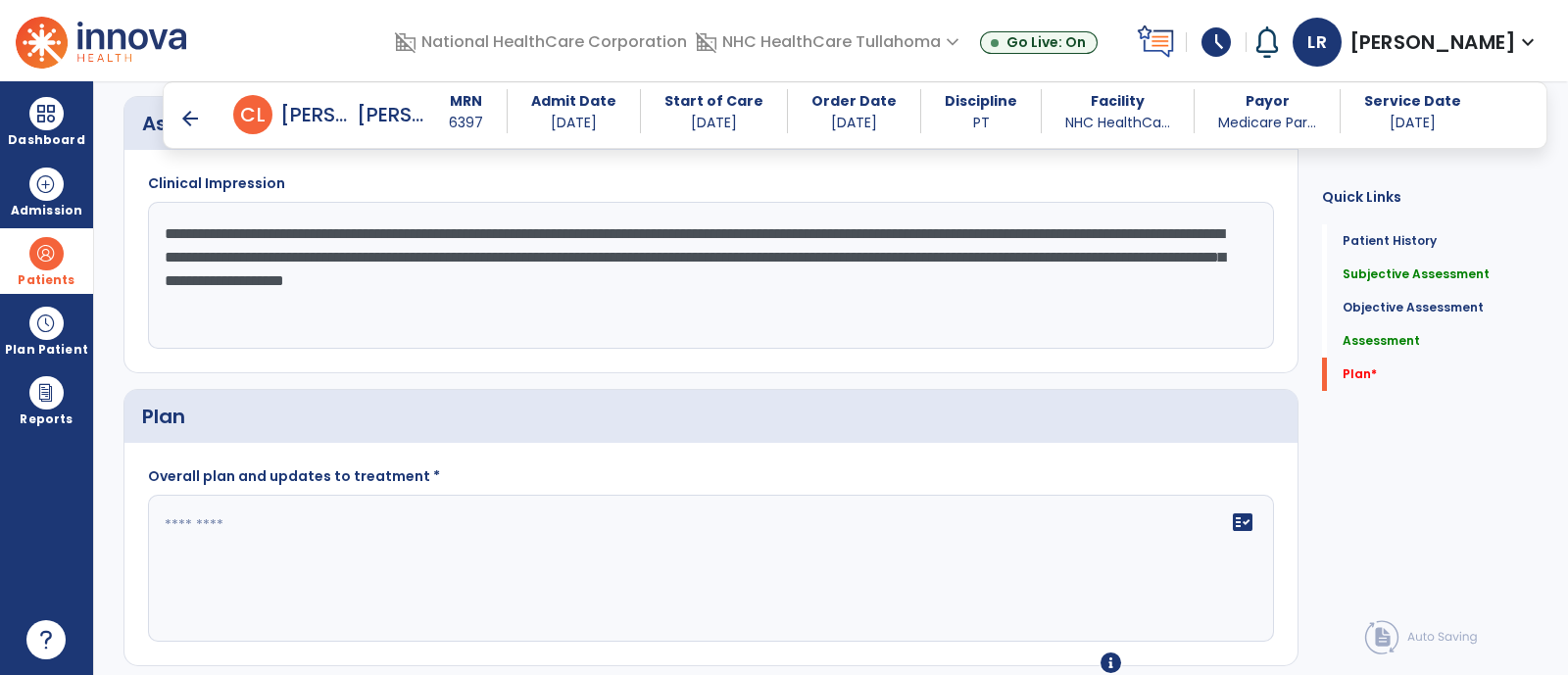 scroll, scrollTop: 2050, scrollLeft: 0, axis: vertical 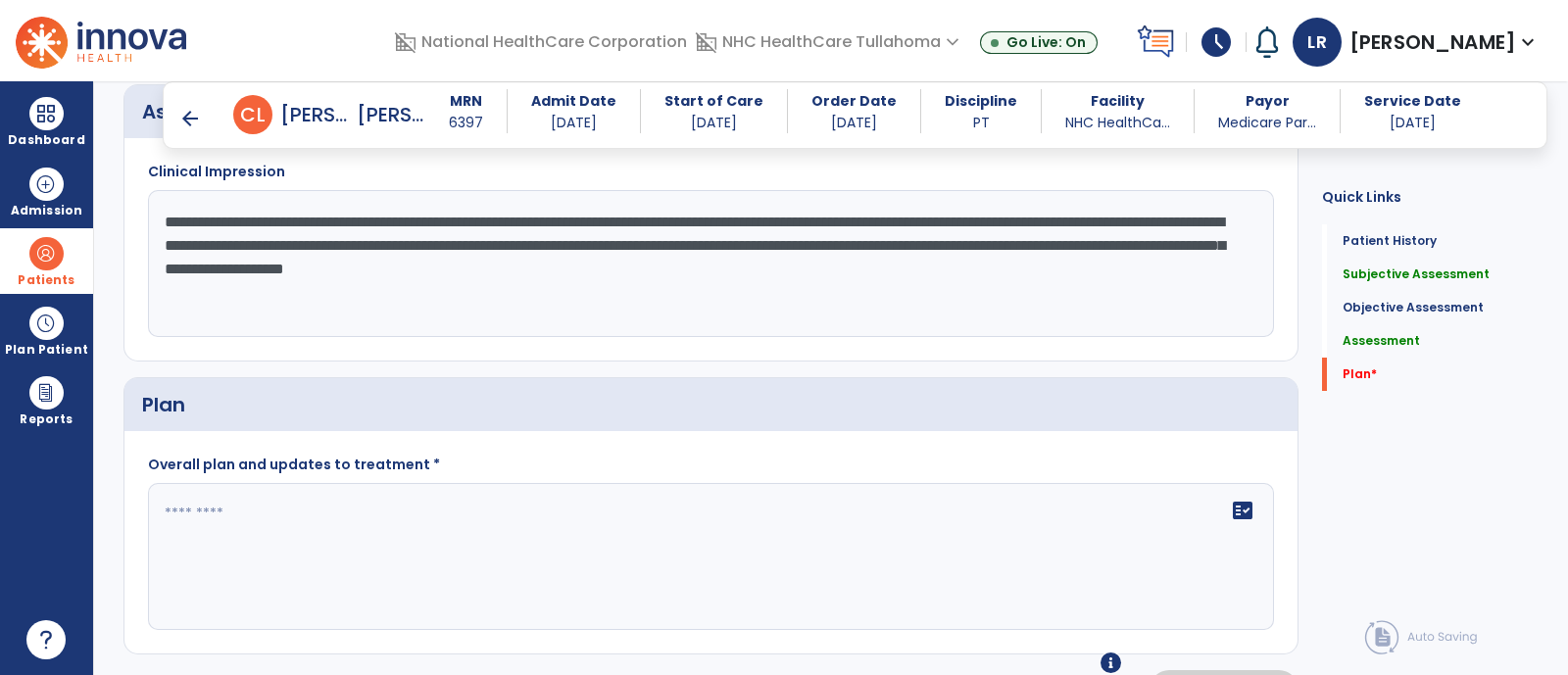 click on "**********" 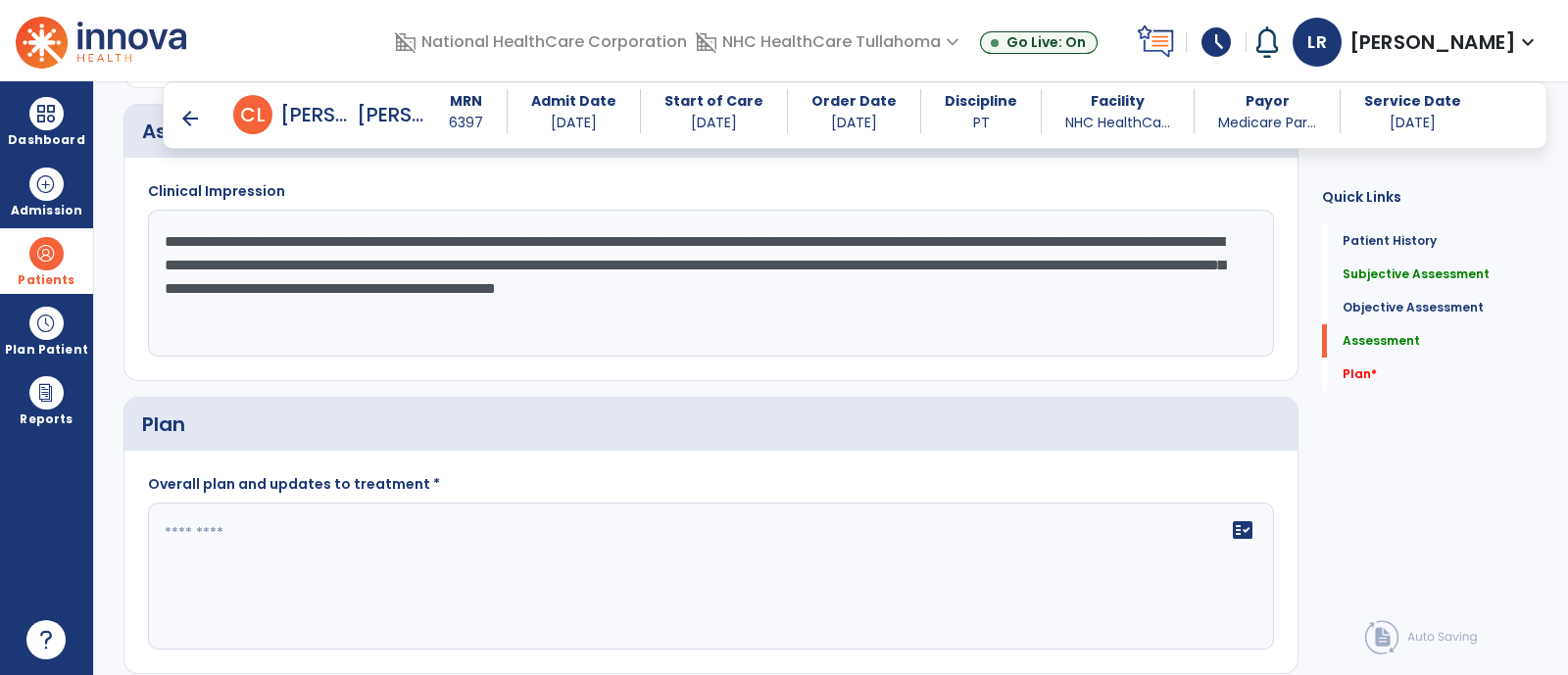 scroll, scrollTop: 2073, scrollLeft: 0, axis: vertical 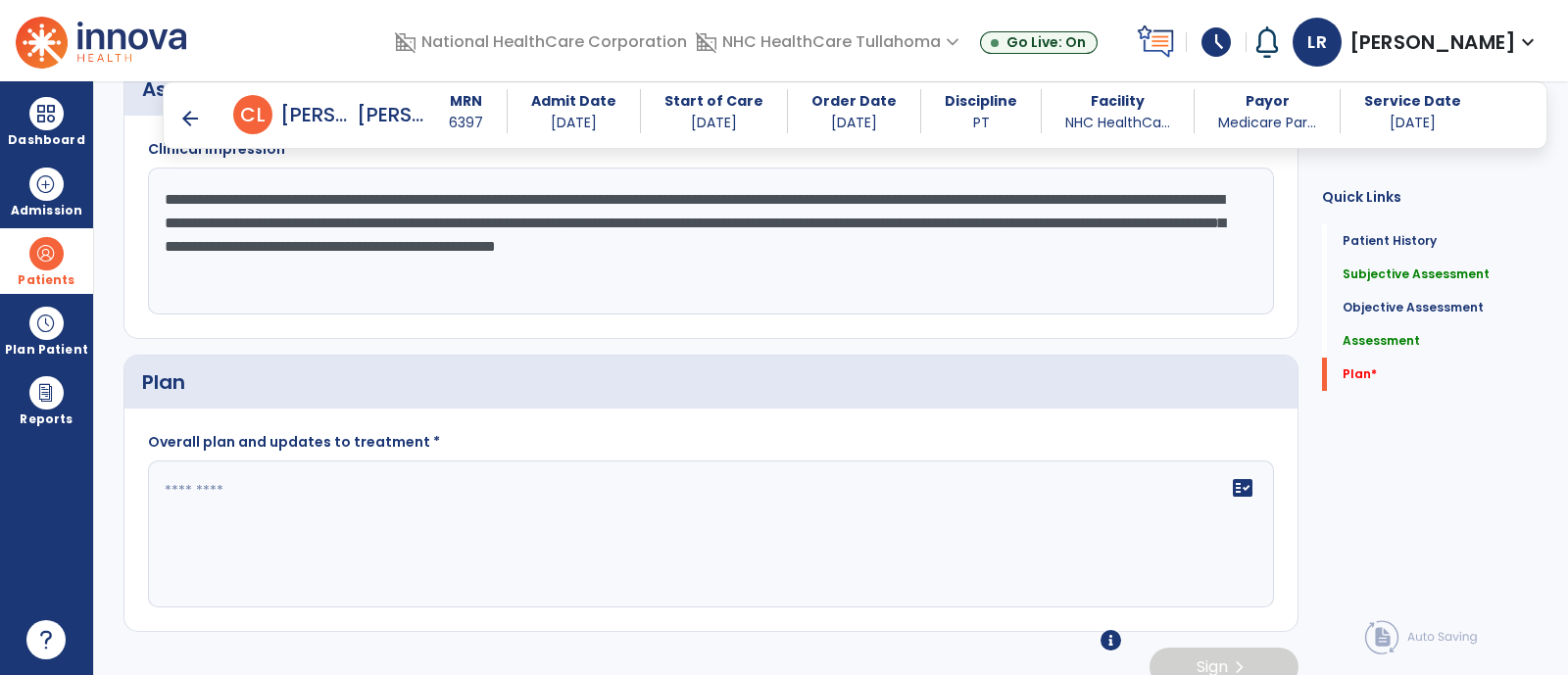click on "**********" 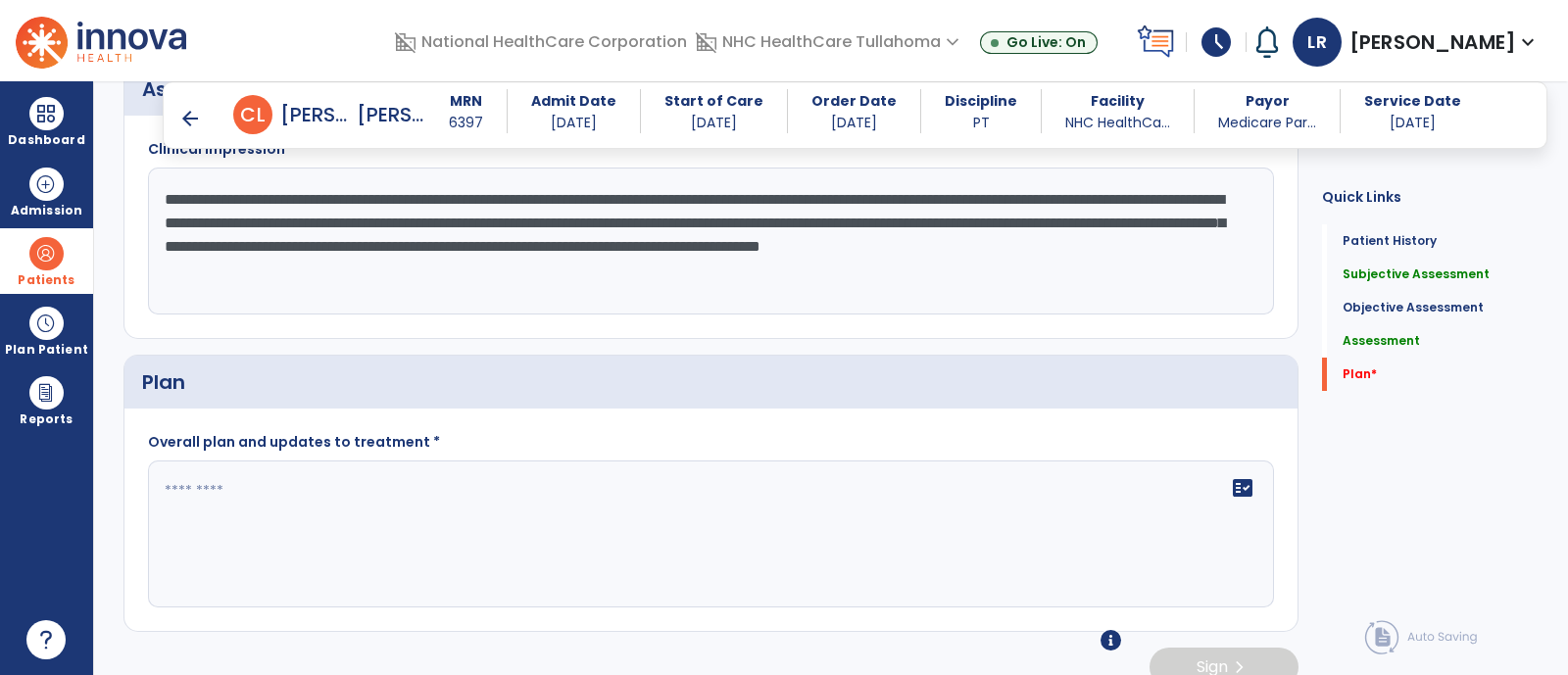 type on "**********" 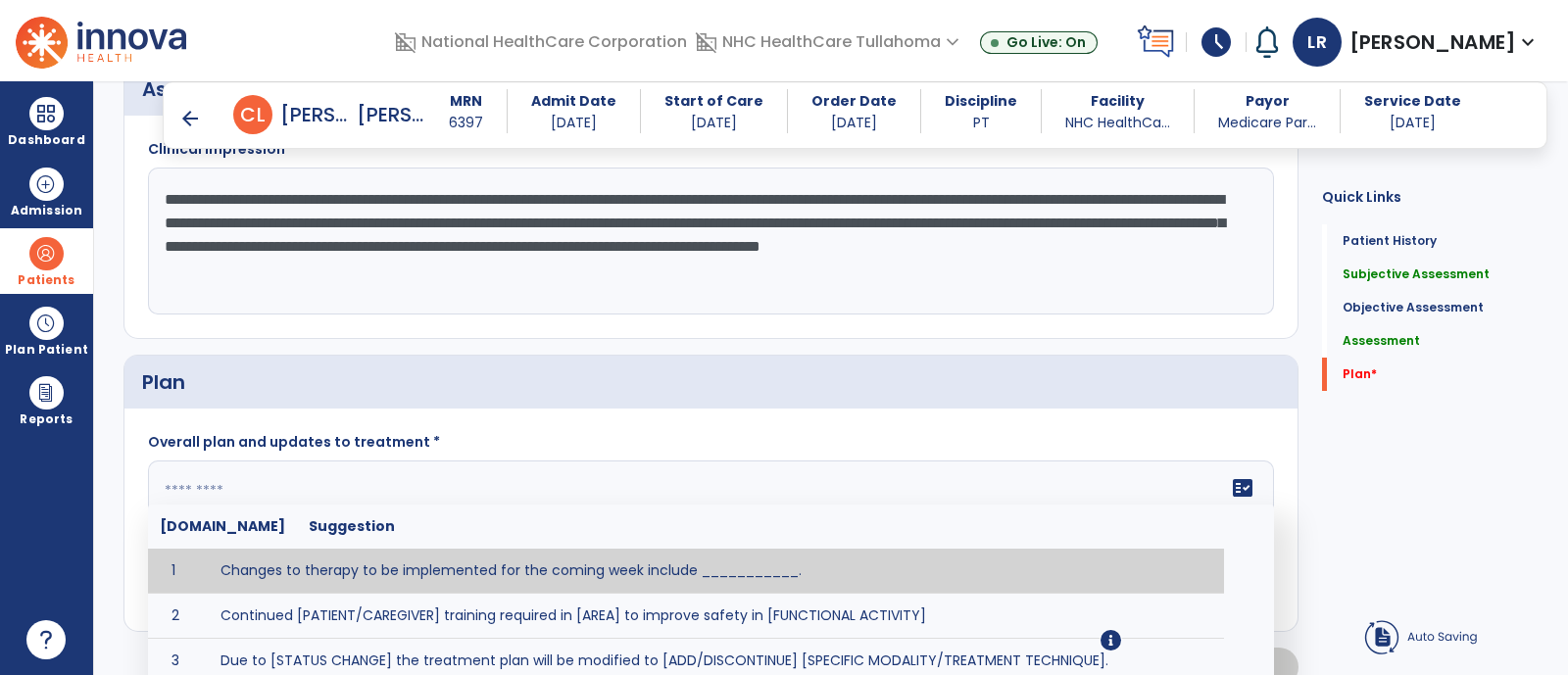 click 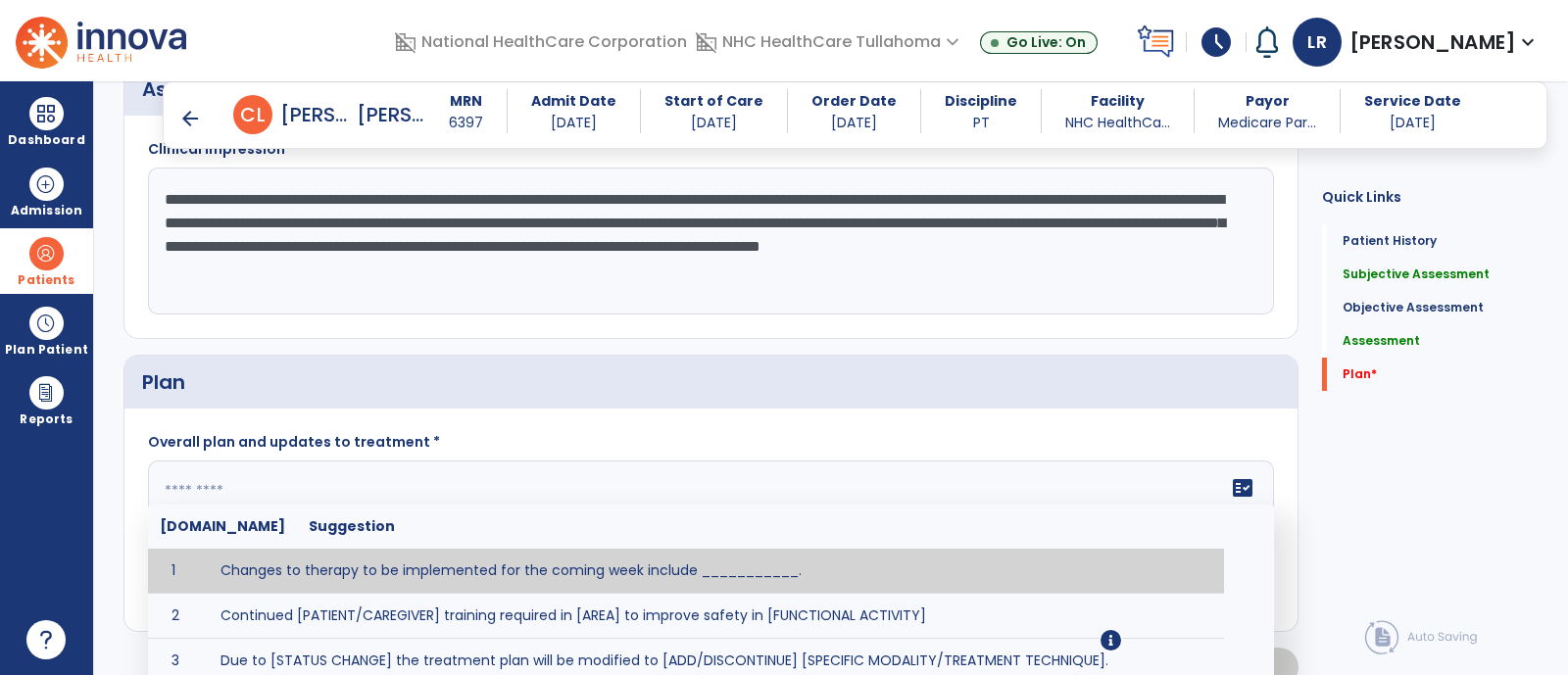 click 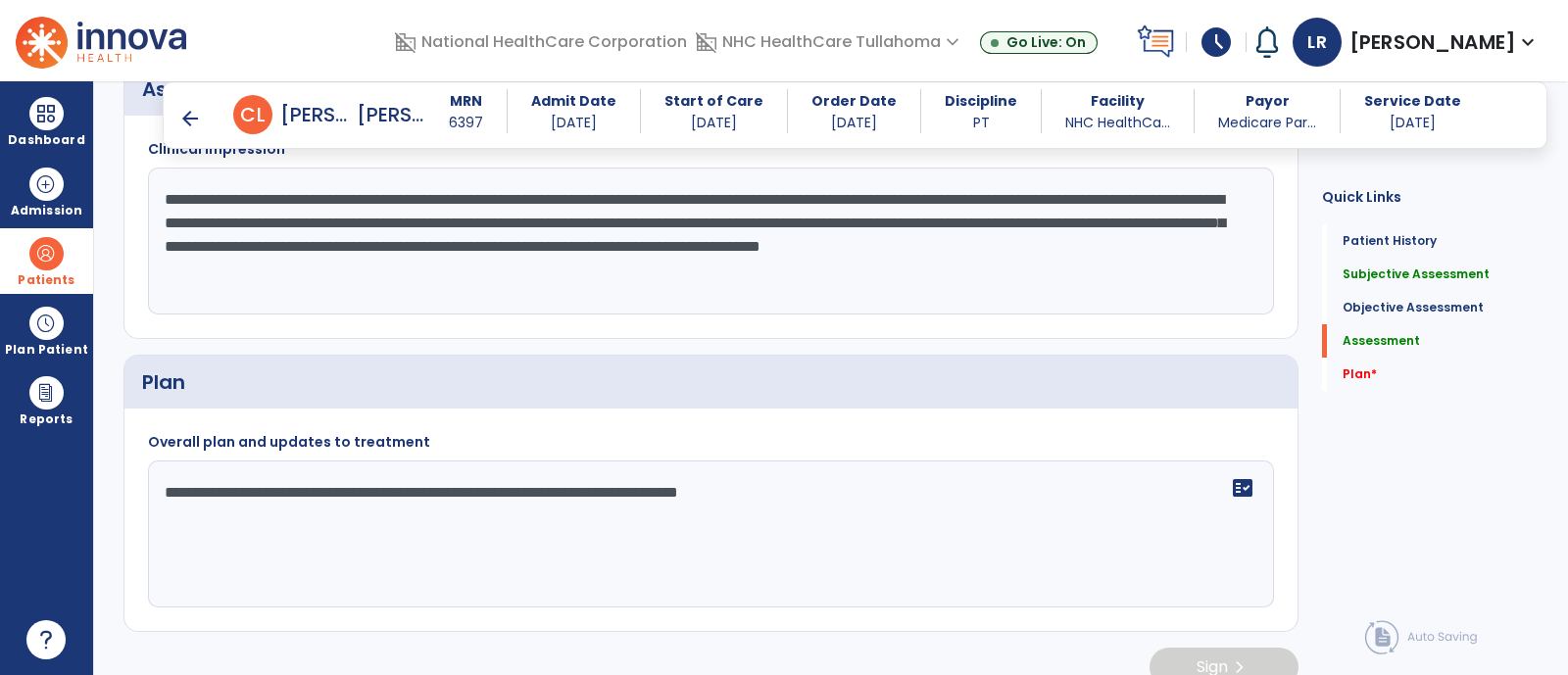 scroll, scrollTop: 1985, scrollLeft: 0, axis: vertical 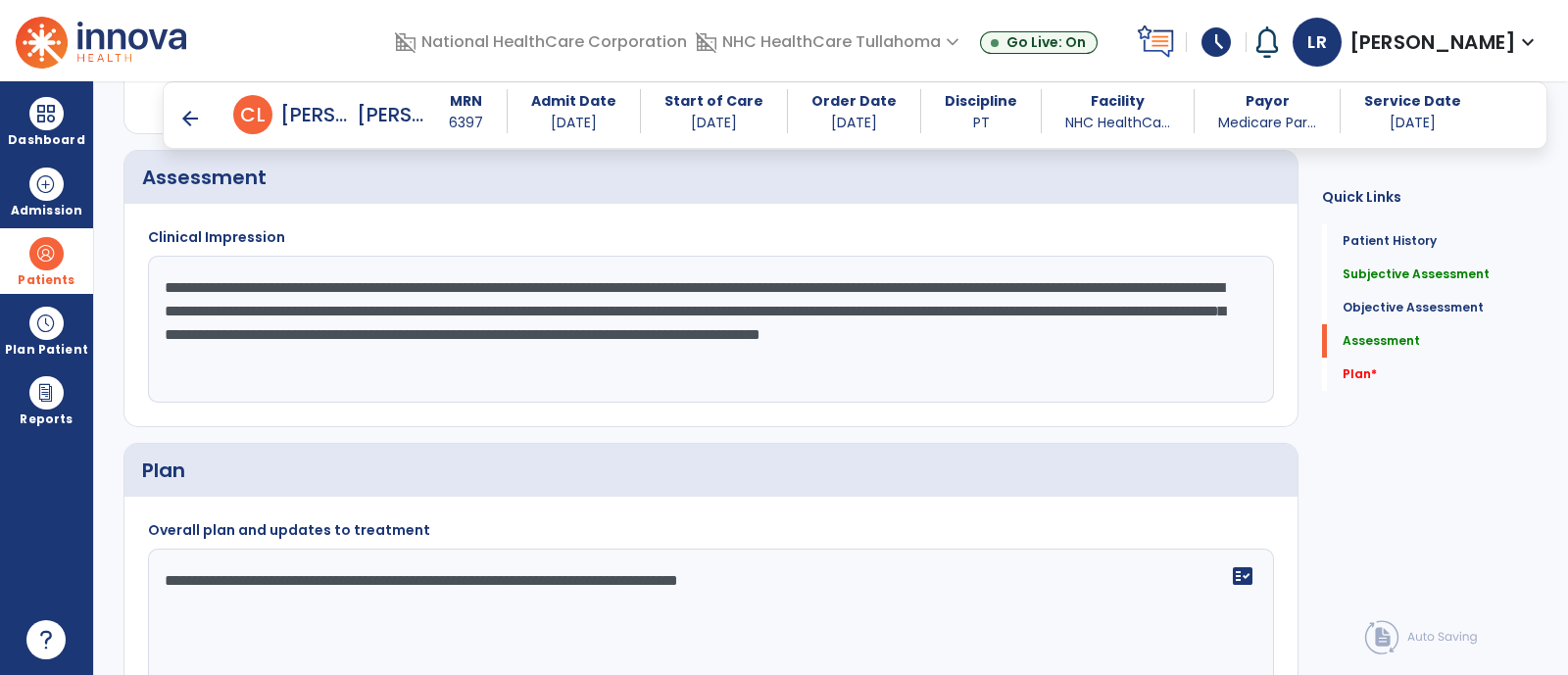 type on "**********" 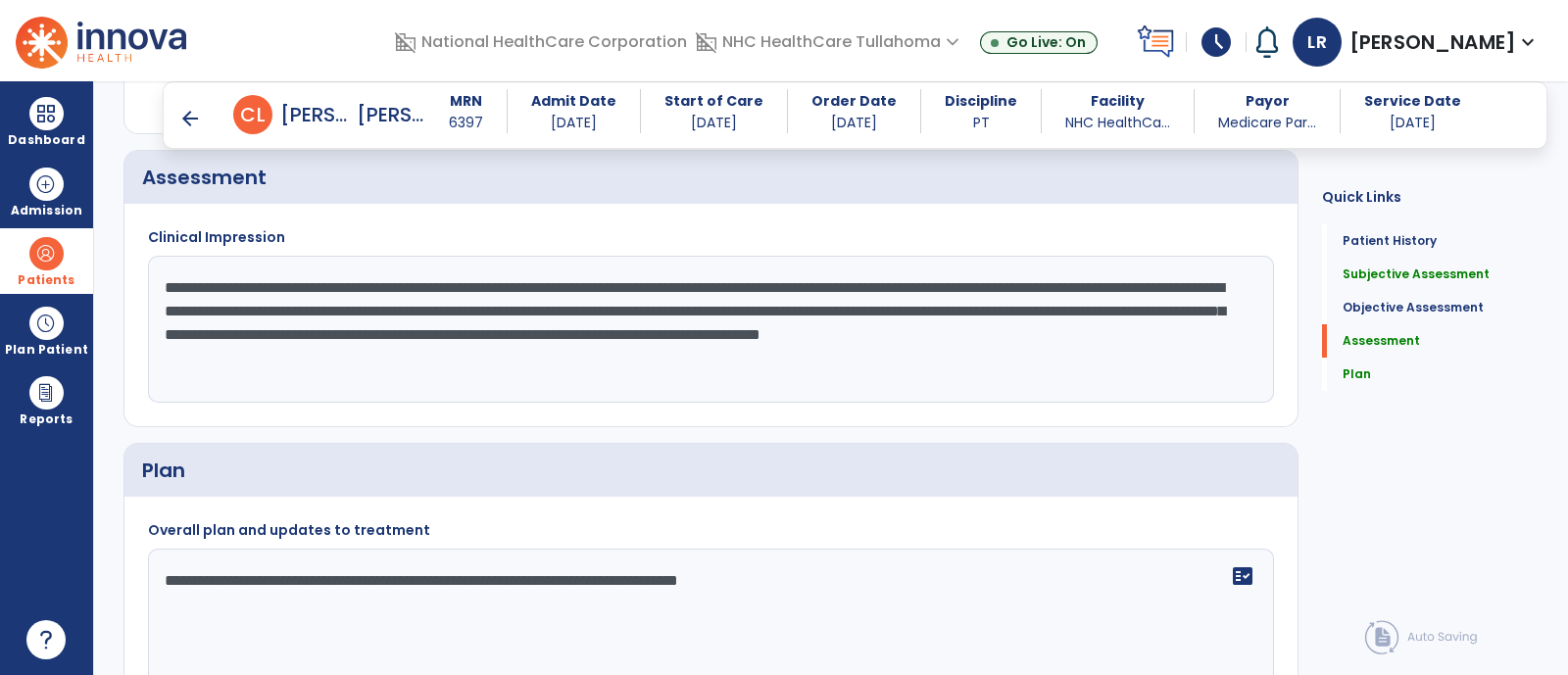 click on "**********" 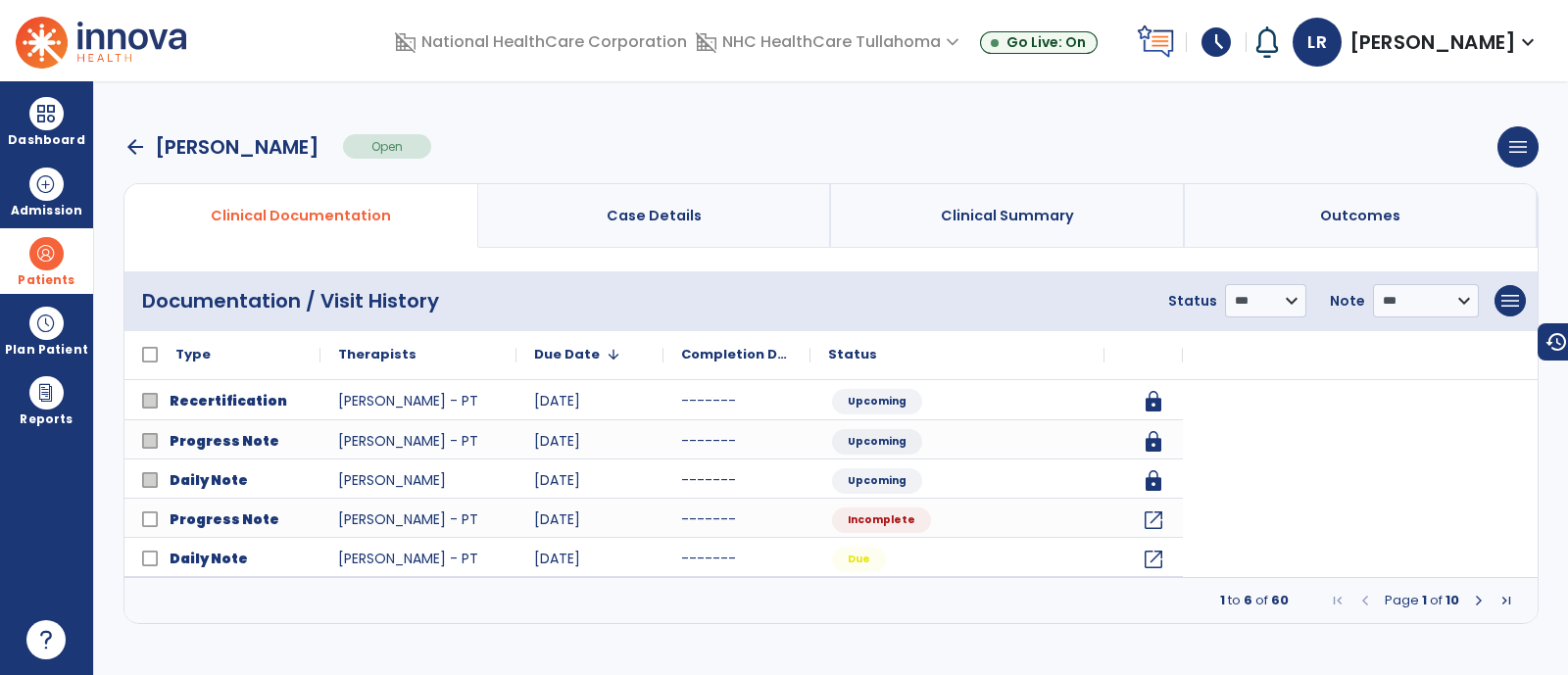 scroll, scrollTop: 0, scrollLeft: 0, axis: both 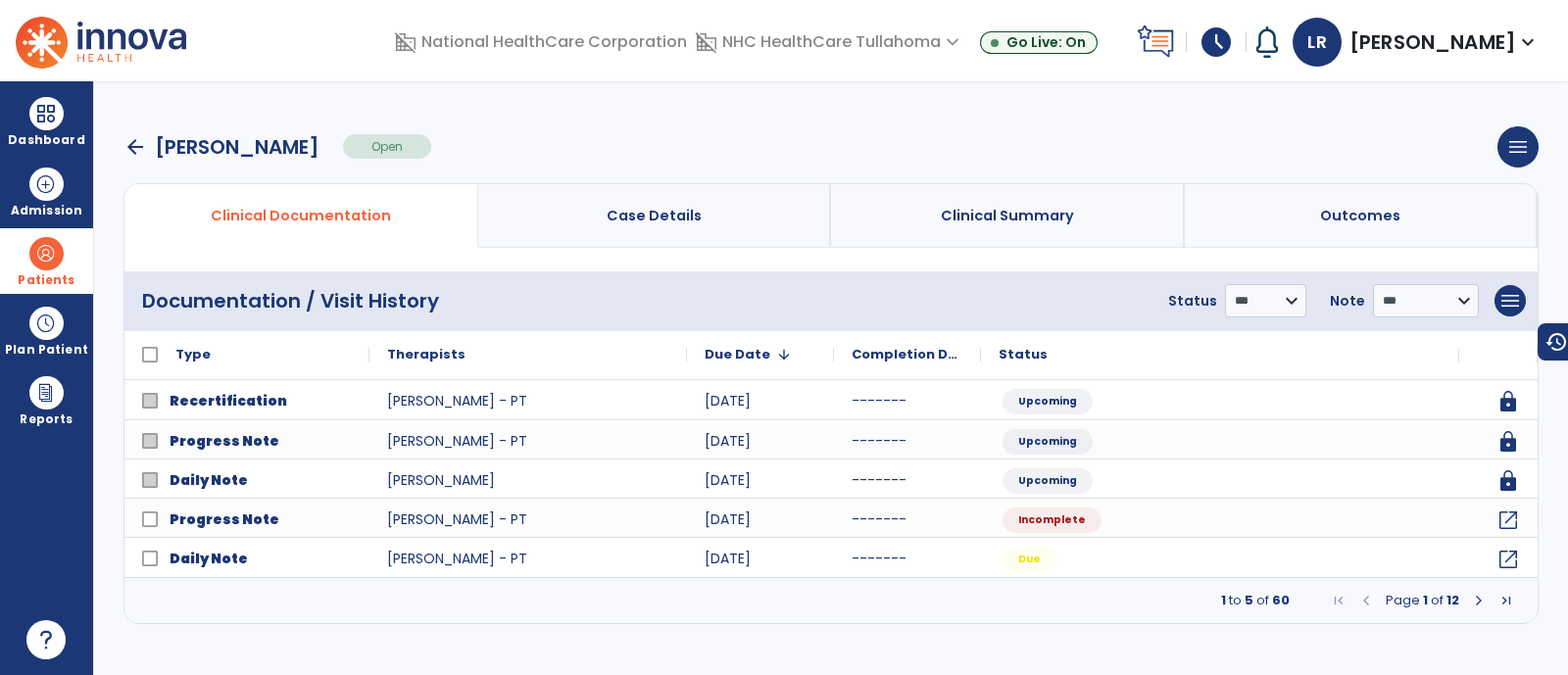 click on "arrow_back" at bounding box center [135, 147] 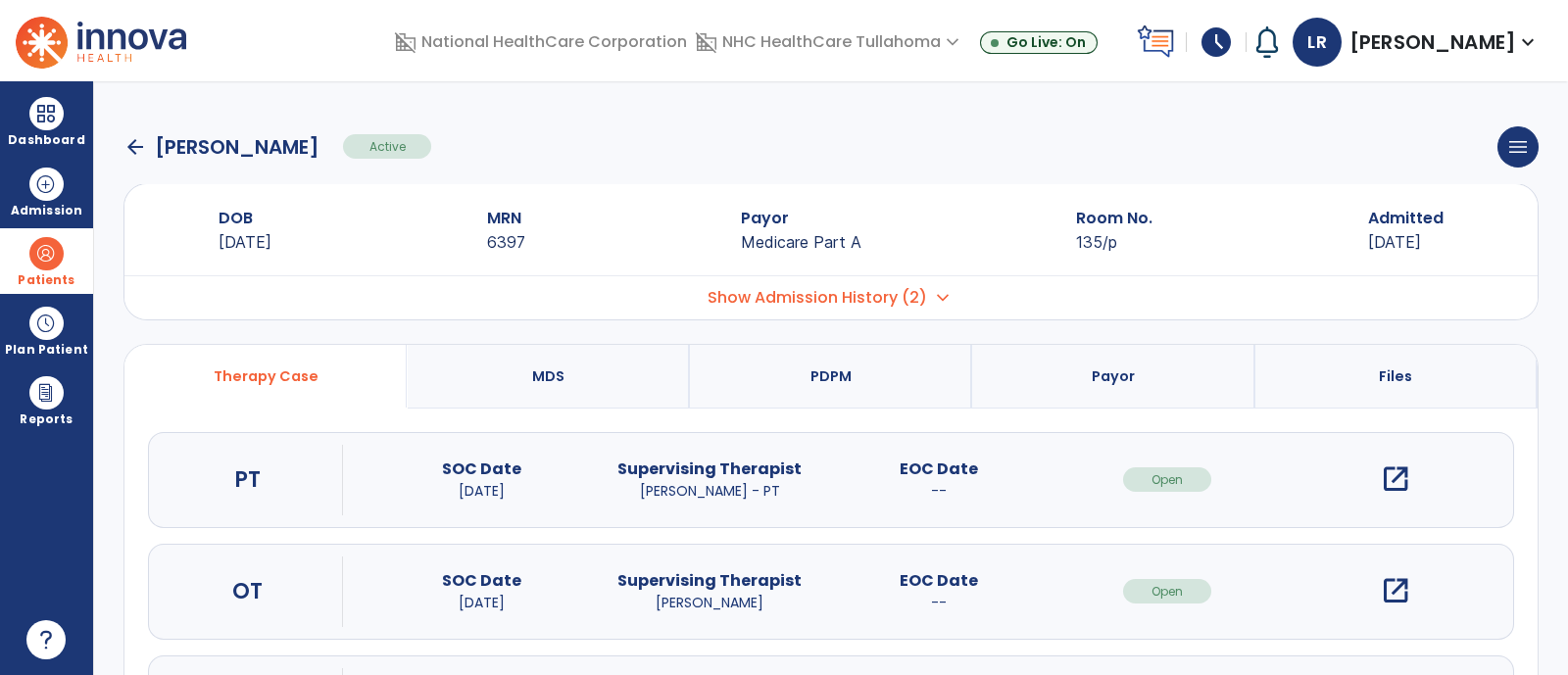 click on "arrow_back" 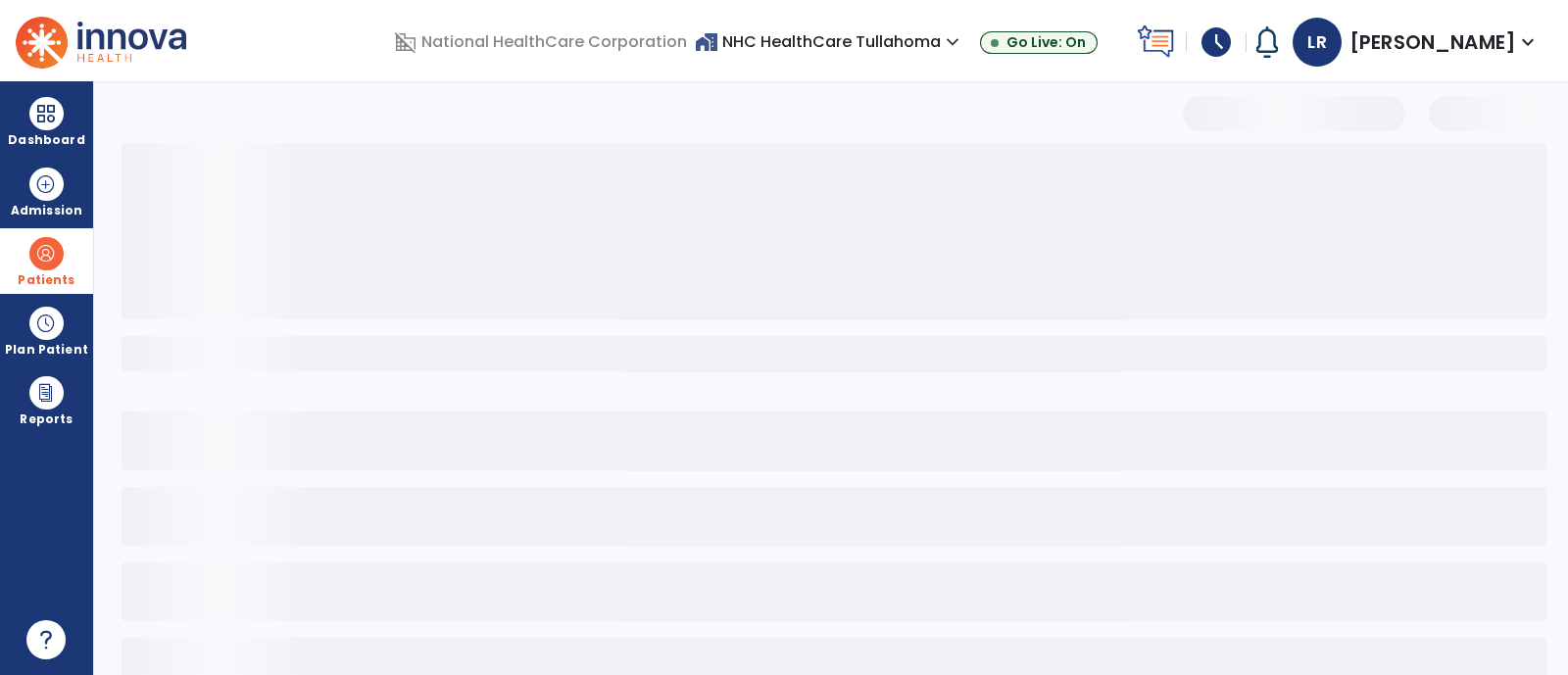 select on "***" 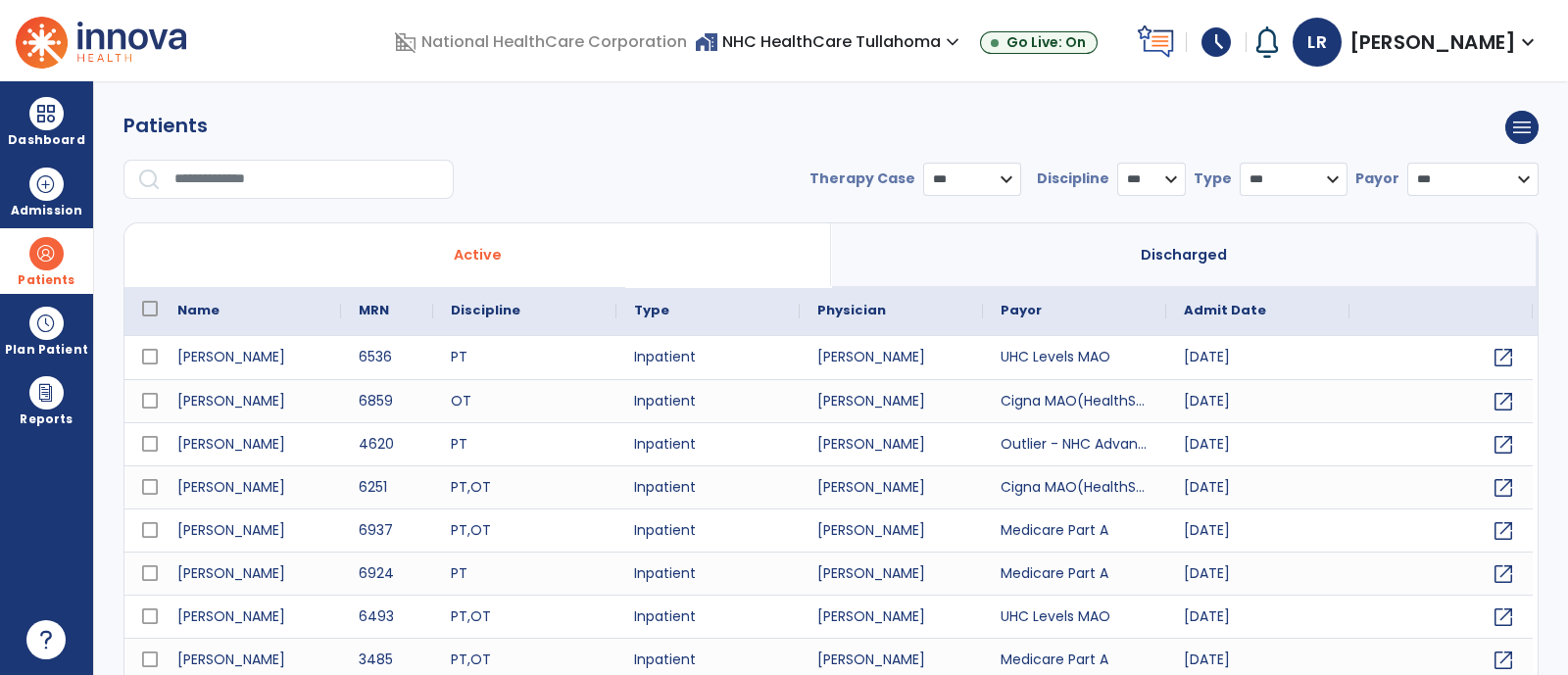 click at bounding box center [307, 179] 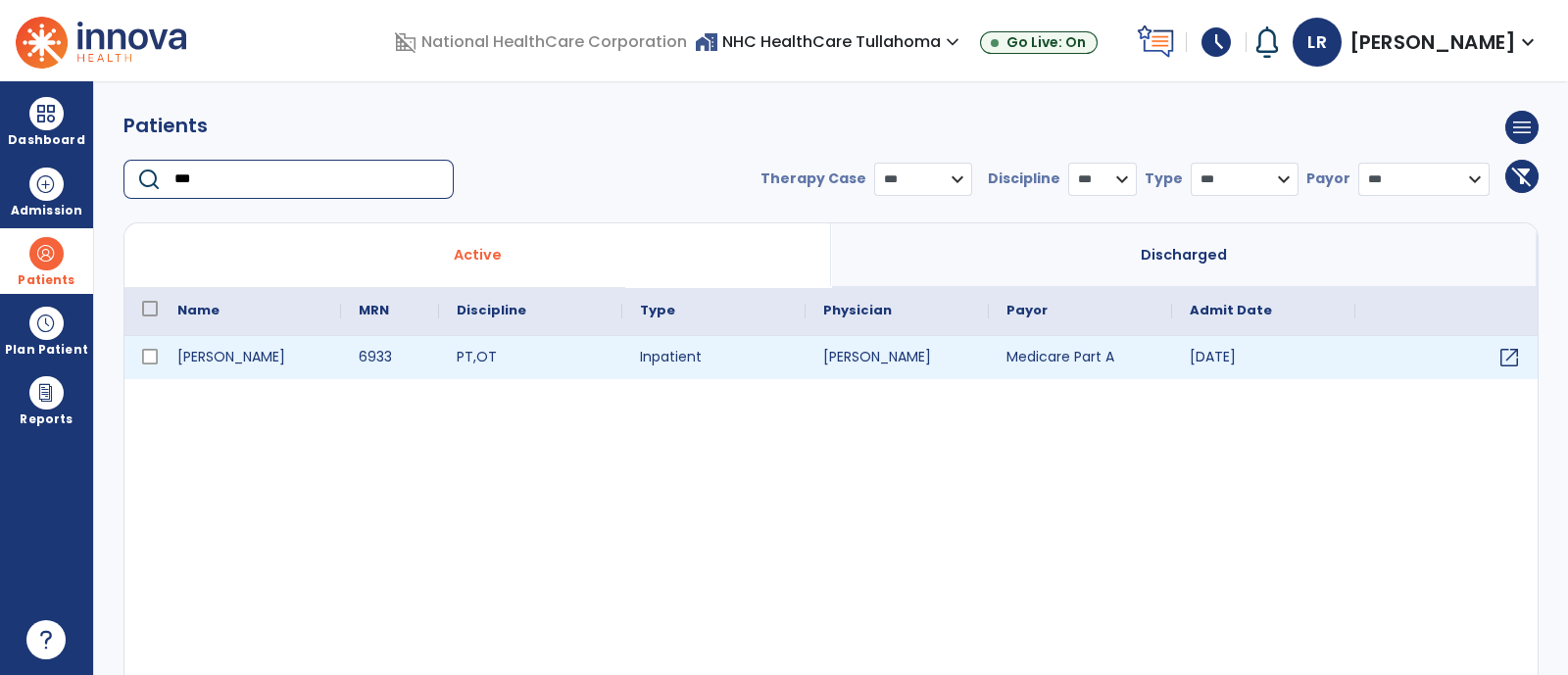 type on "***" 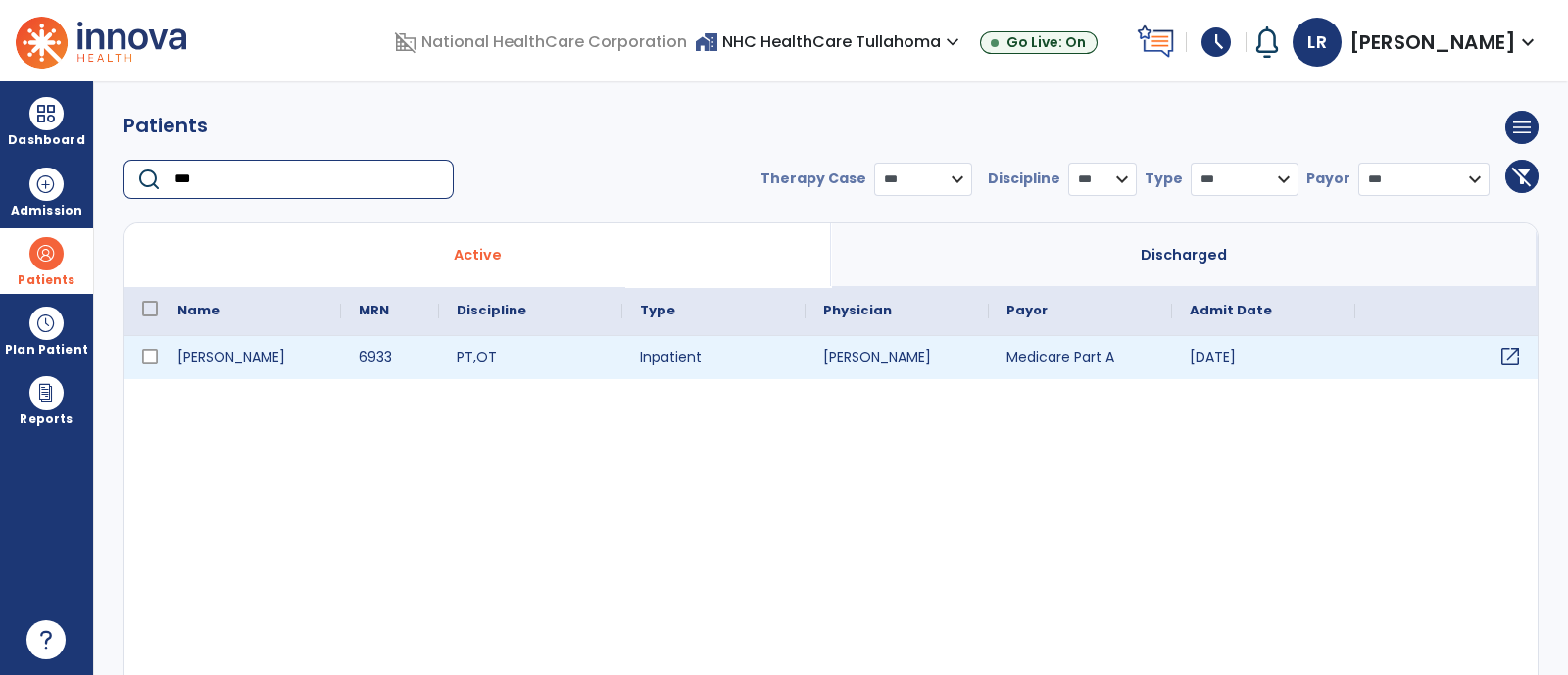 click on "open_in_new" at bounding box center (1510, 357) 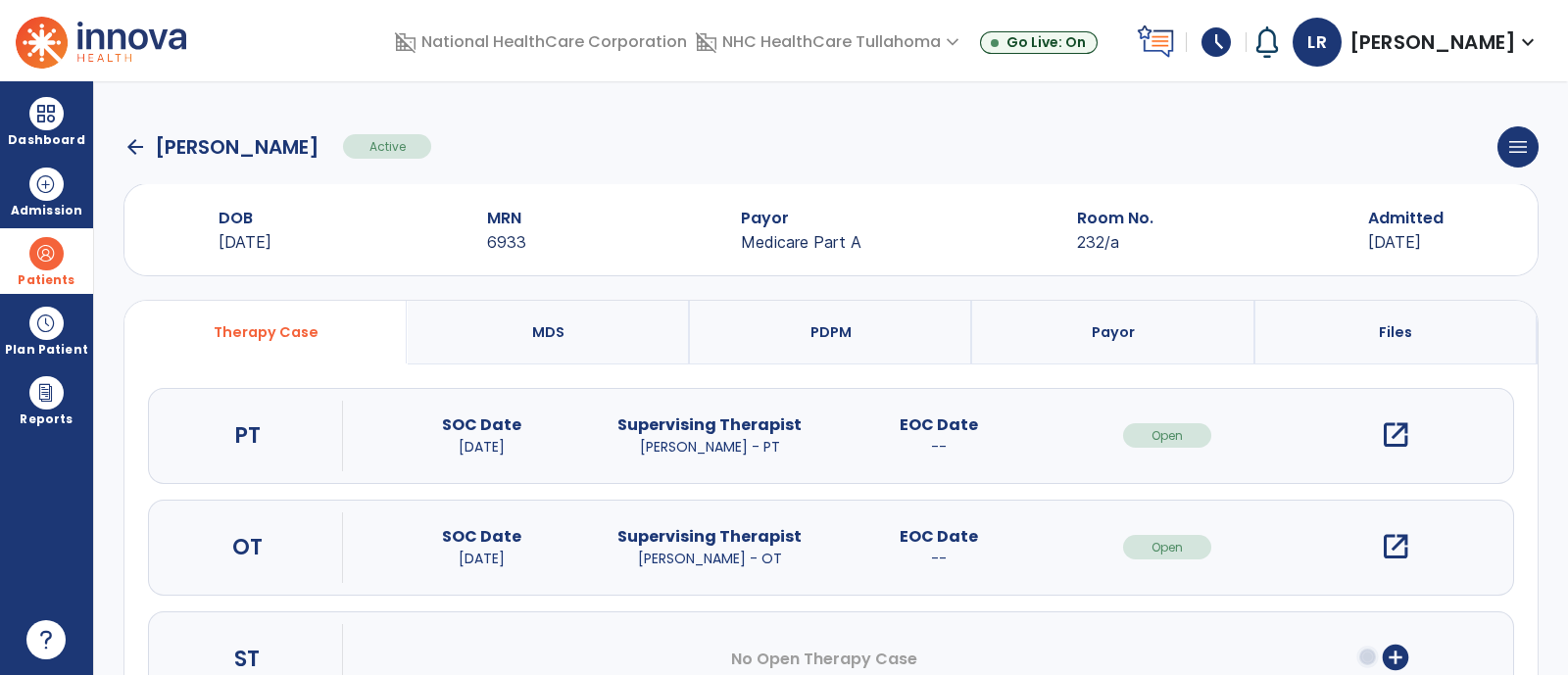 click on "open_in_new" at bounding box center (1396, 435) 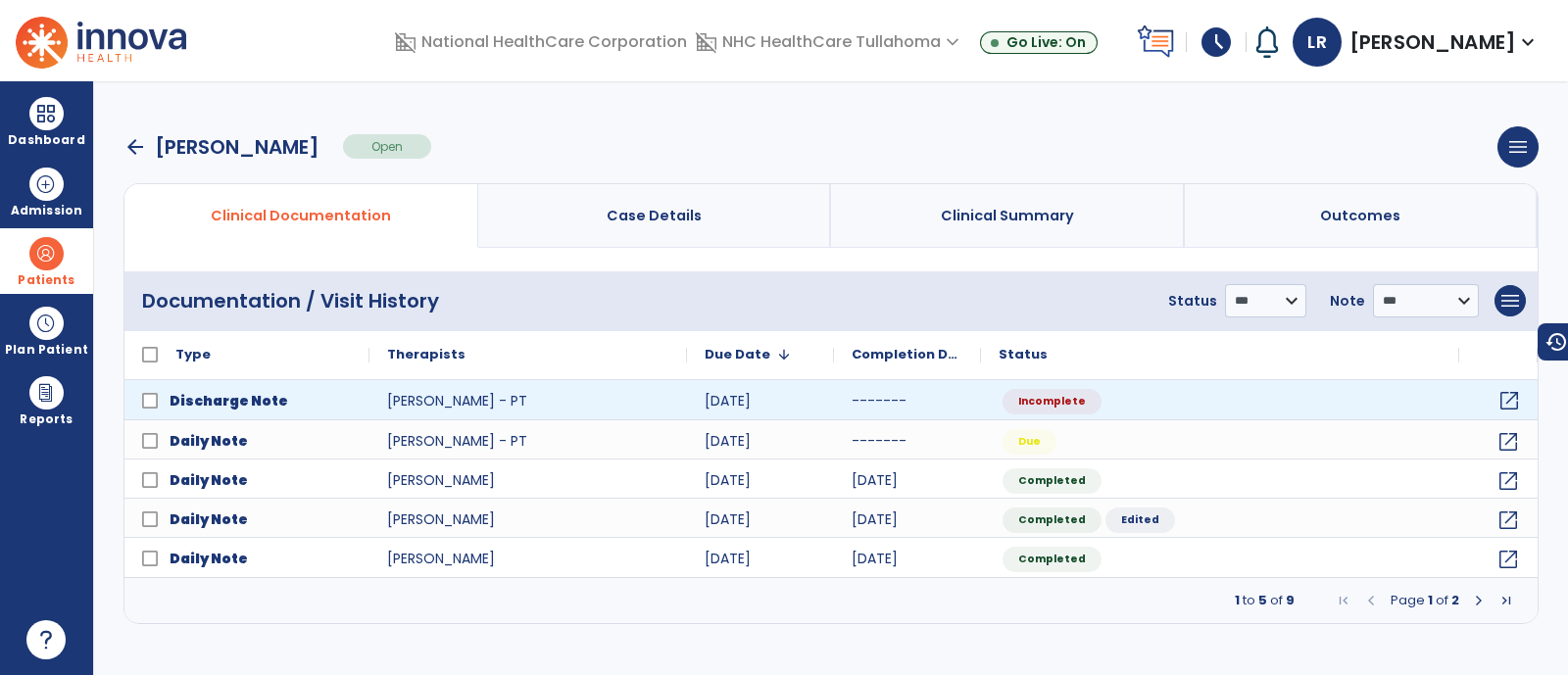 click on "open_in_new" 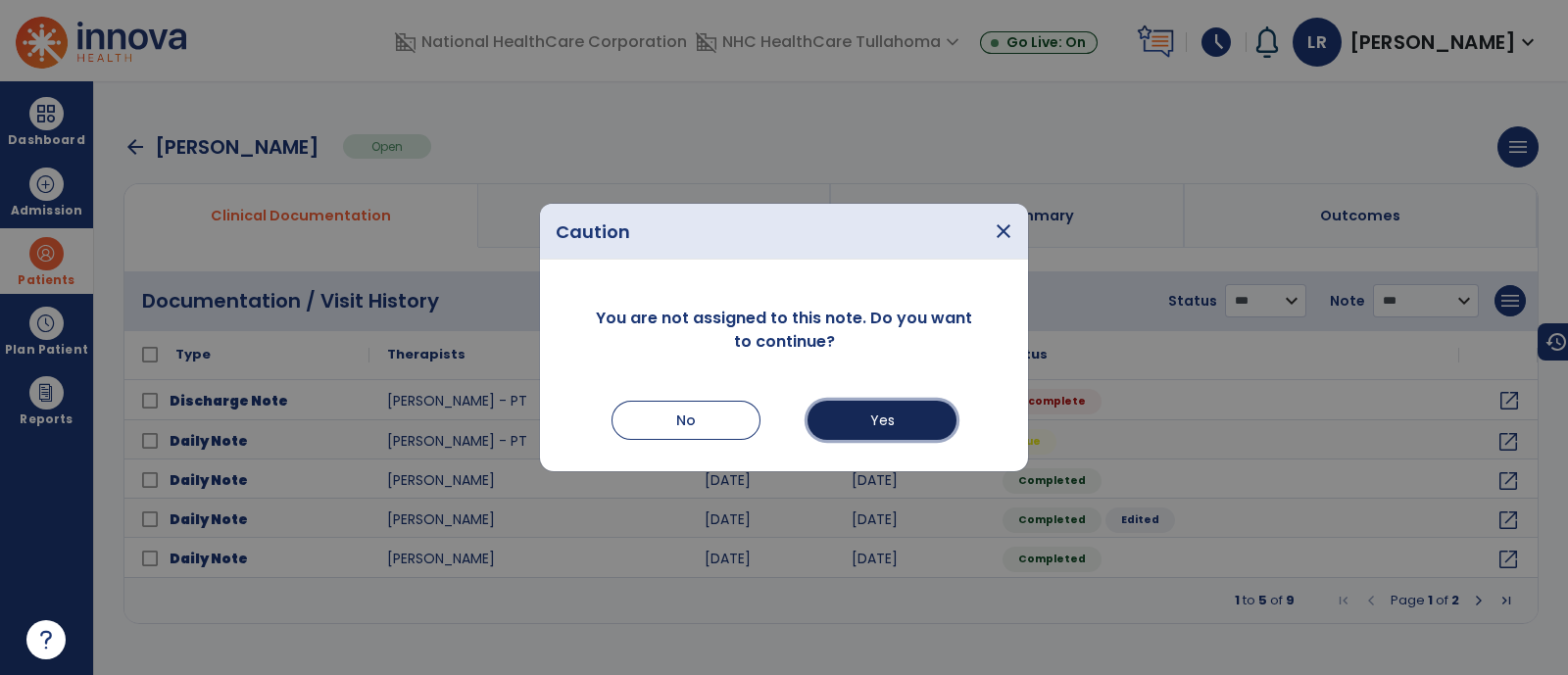 click on "Yes" at bounding box center [882, 420] 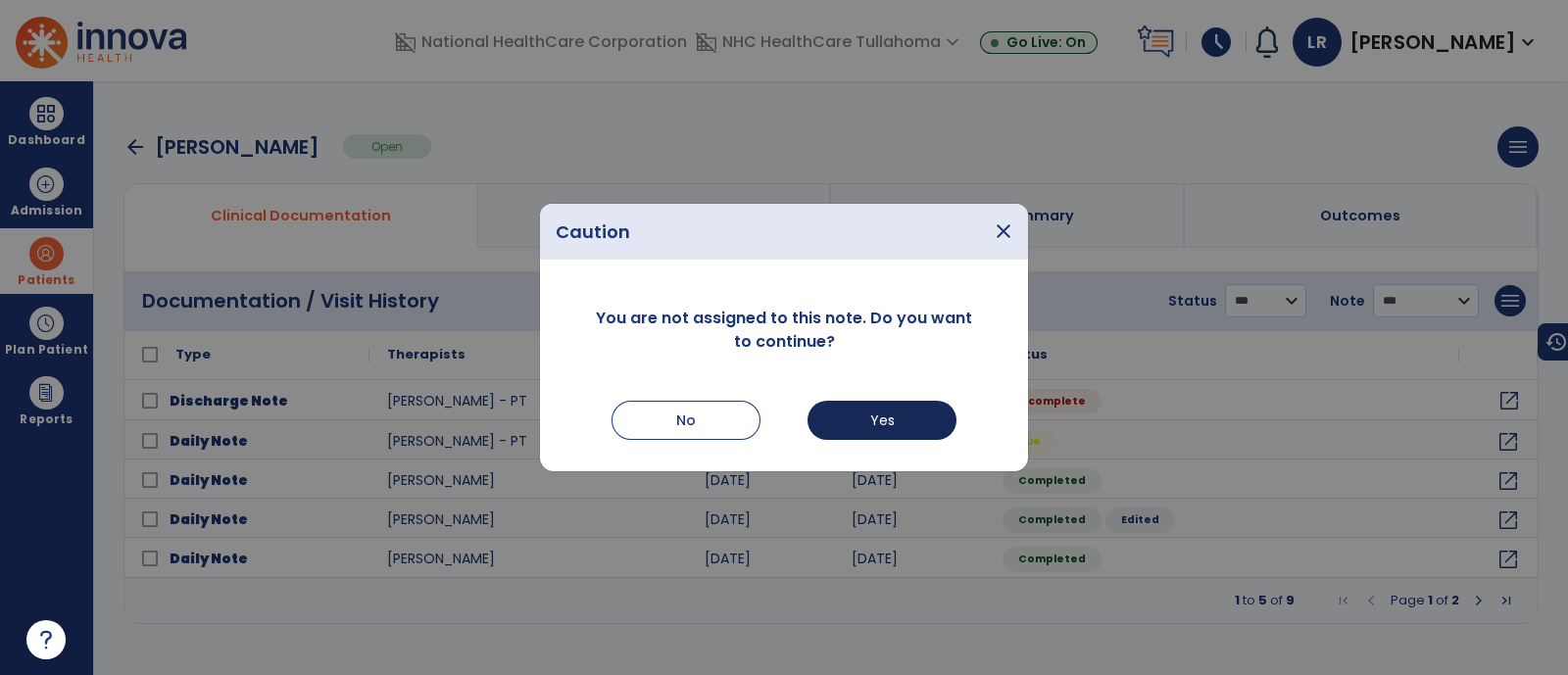 select on "****" 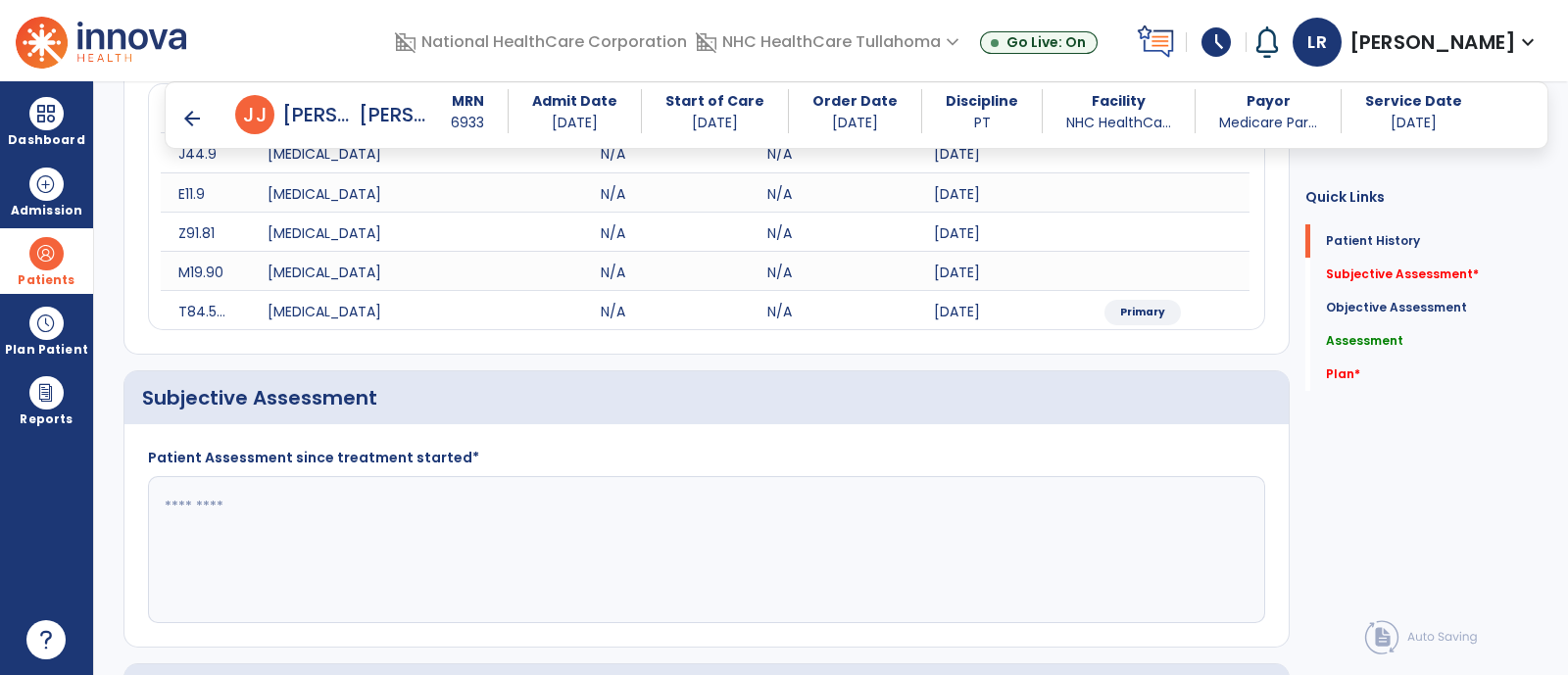 scroll, scrollTop: 306, scrollLeft: 0, axis: vertical 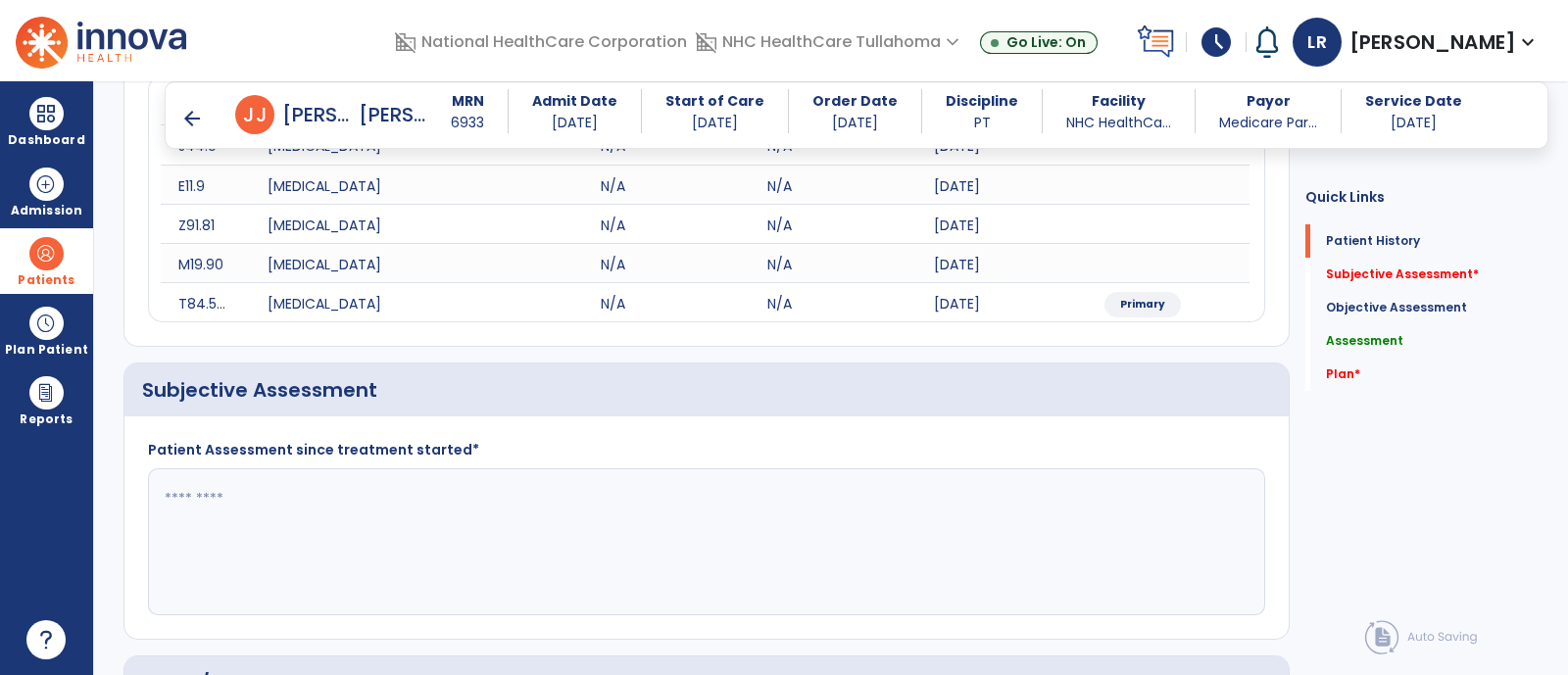 click 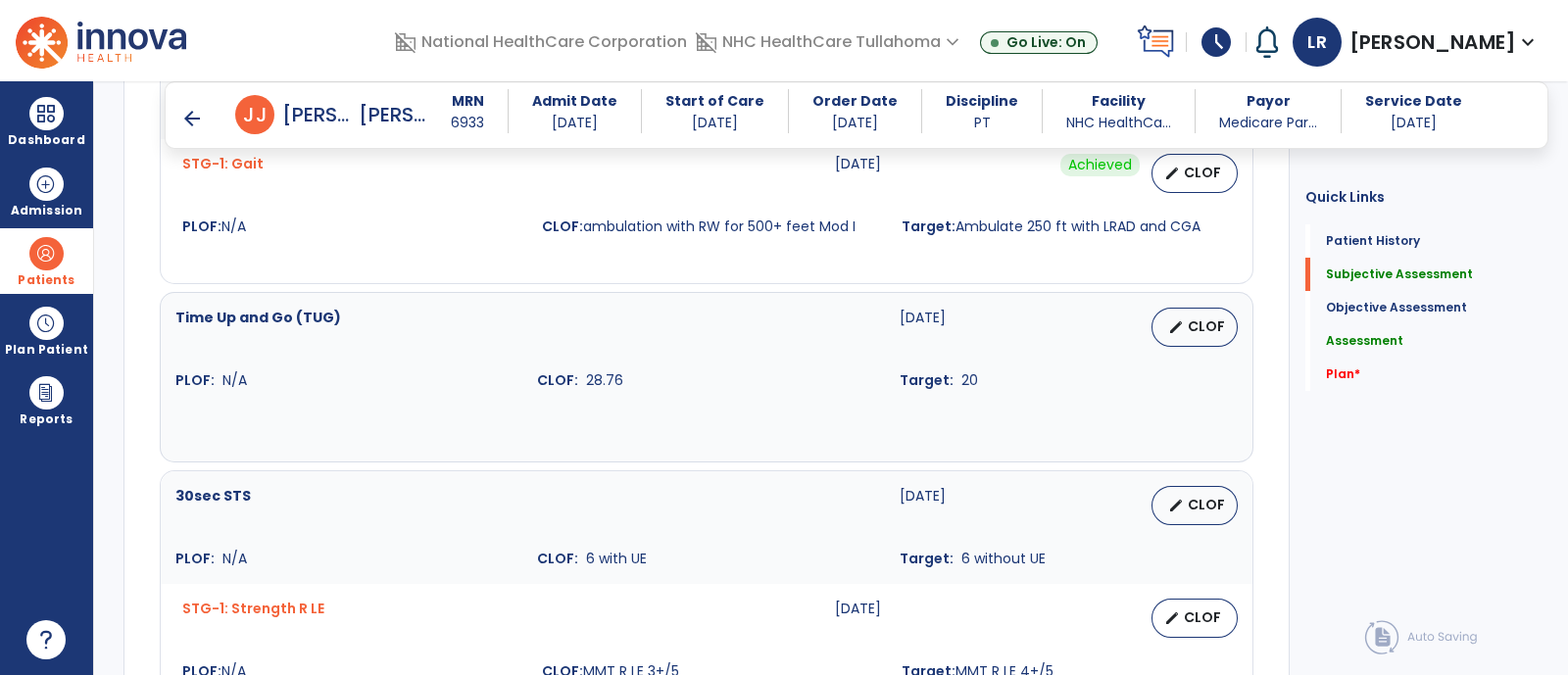 scroll, scrollTop: 1058, scrollLeft: 0, axis: vertical 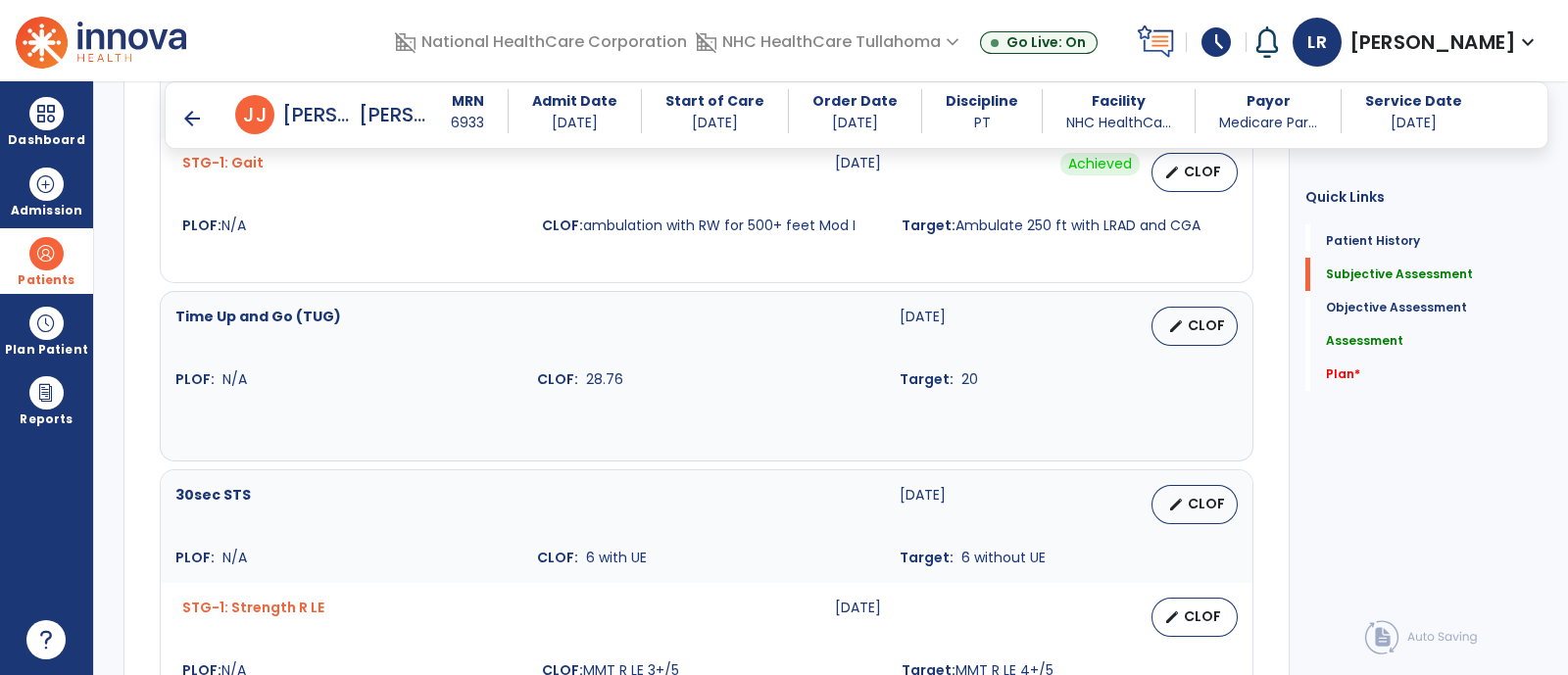 type on "**********" 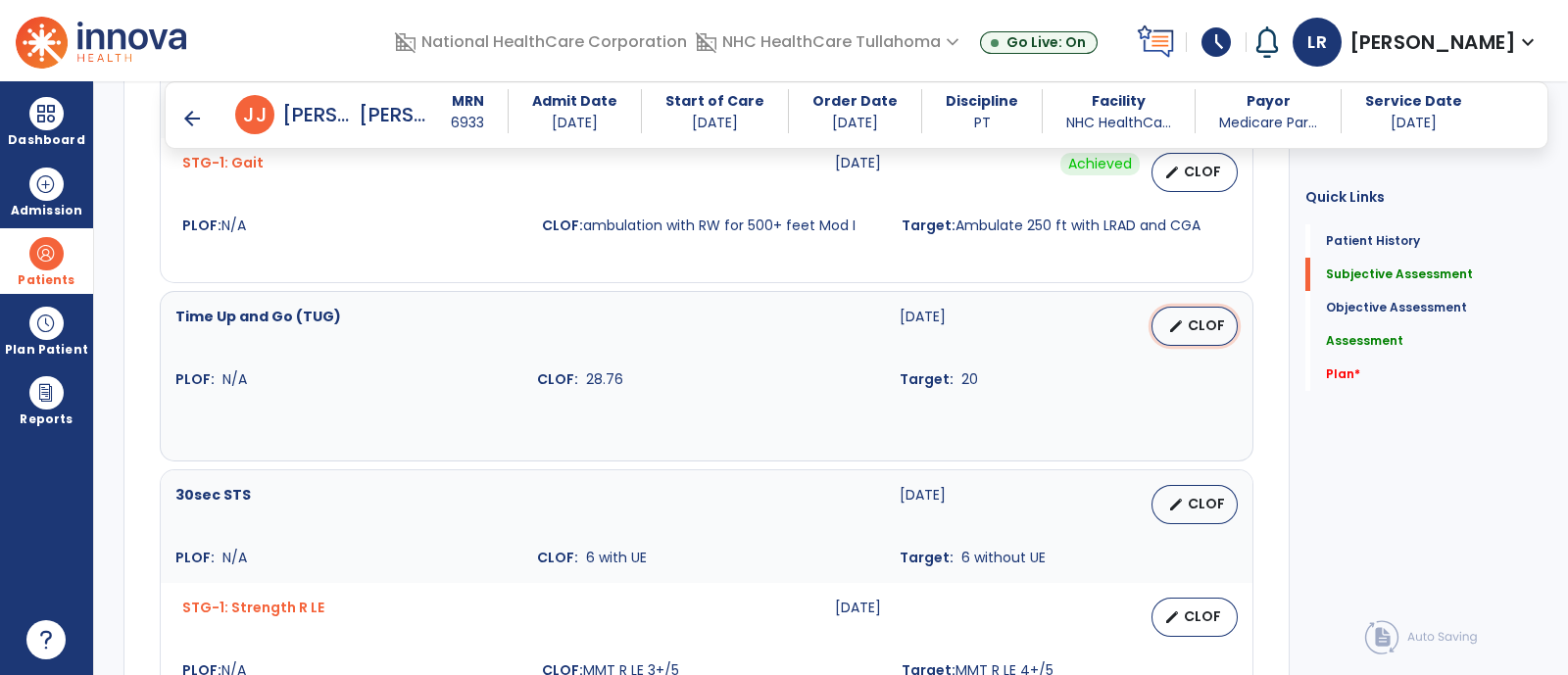 click on "CLOF" at bounding box center [1206, 325] 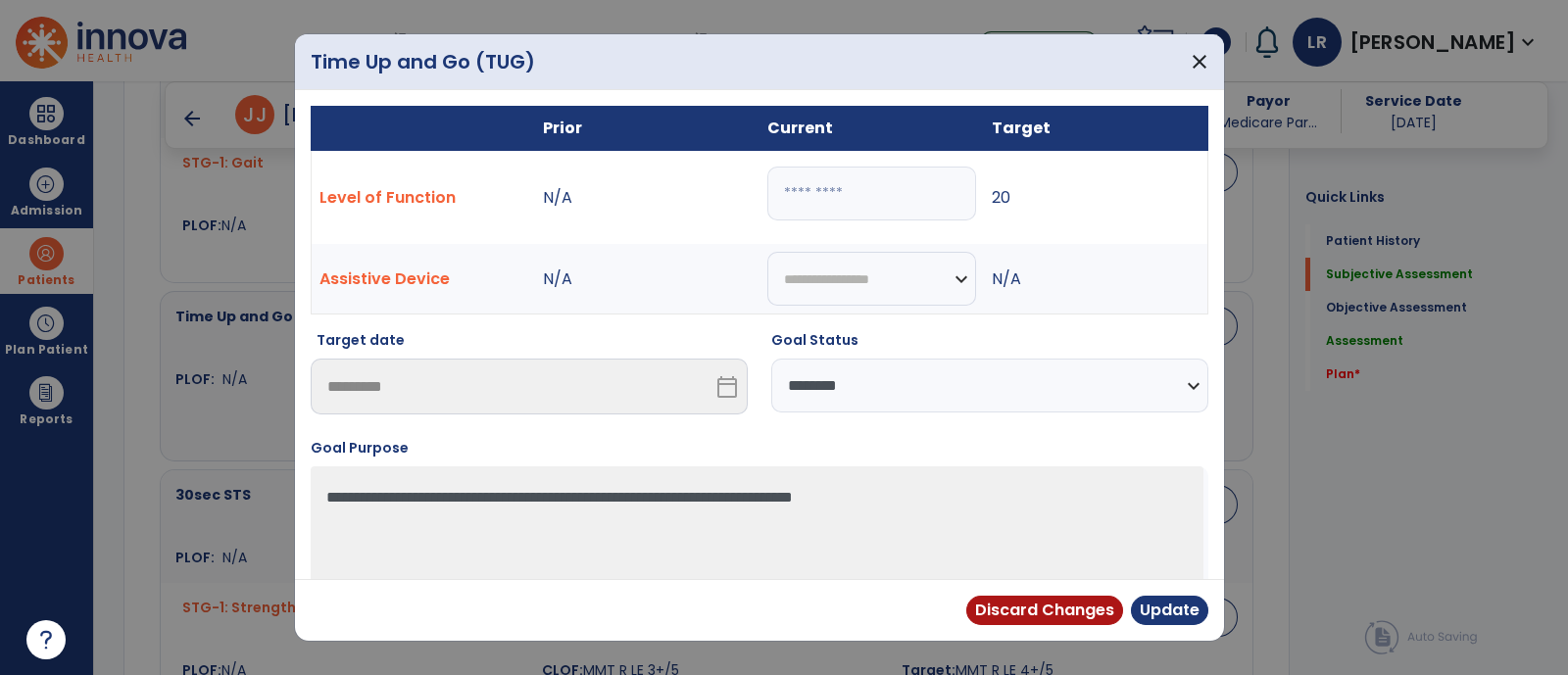 click on "*****" at bounding box center [871, 193] 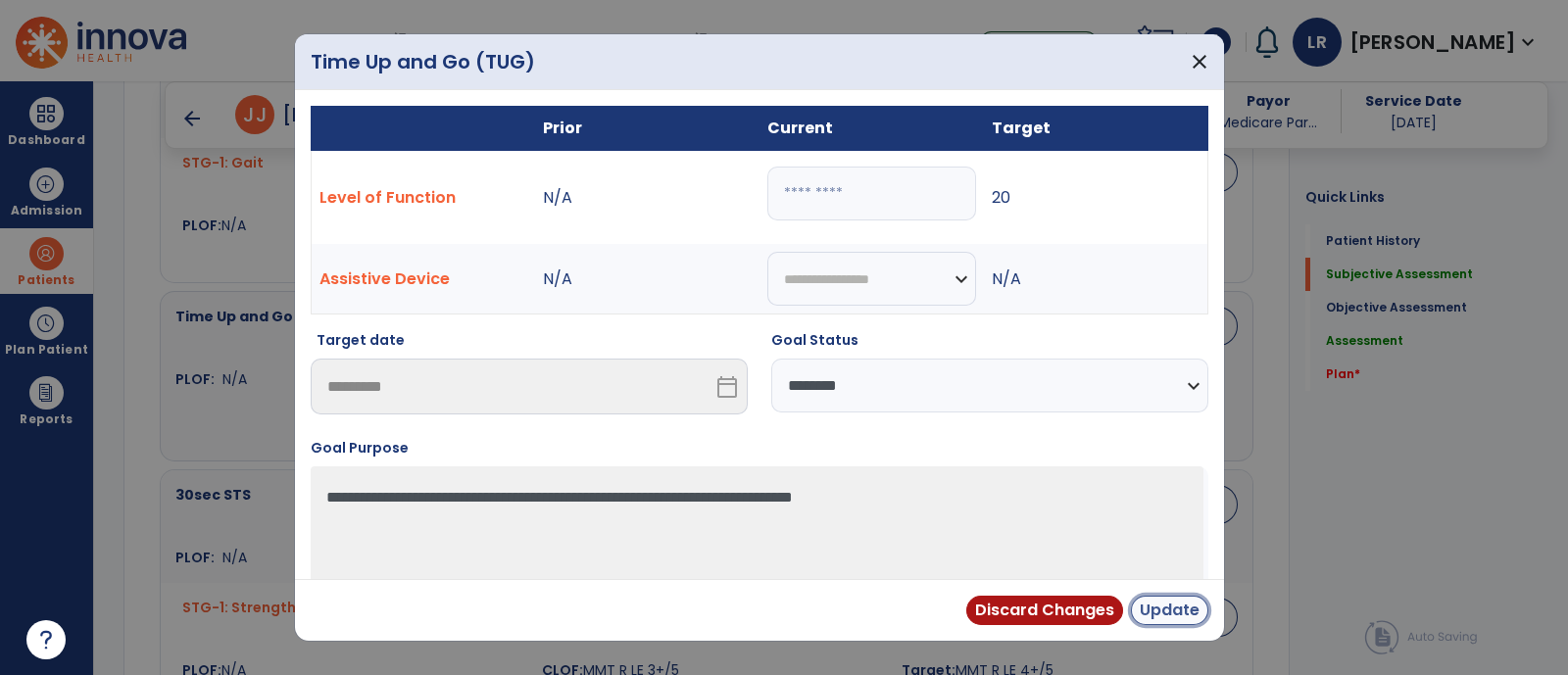 click on "Update" at bounding box center [1169, 610] 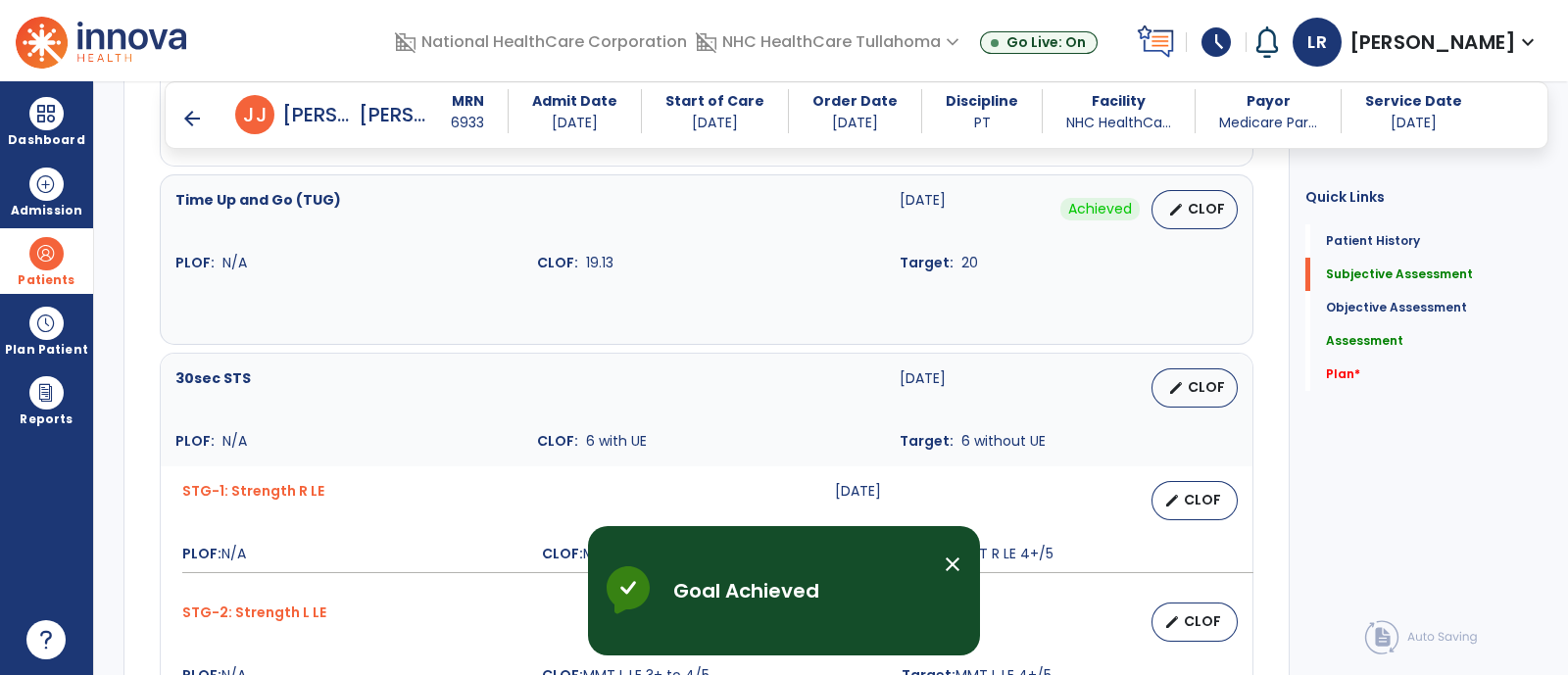 scroll, scrollTop: 1173, scrollLeft: 0, axis: vertical 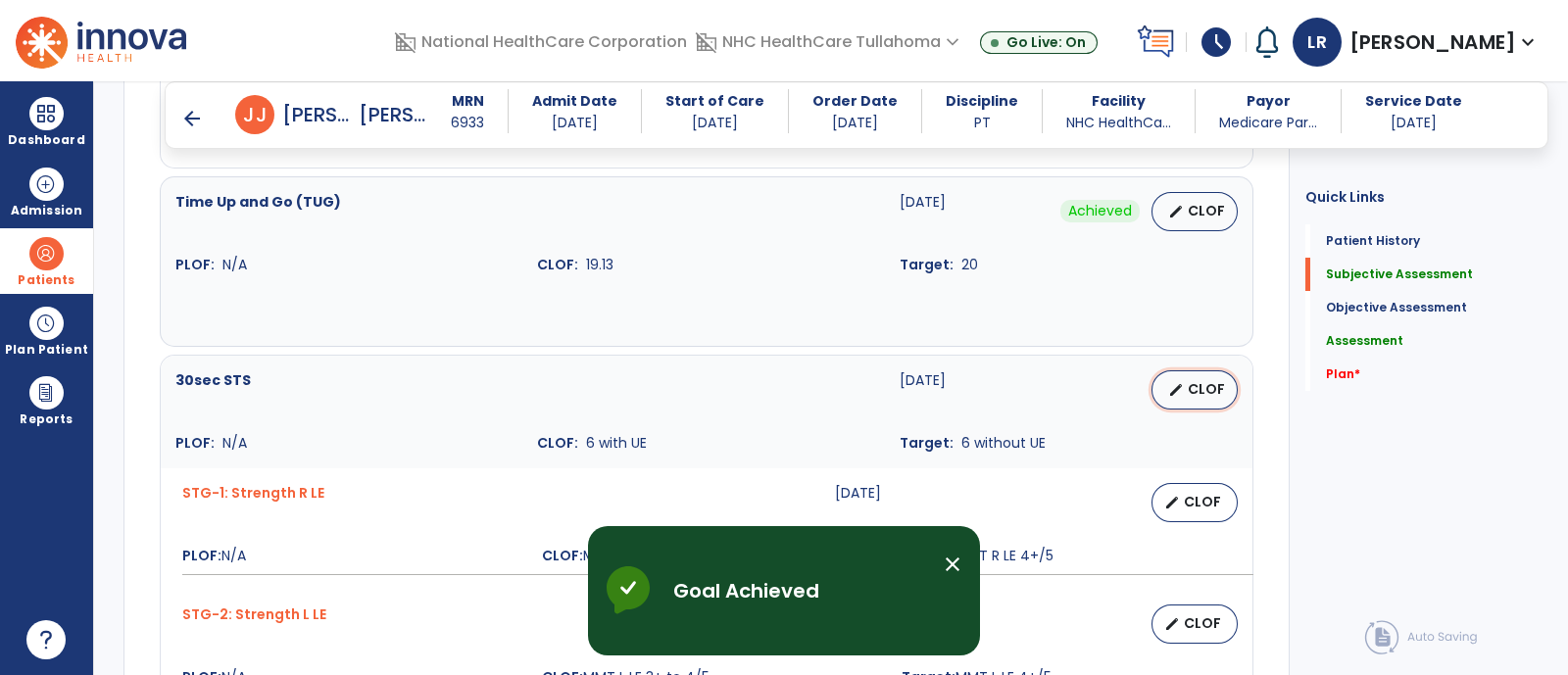 click on "CLOF" at bounding box center (1206, 389) 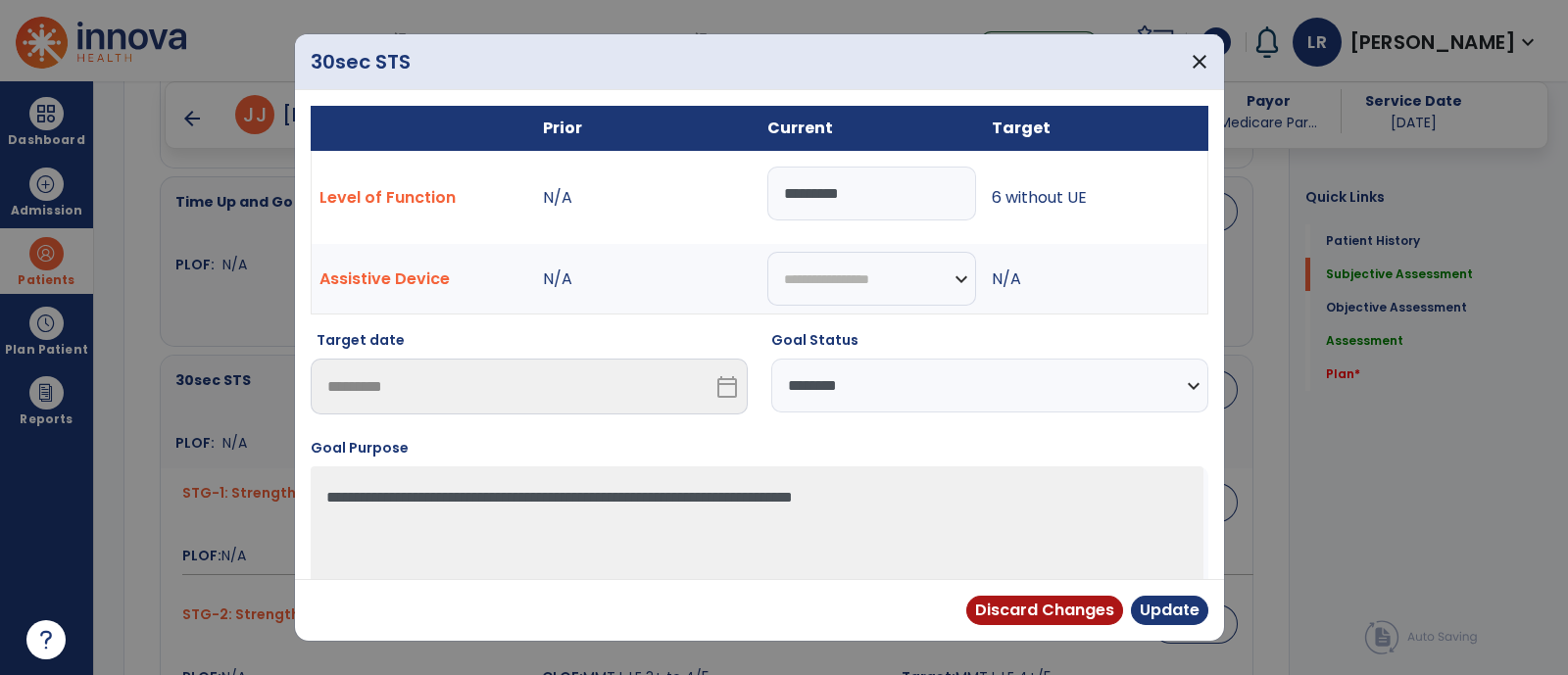 click on "*********" at bounding box center [871, 193] 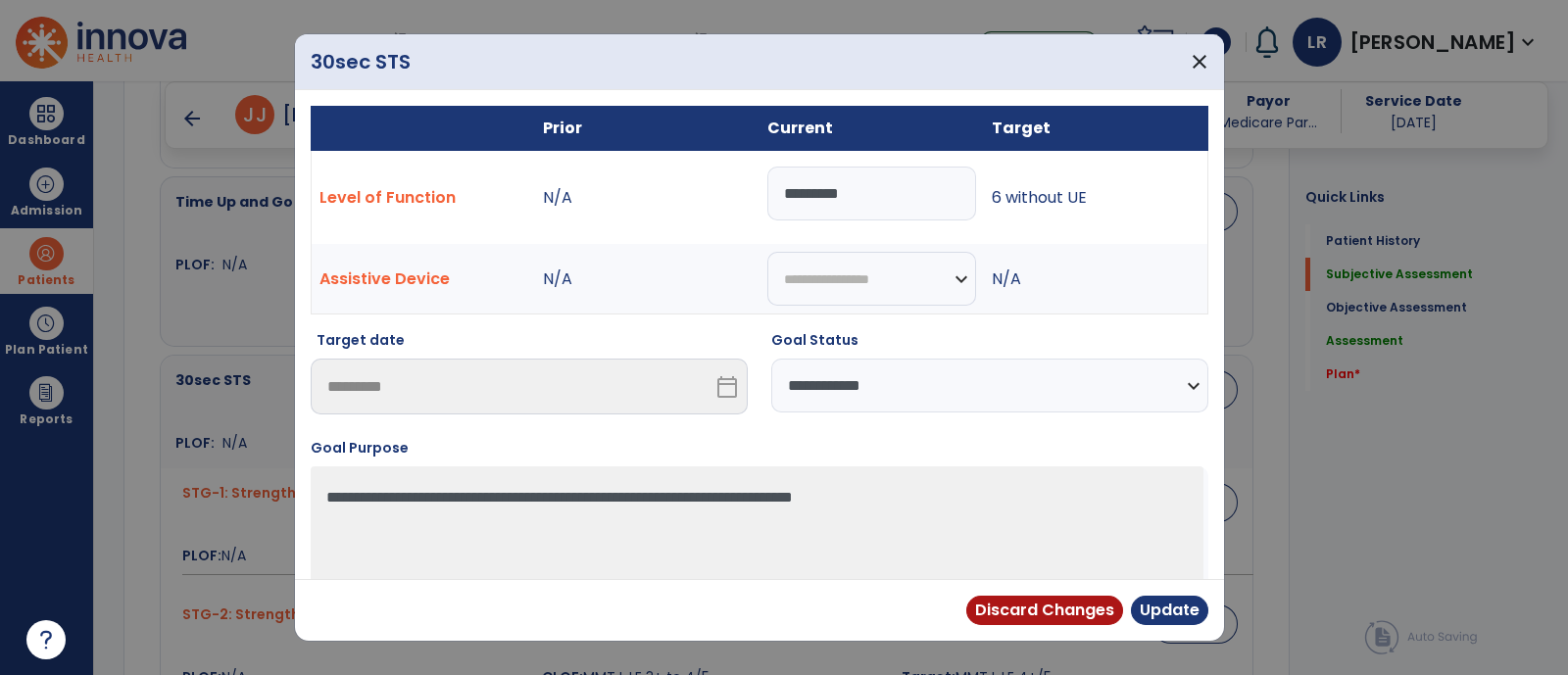 click on "**********" at bounding box center (990, 385) 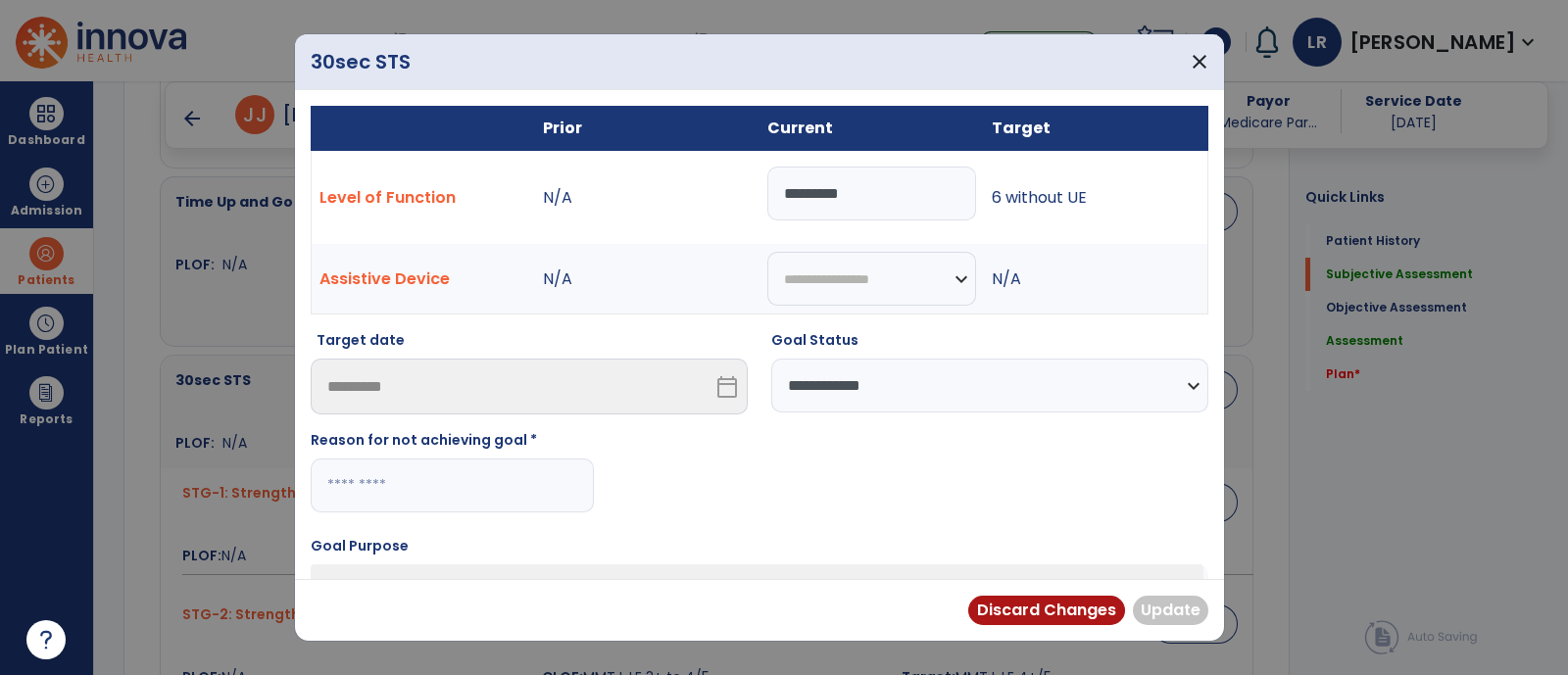 click at bounding box center [452, 485] 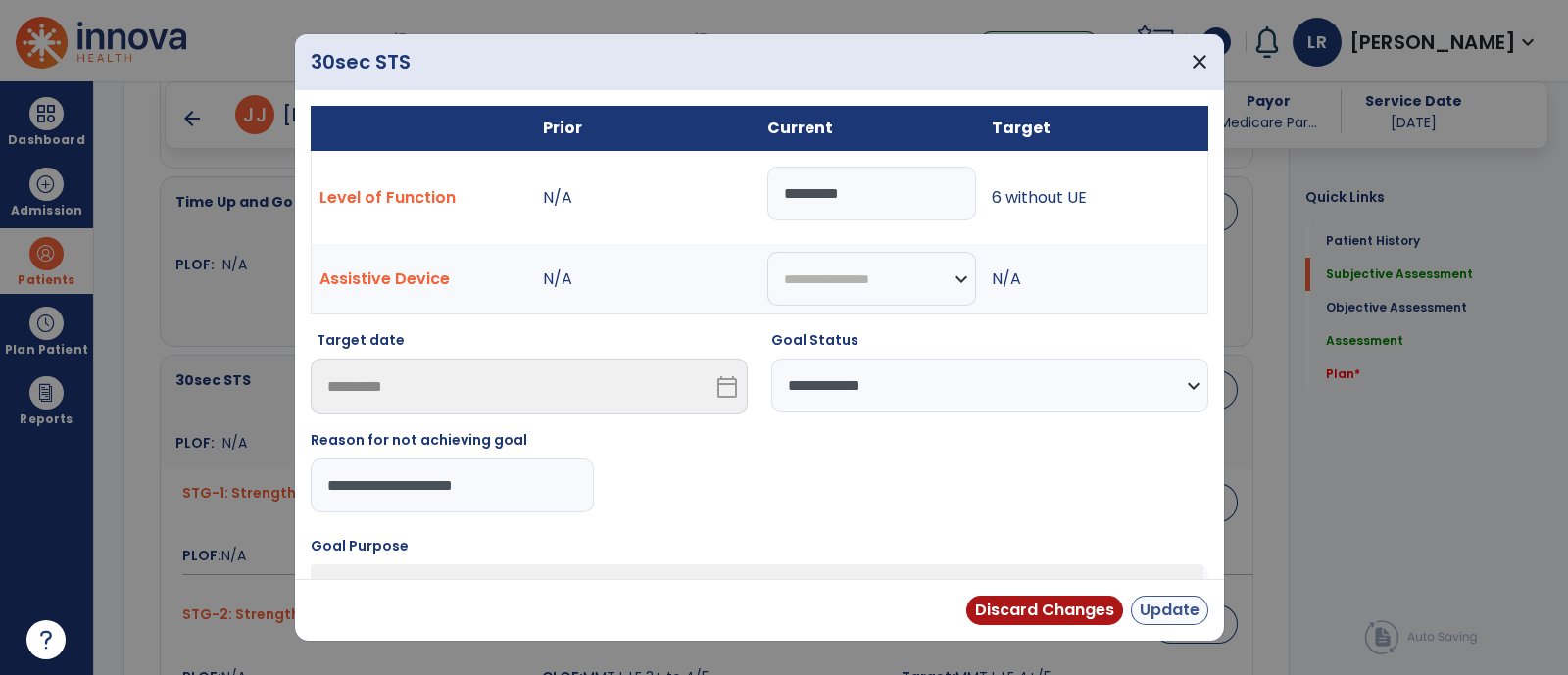 type on "**********" 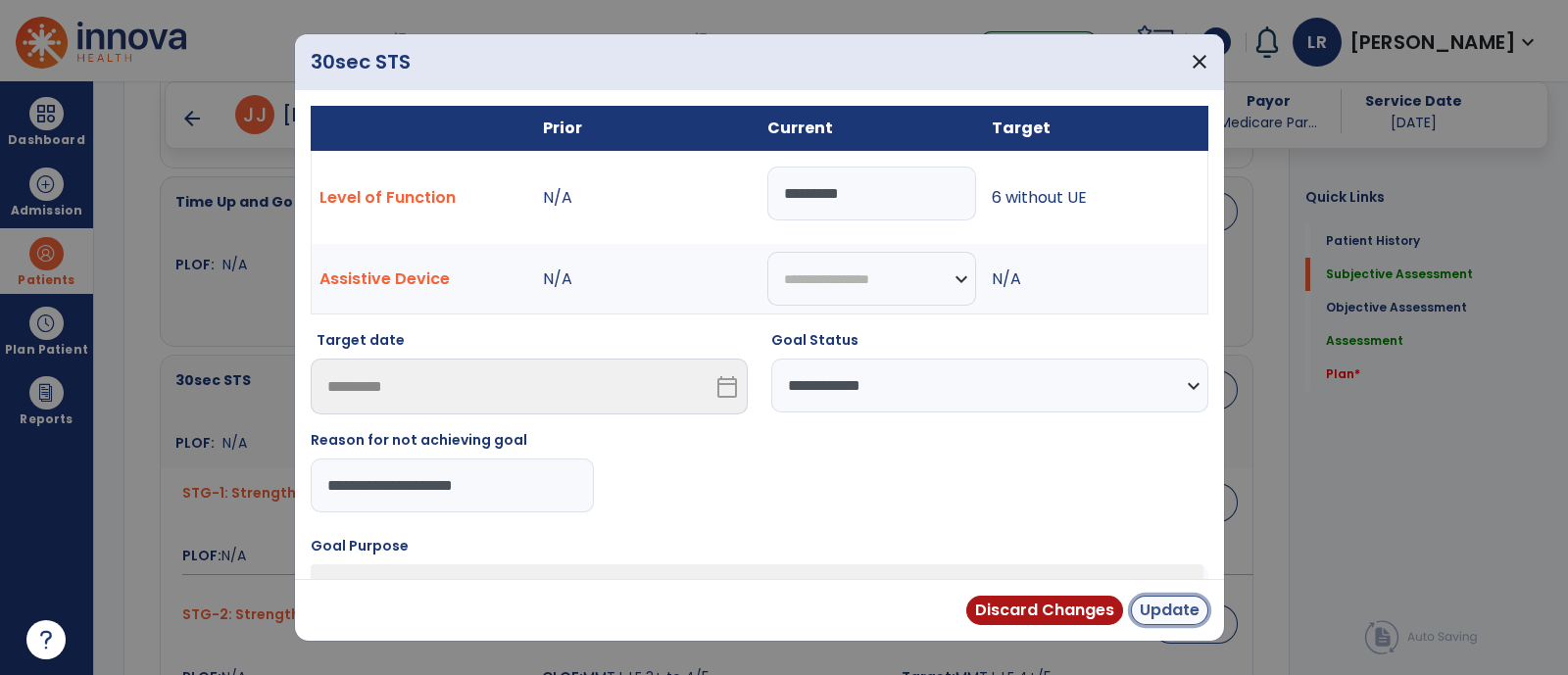 click on "Update" at bounding box center (1169, 610) 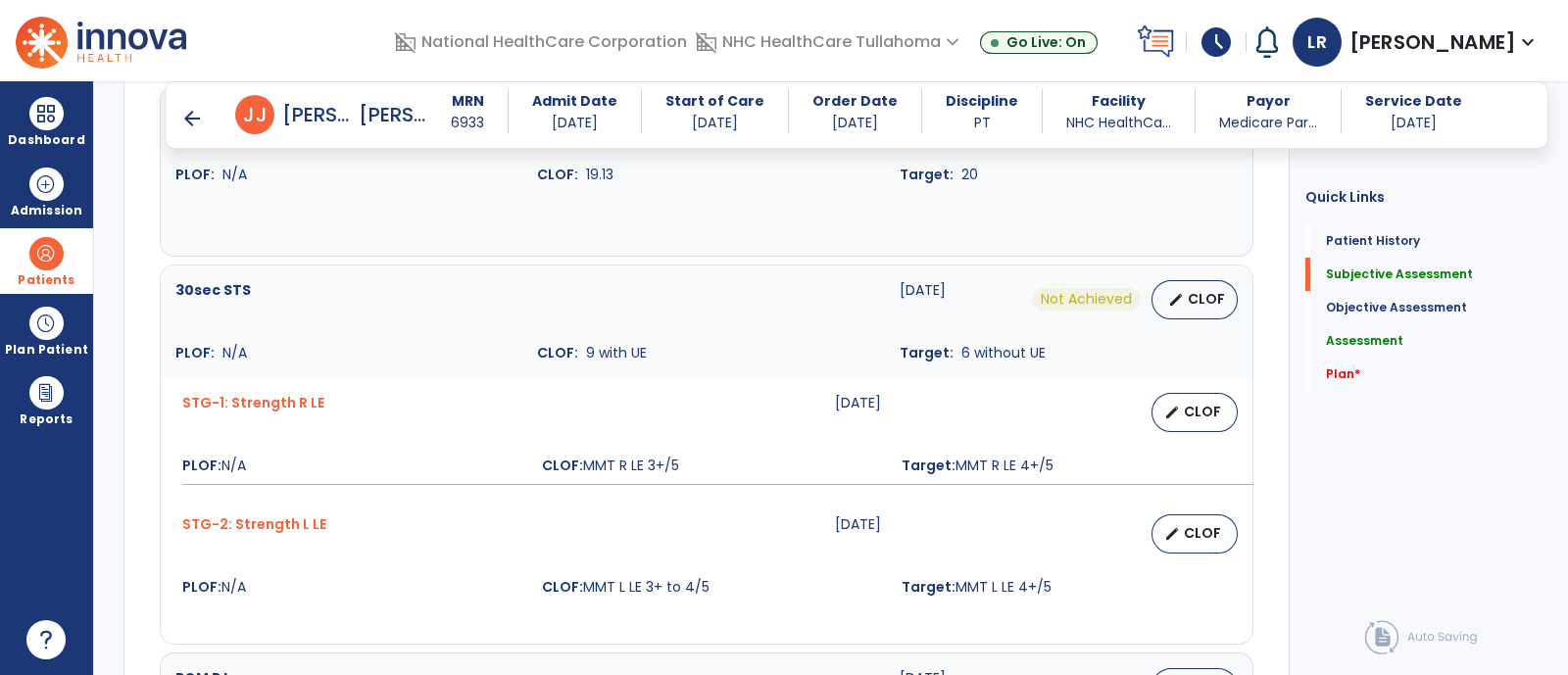 scroll, scrollTop: 1264, scrollLeft: 0, axis: vertical 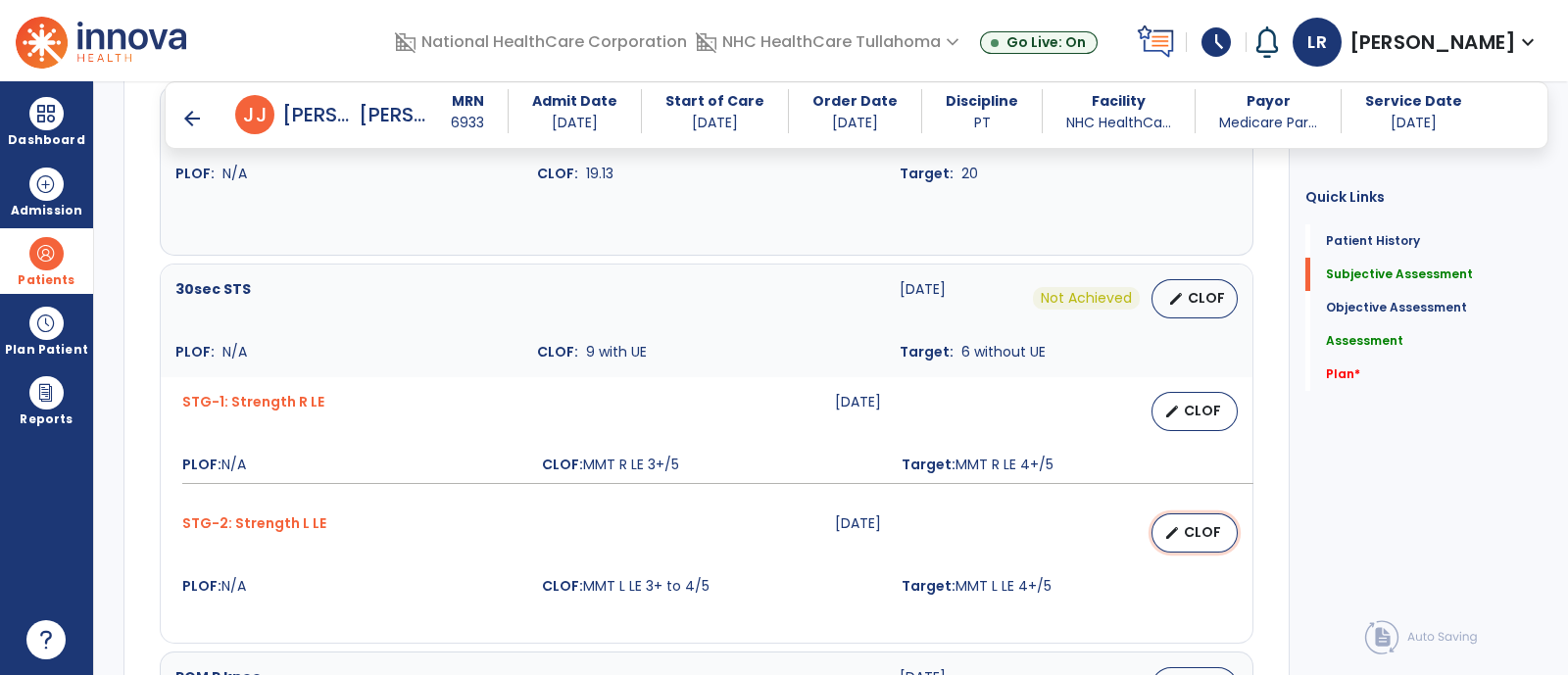 click on "CLOF" at bounding box center [1202, 532] 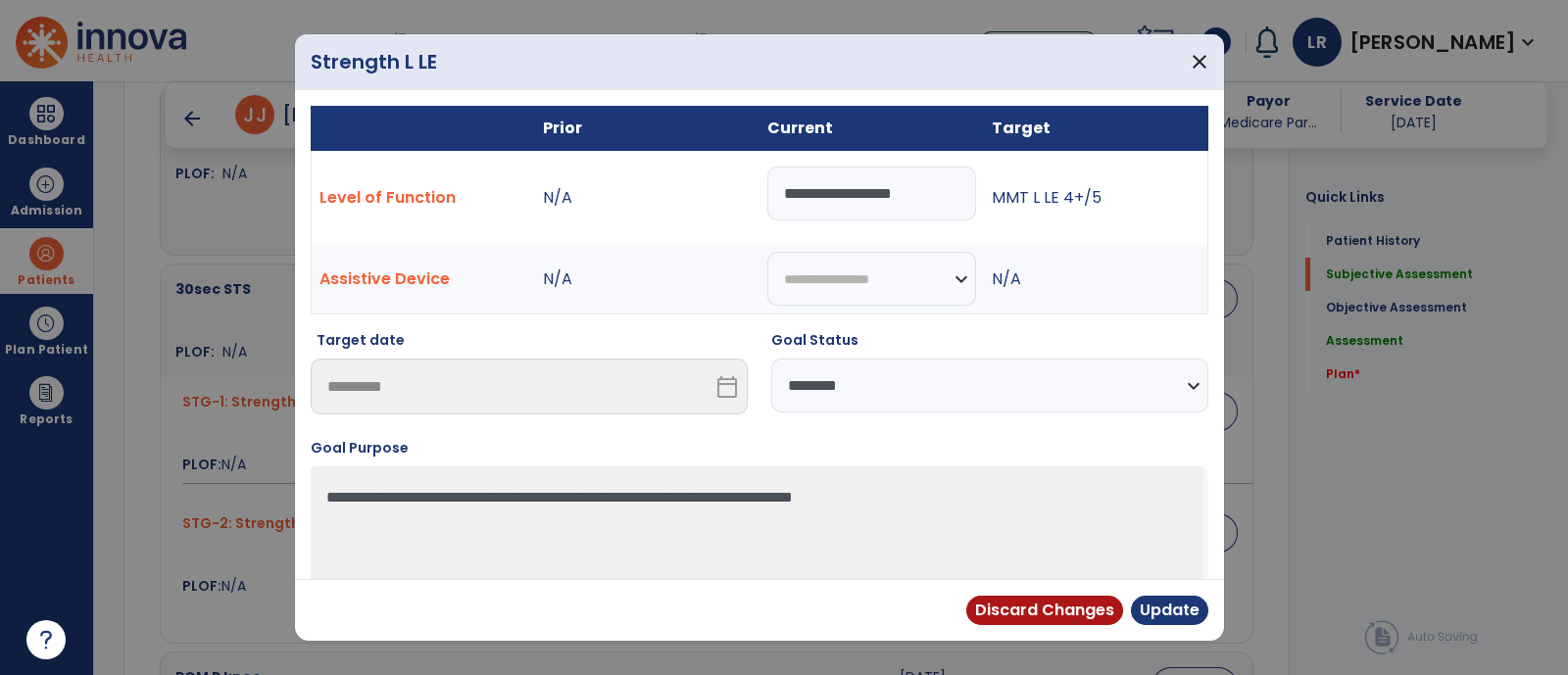 click on "**********" at bounding box center (871, 193) 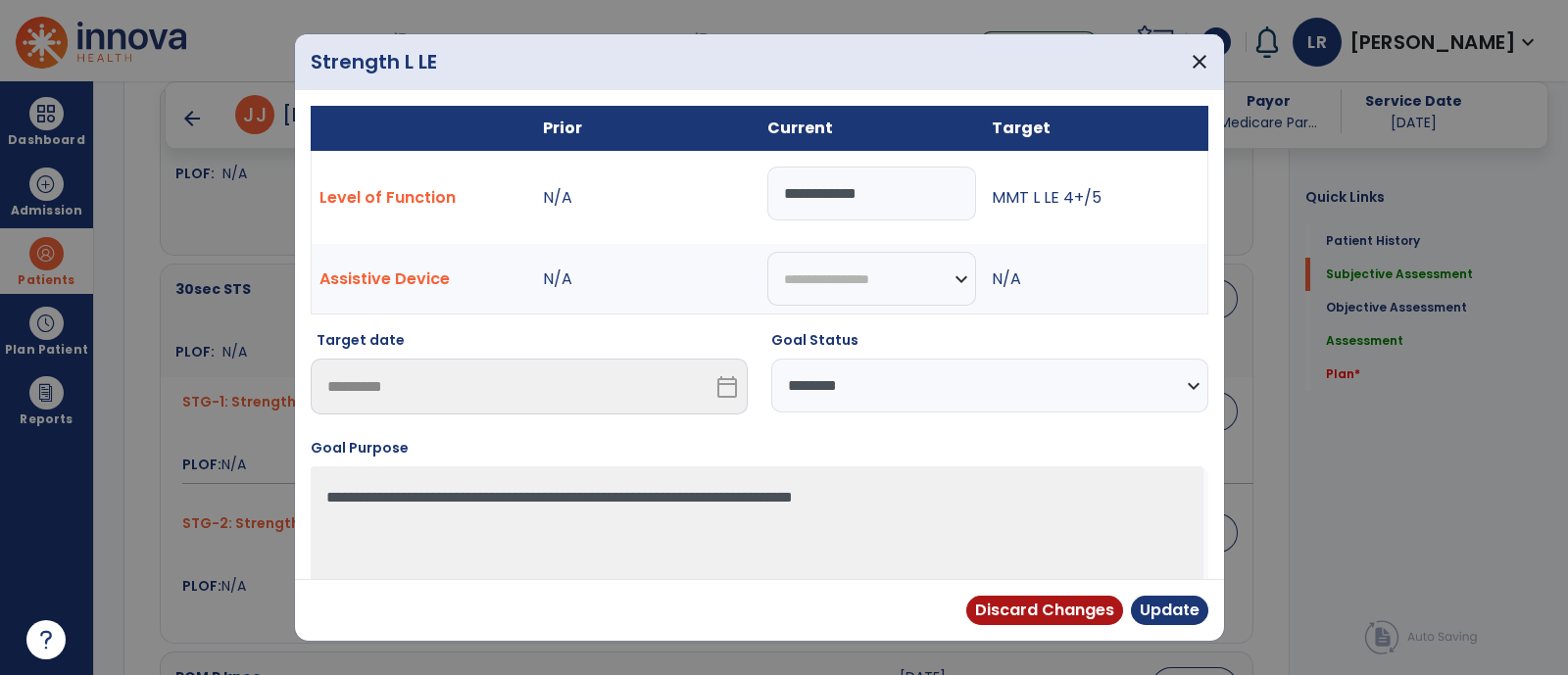 click on "**********" at bounding box center (990, 385) 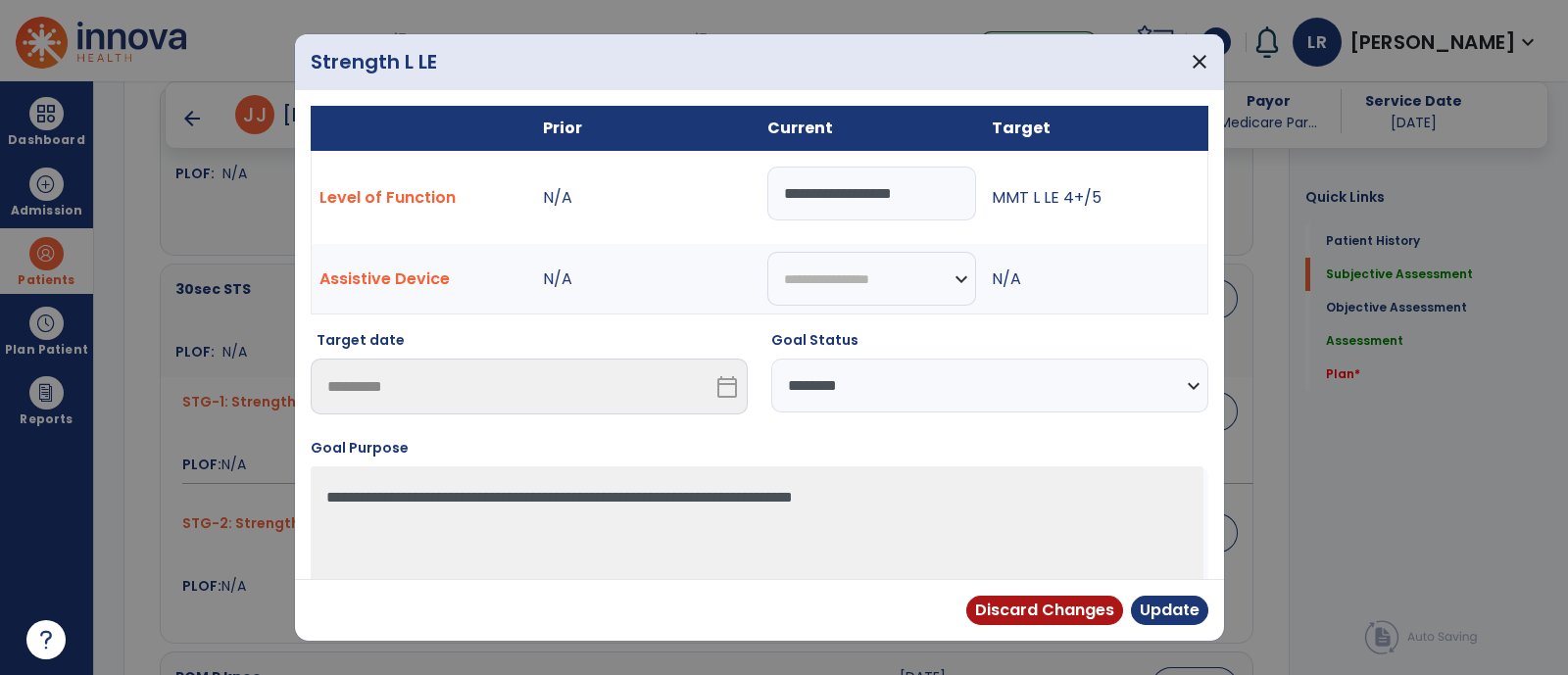 type on "**********" 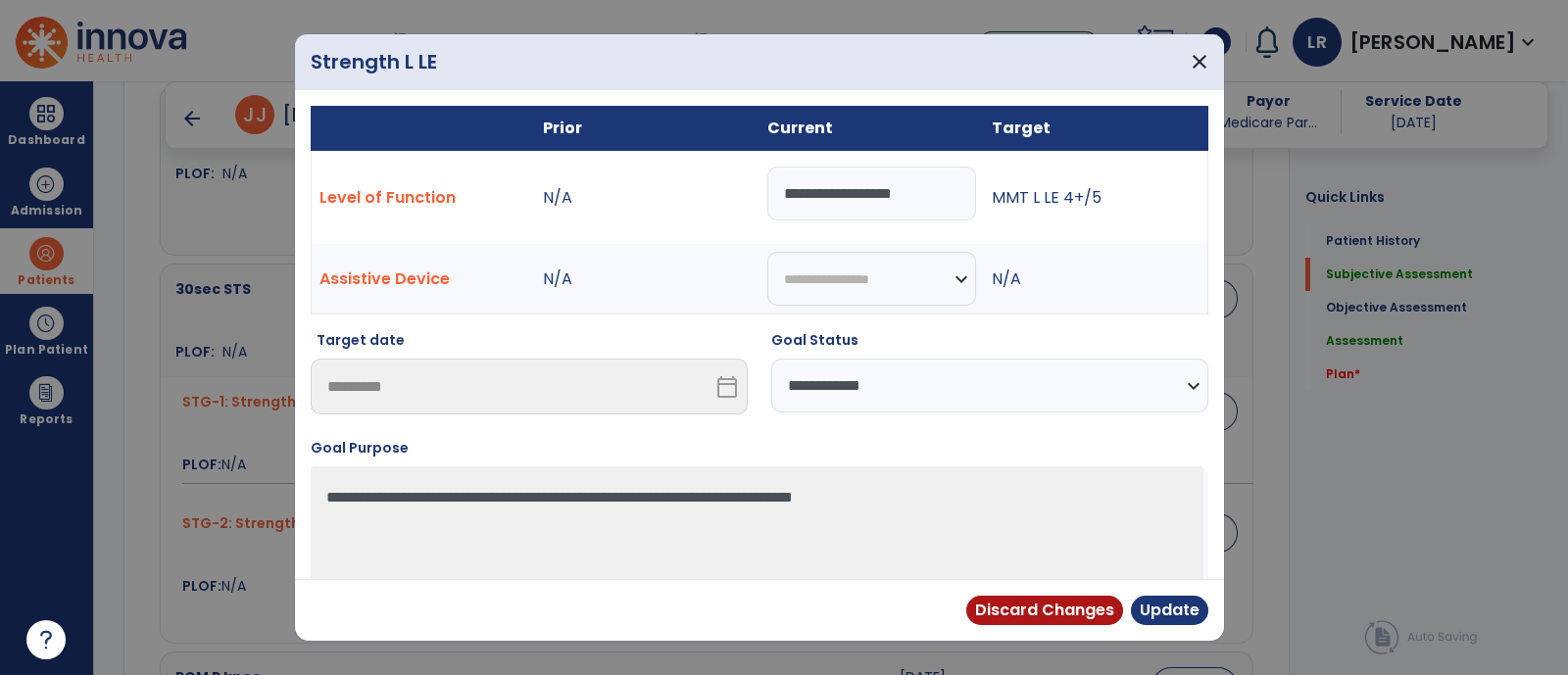 click on "**********" at bounding box center [990, 385] 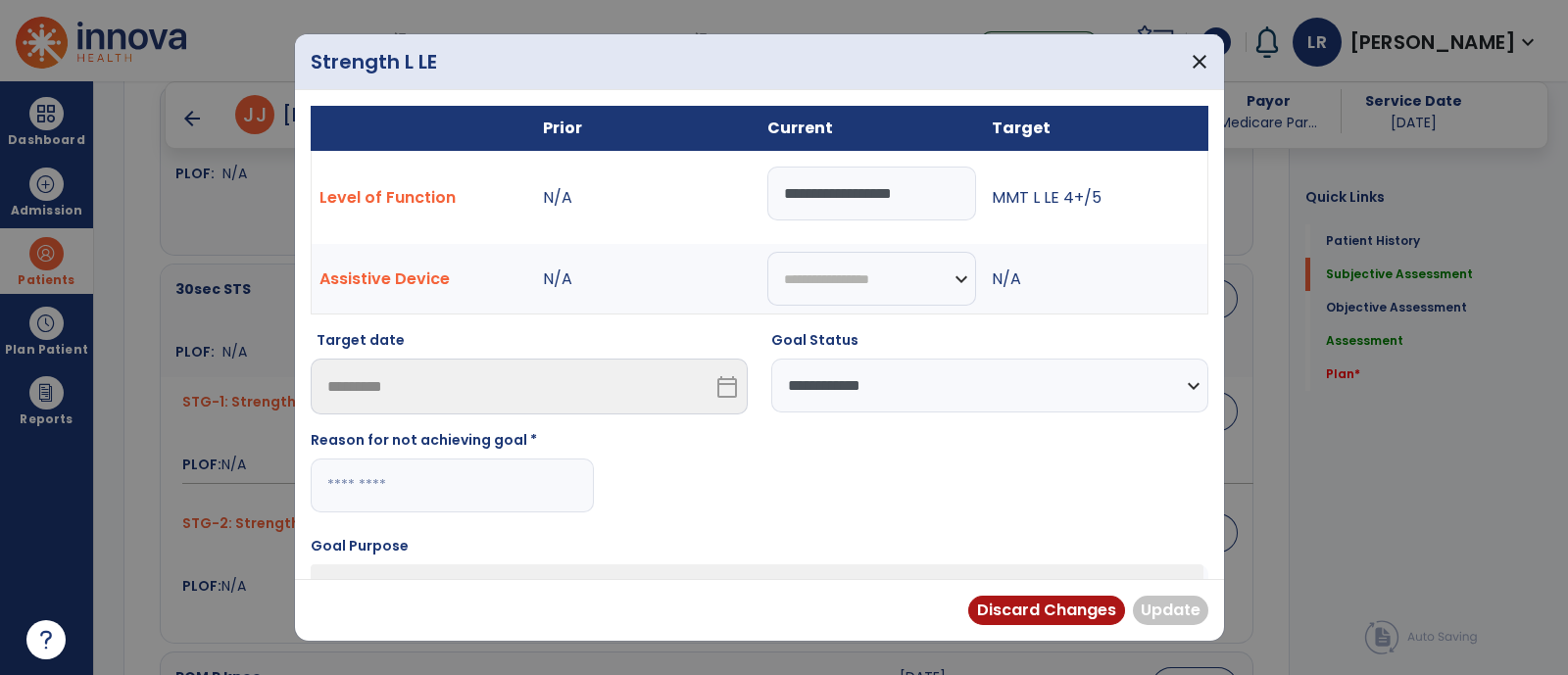click at bounding box center [452, 485] 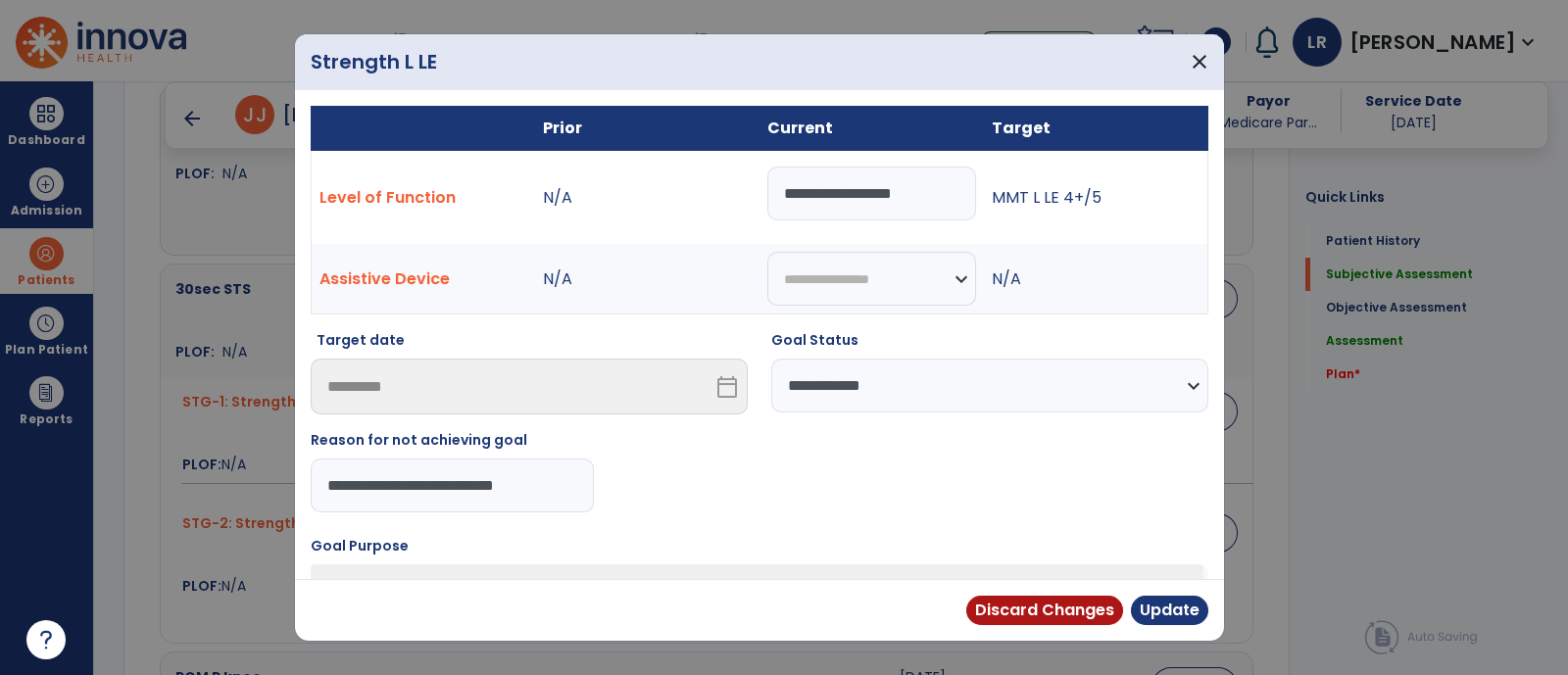 click on "**********" at bounding box center (452, 485) 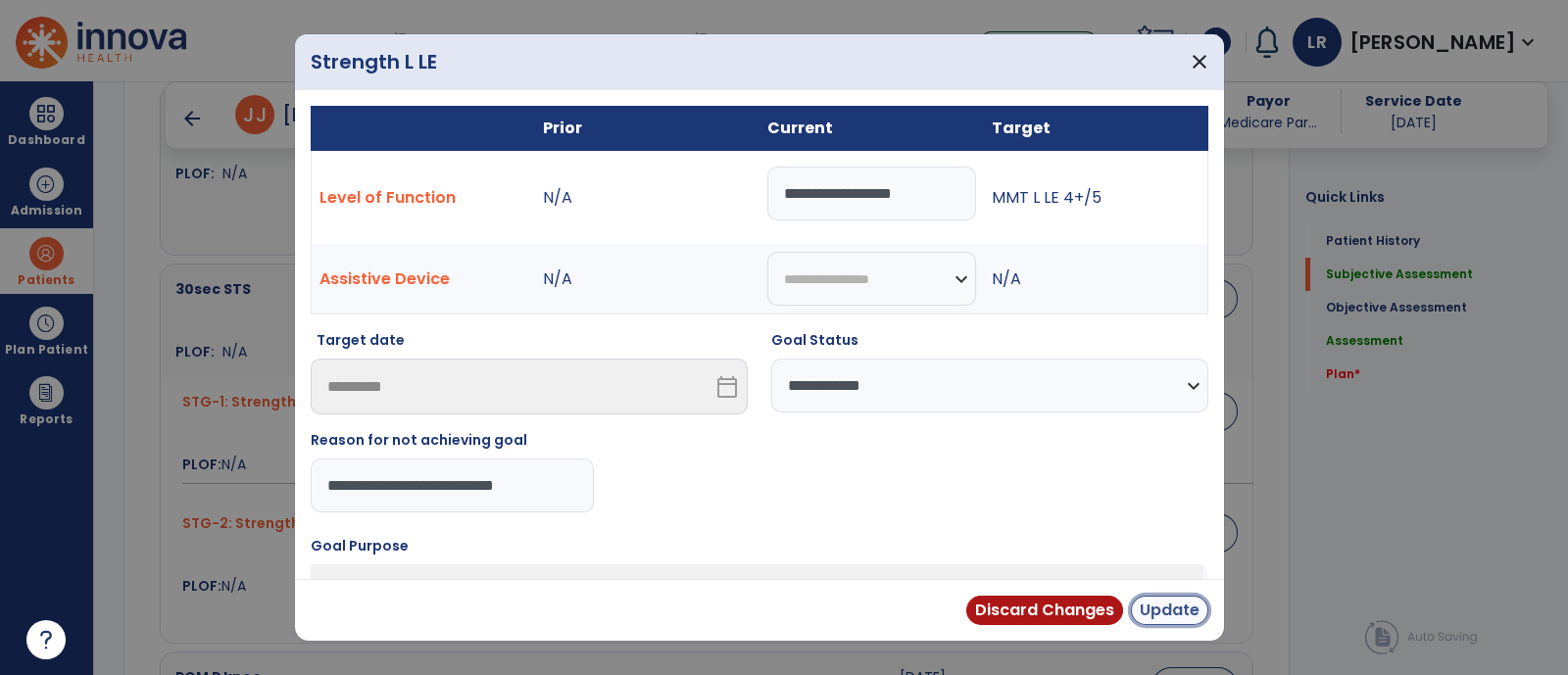 click on "Update" at bounding box center (1169, 610) 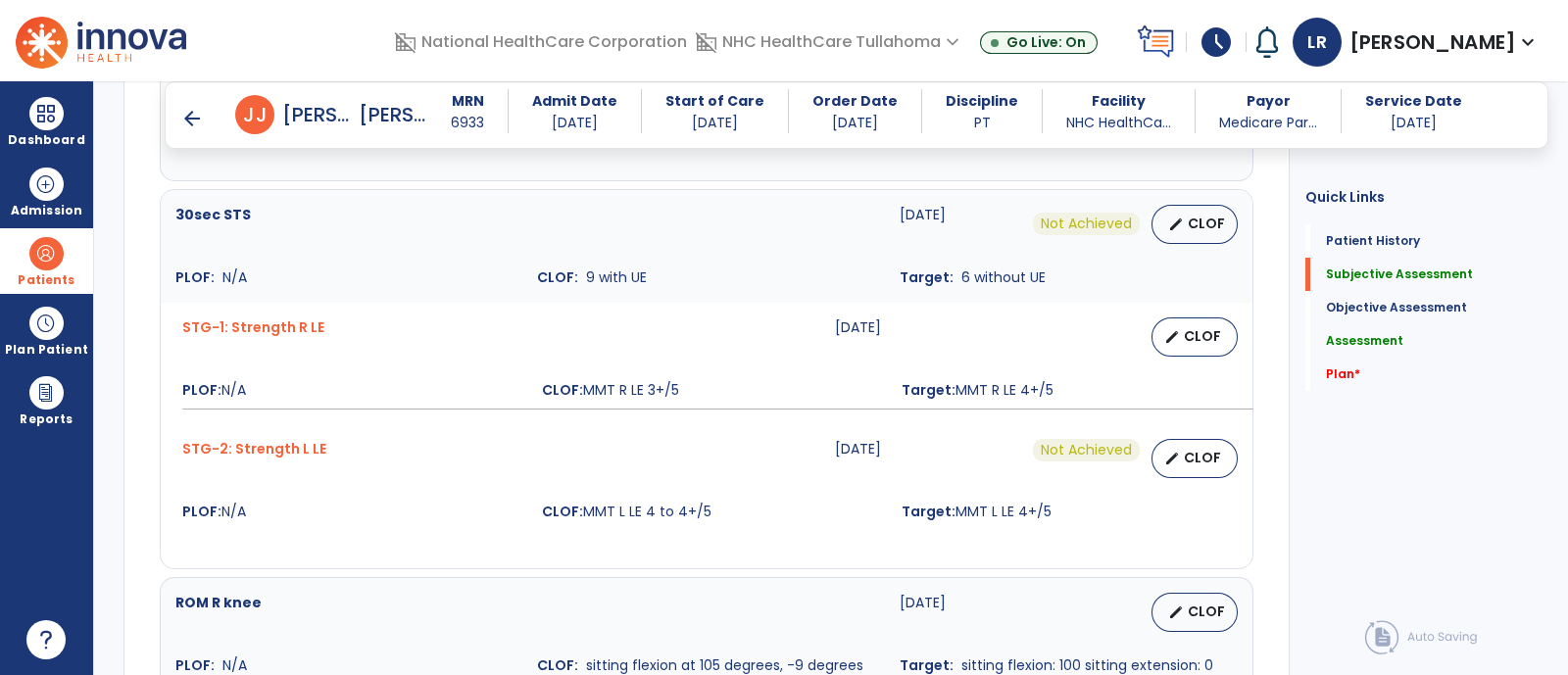 scroll, scrollTop: 1339, scrollLeft: 0, axis: vertical 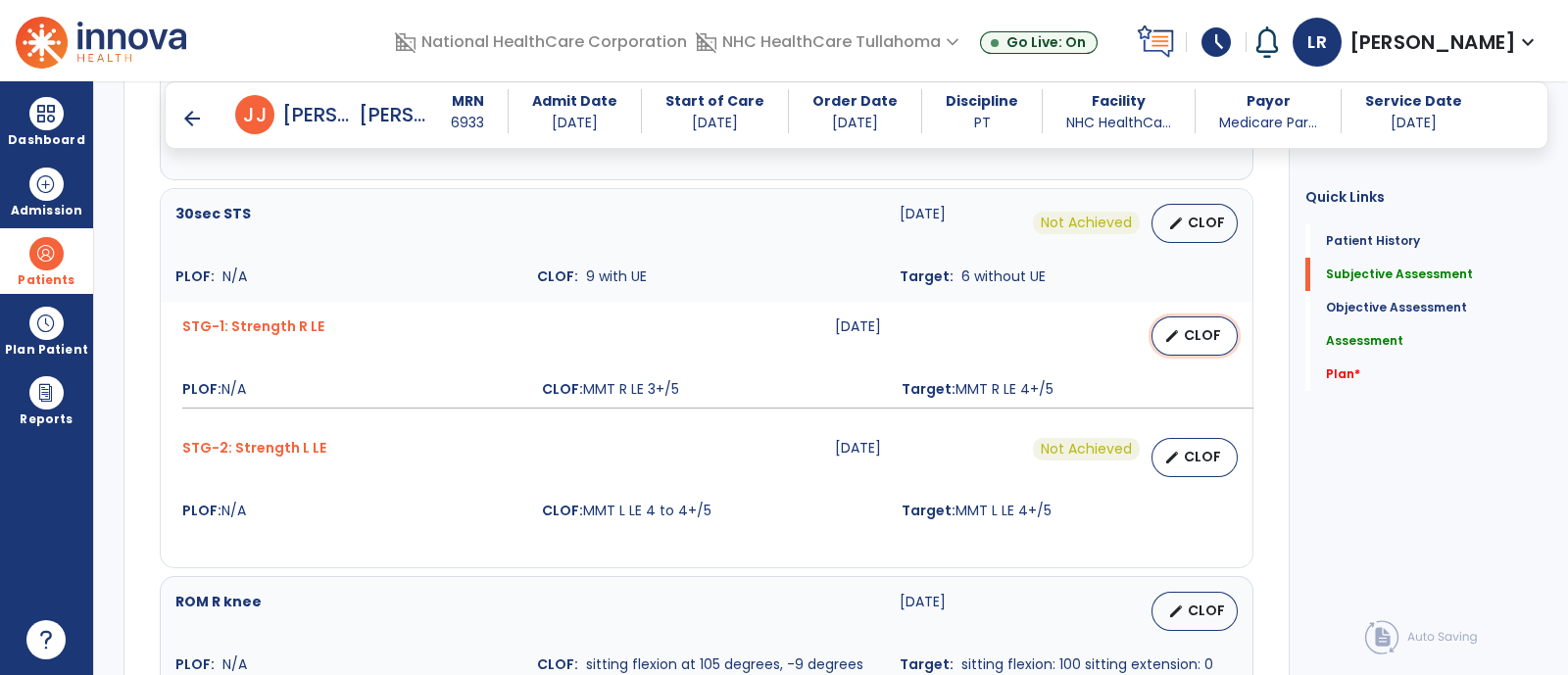 click on "CLOF" at bounding box center [1202, 335] 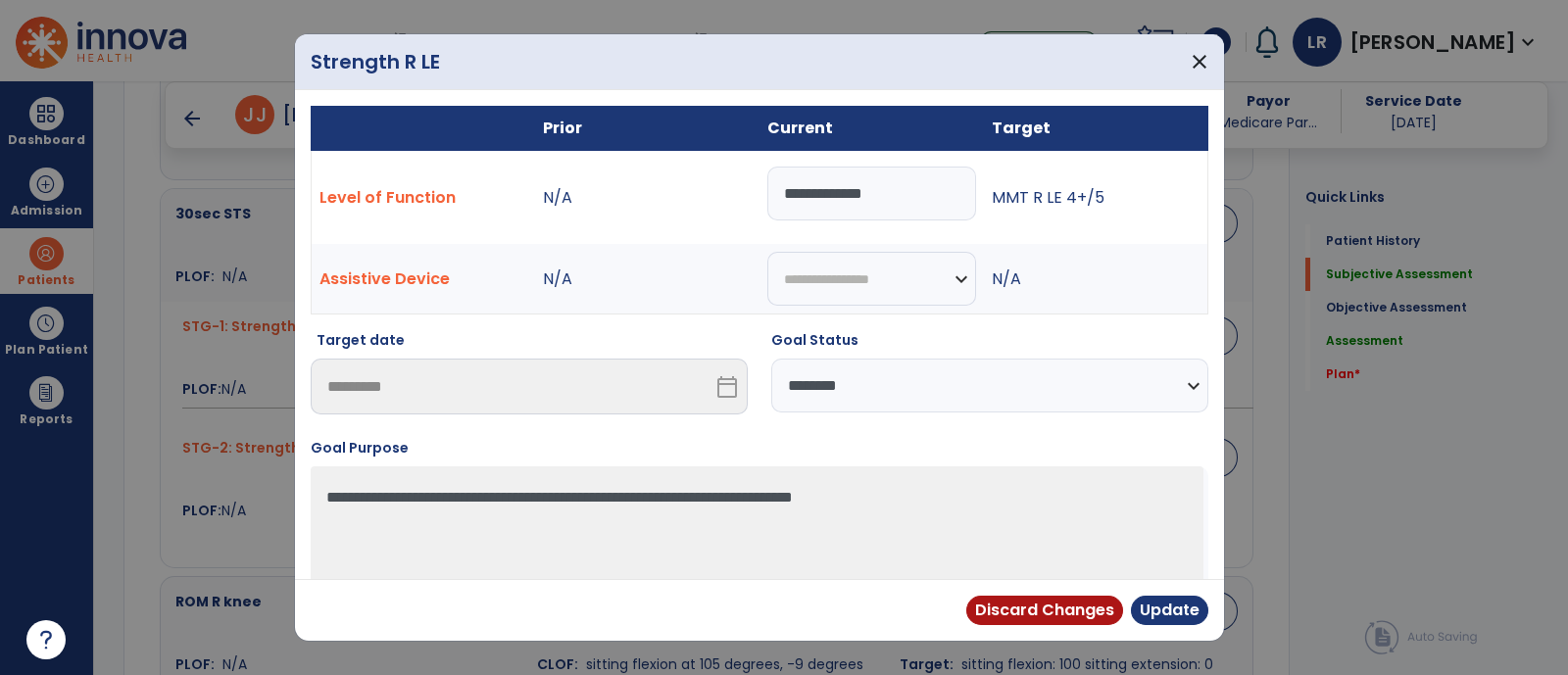 click on "**********" at bounding box center (871, 193) 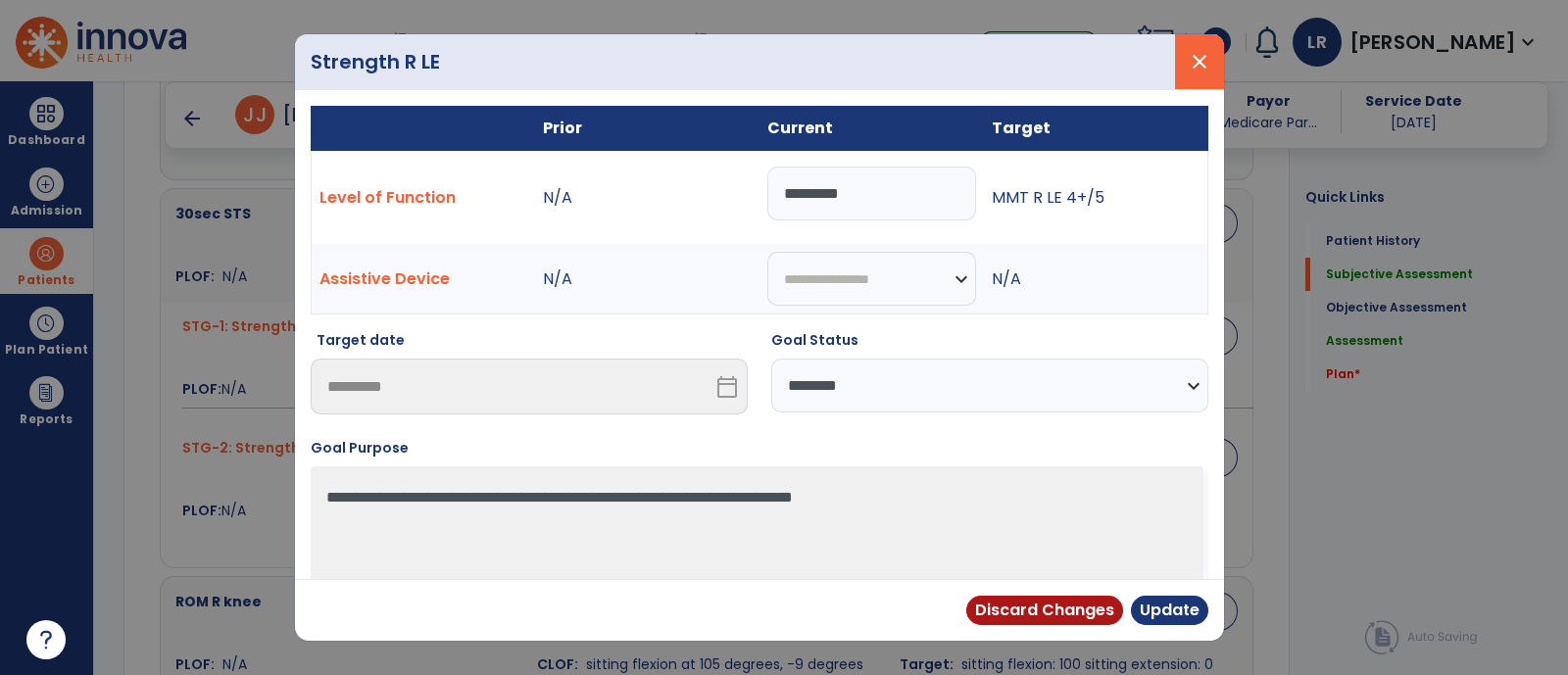 type on "********" 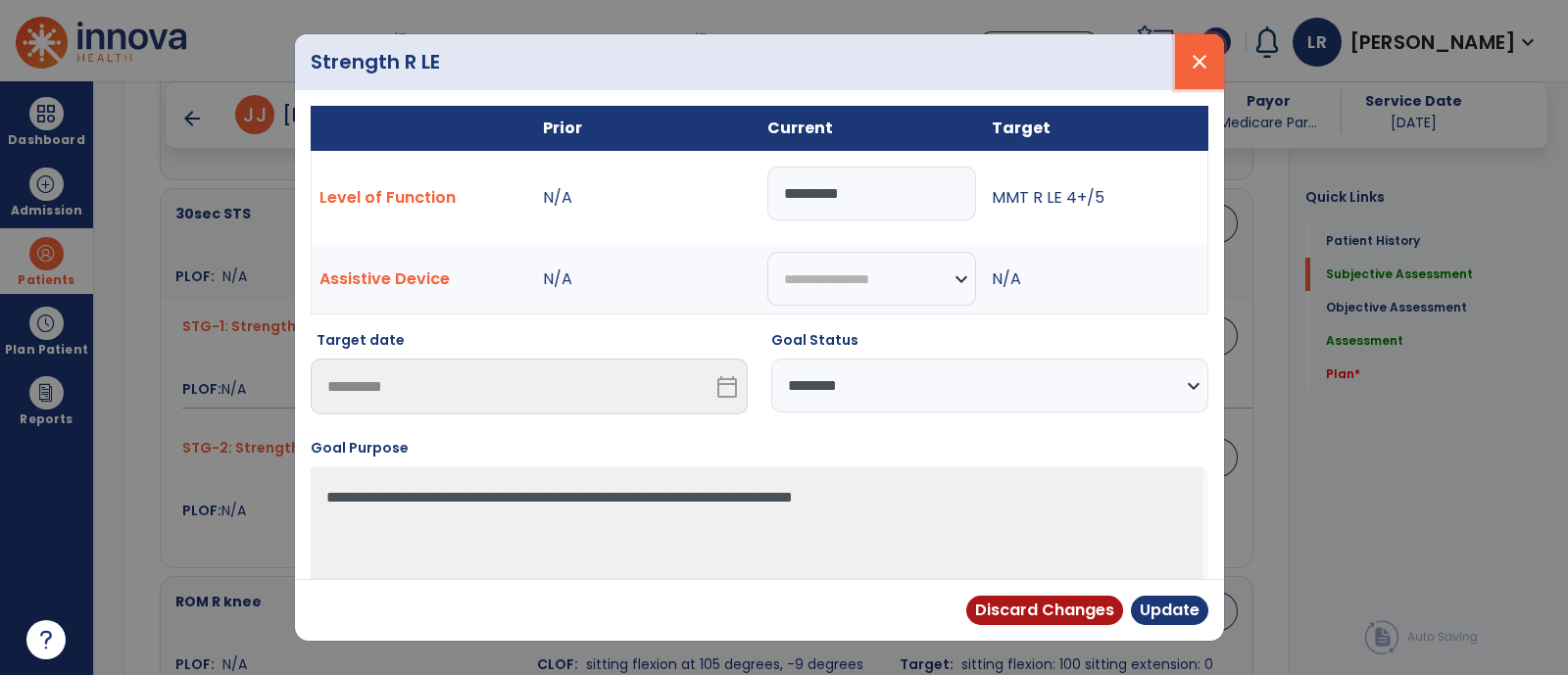 click on "close" at bounding box center [1200, 62] 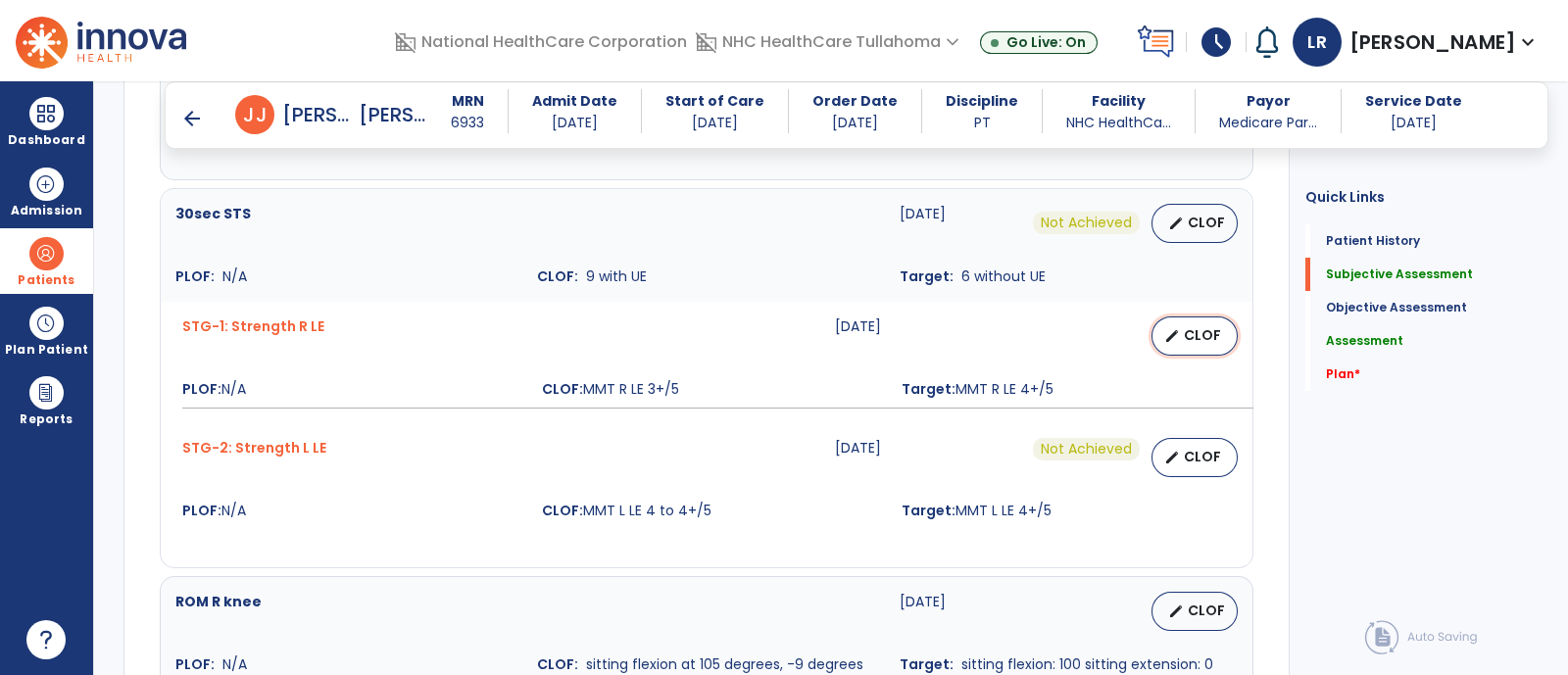 click on "CLOF" at bounding box center (1202, 335) 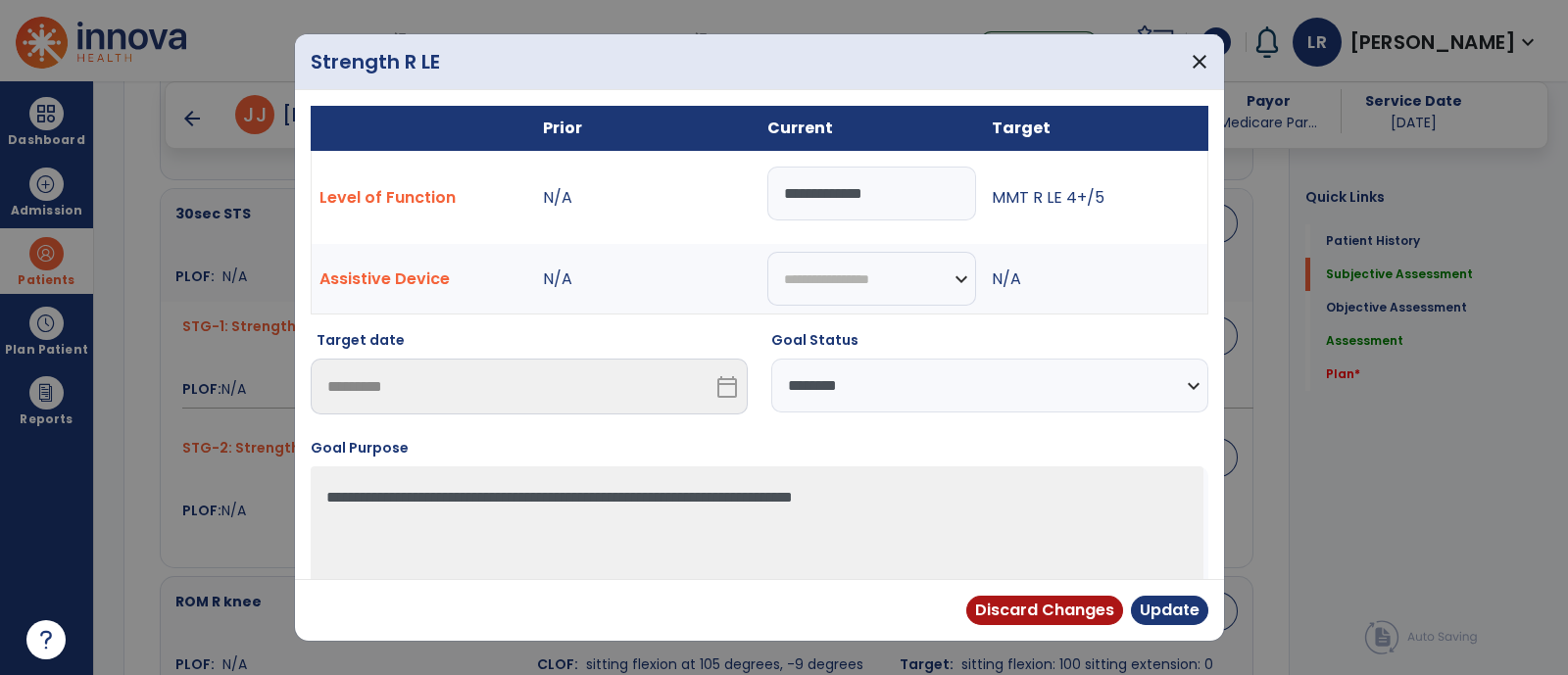 click on "**********" at bounding box center (990, 385) 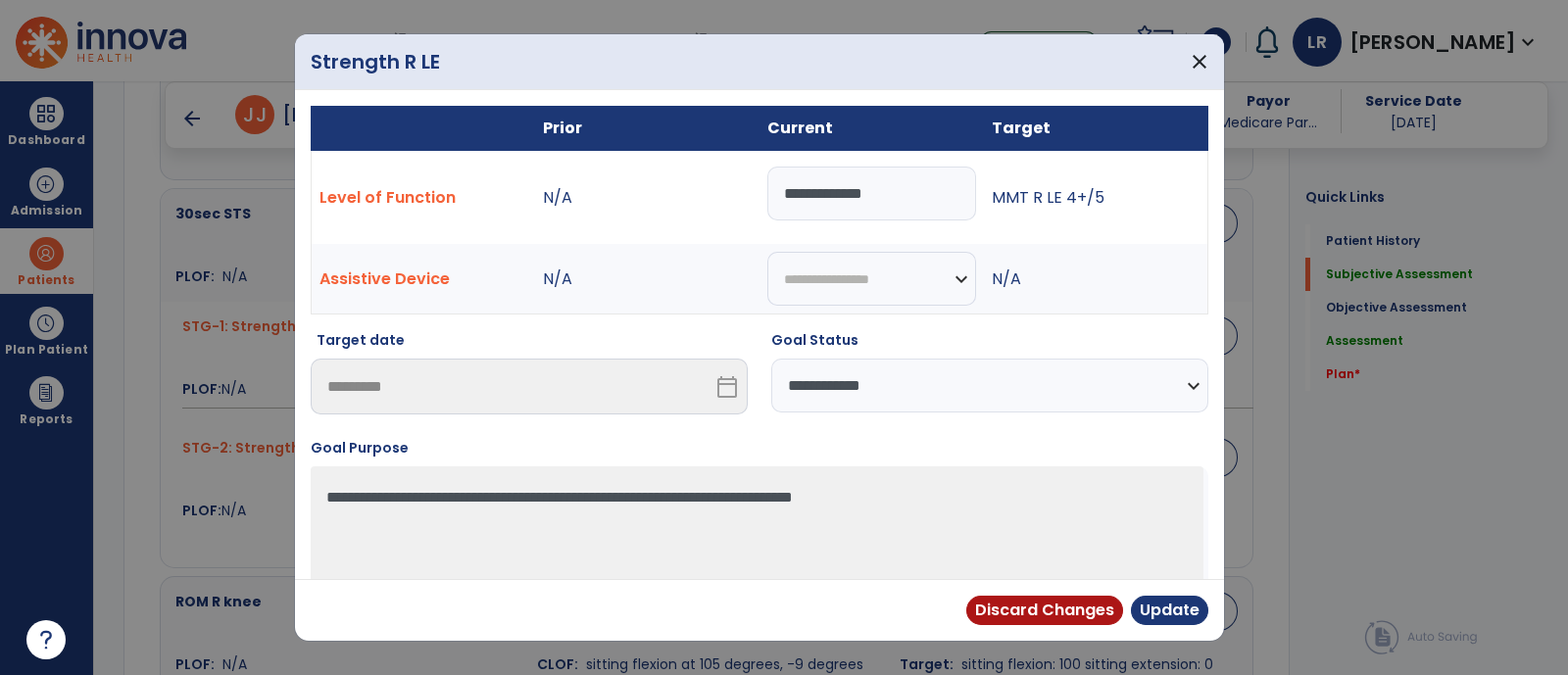 click on "**********" at bounding box center [990, 385] 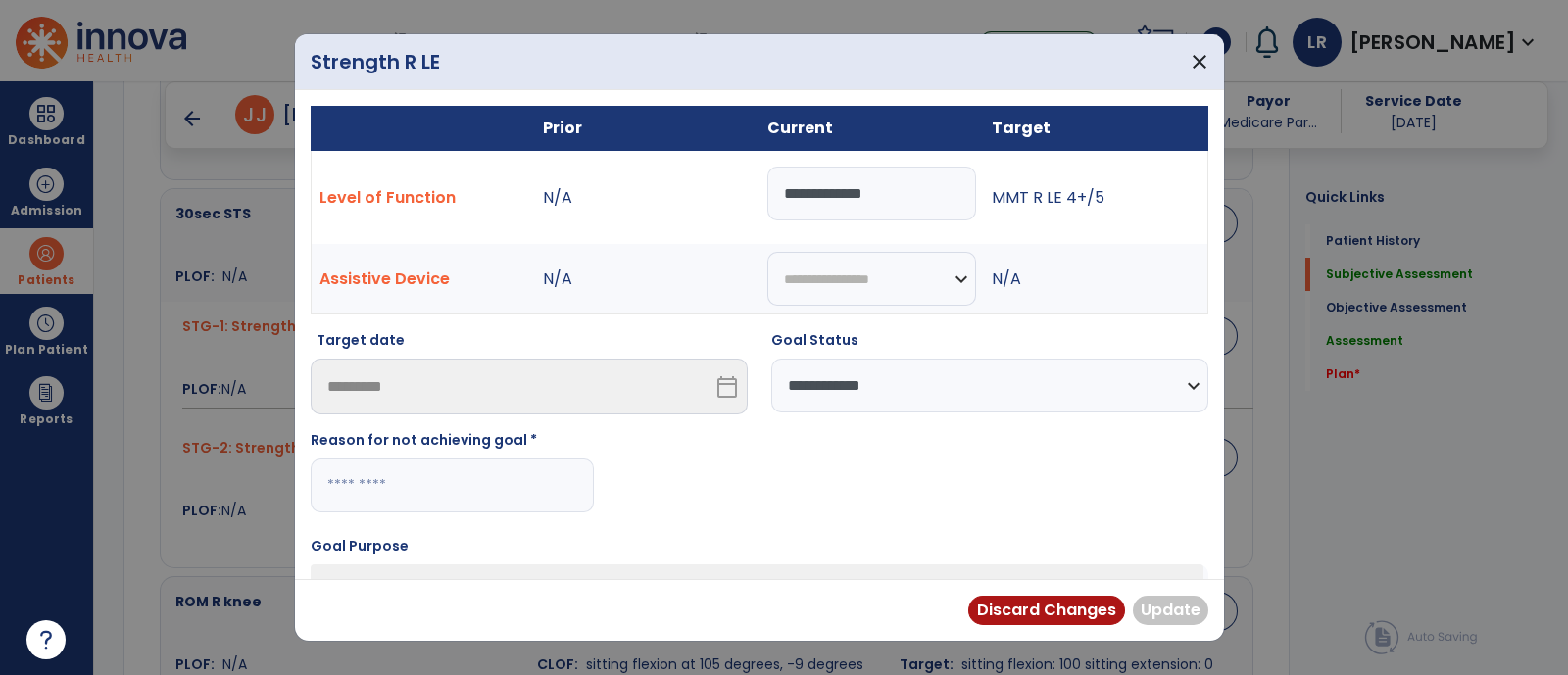 click at bounding box center [452, 485] 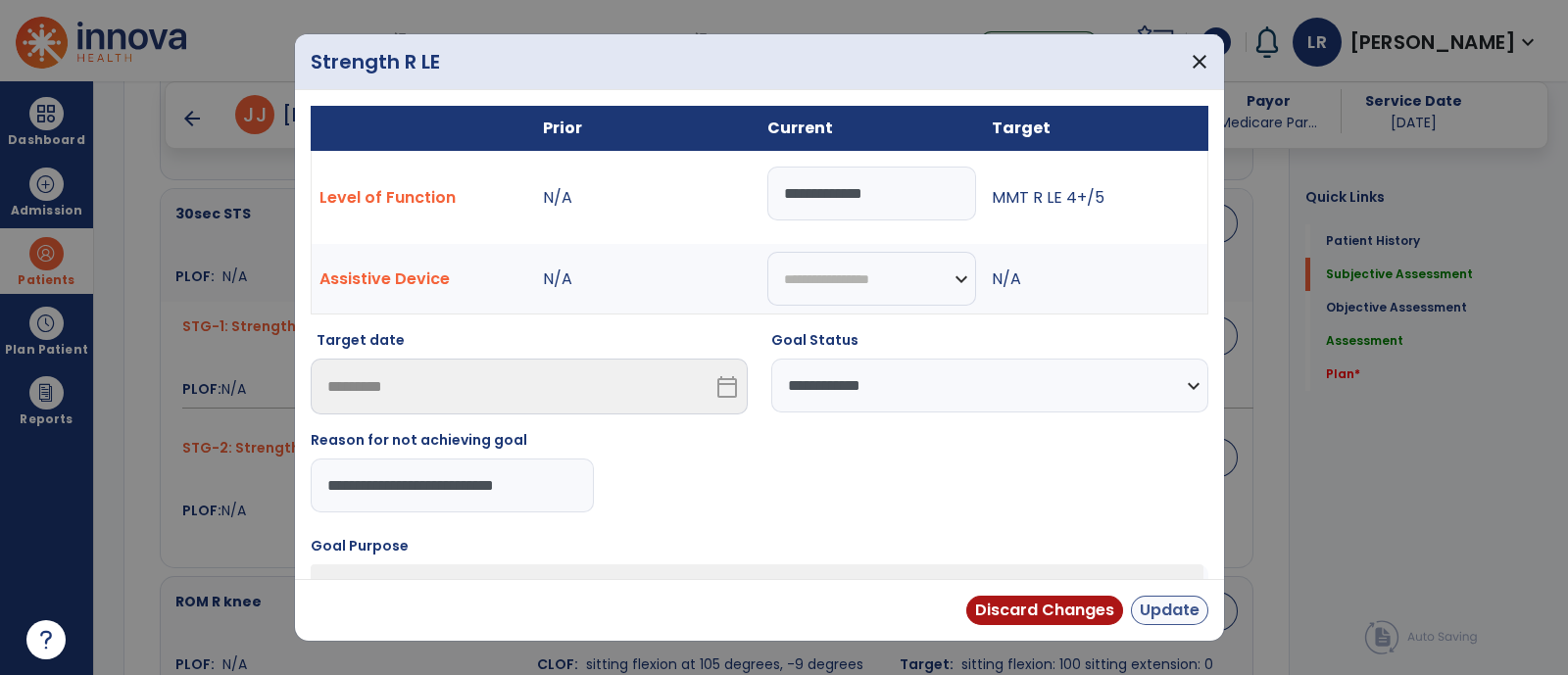 type on "**********" 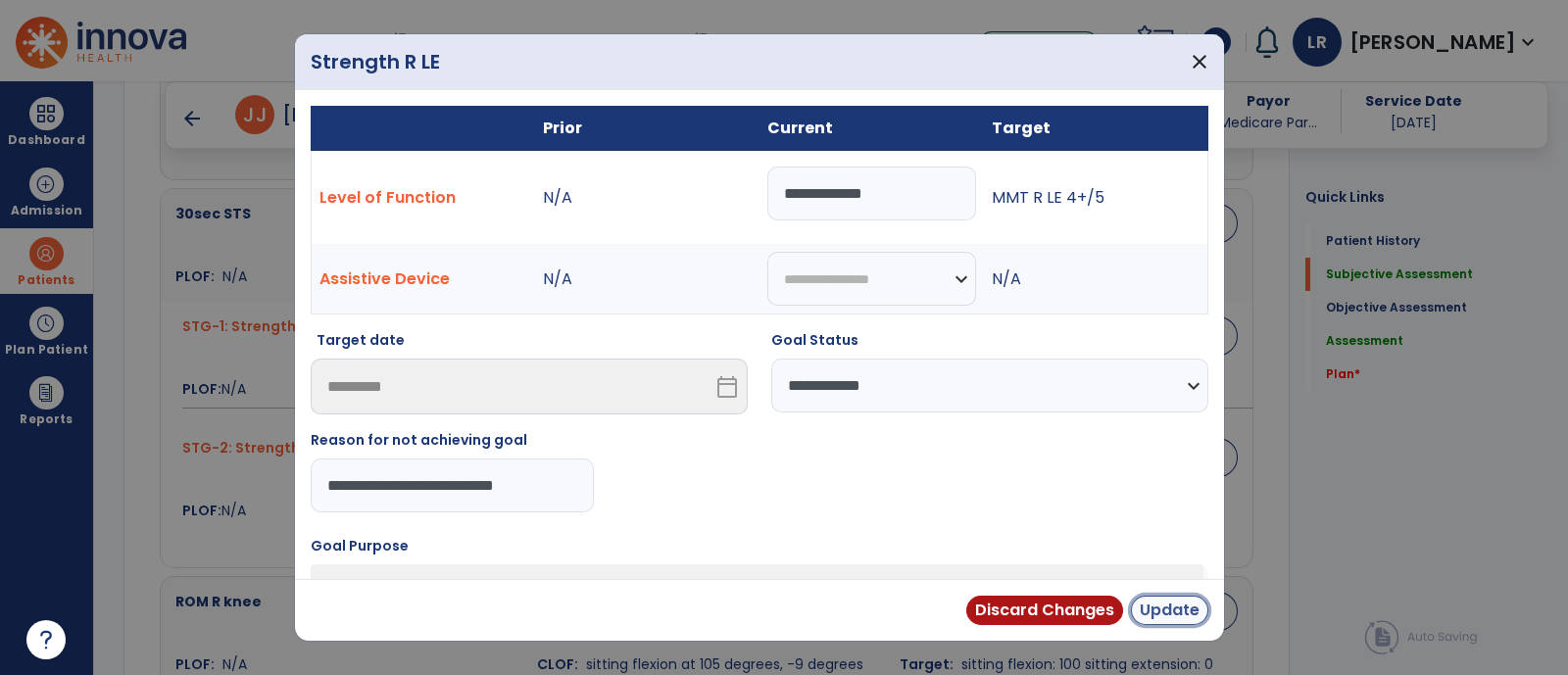 click on "Update" at bounding box center (1169, 610) 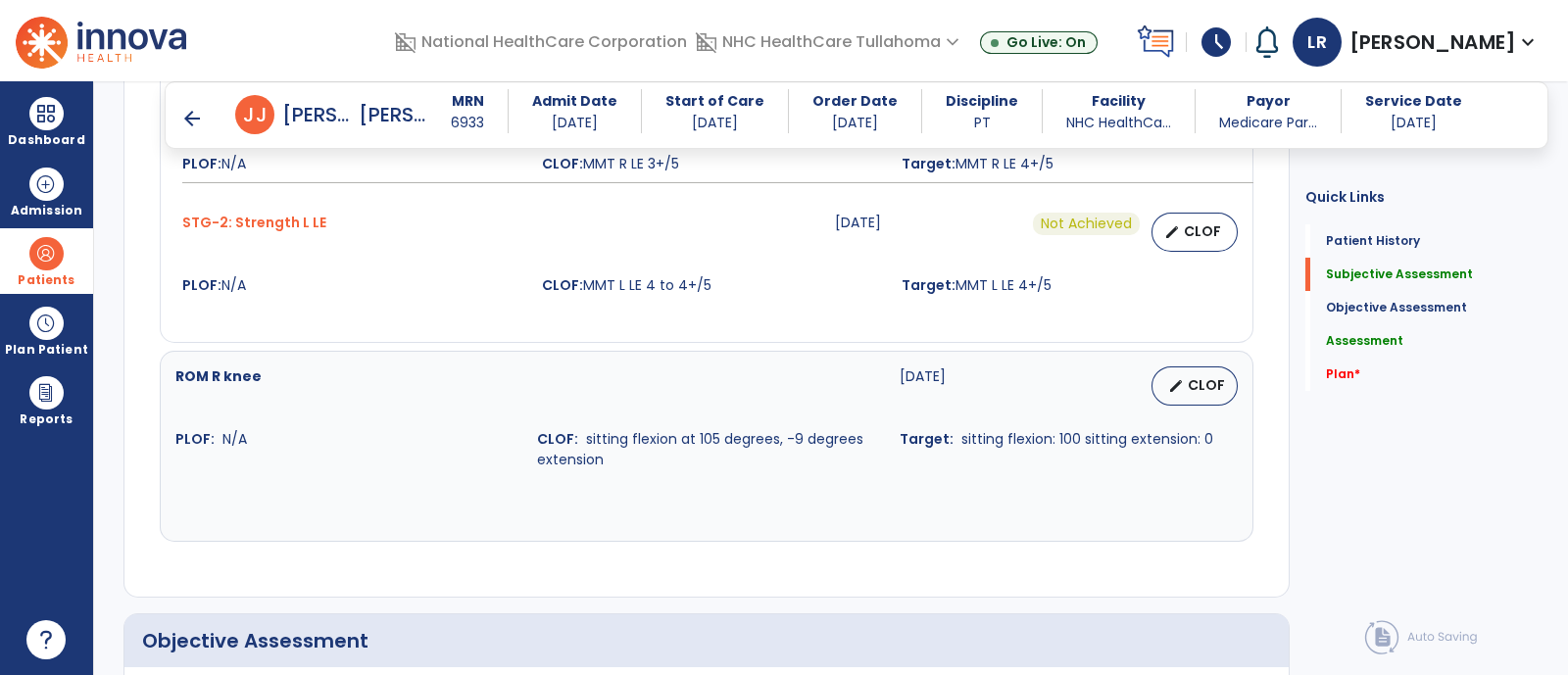 scroll, scrollTop: 1589, scrollLeft: 0, axis: vertical 